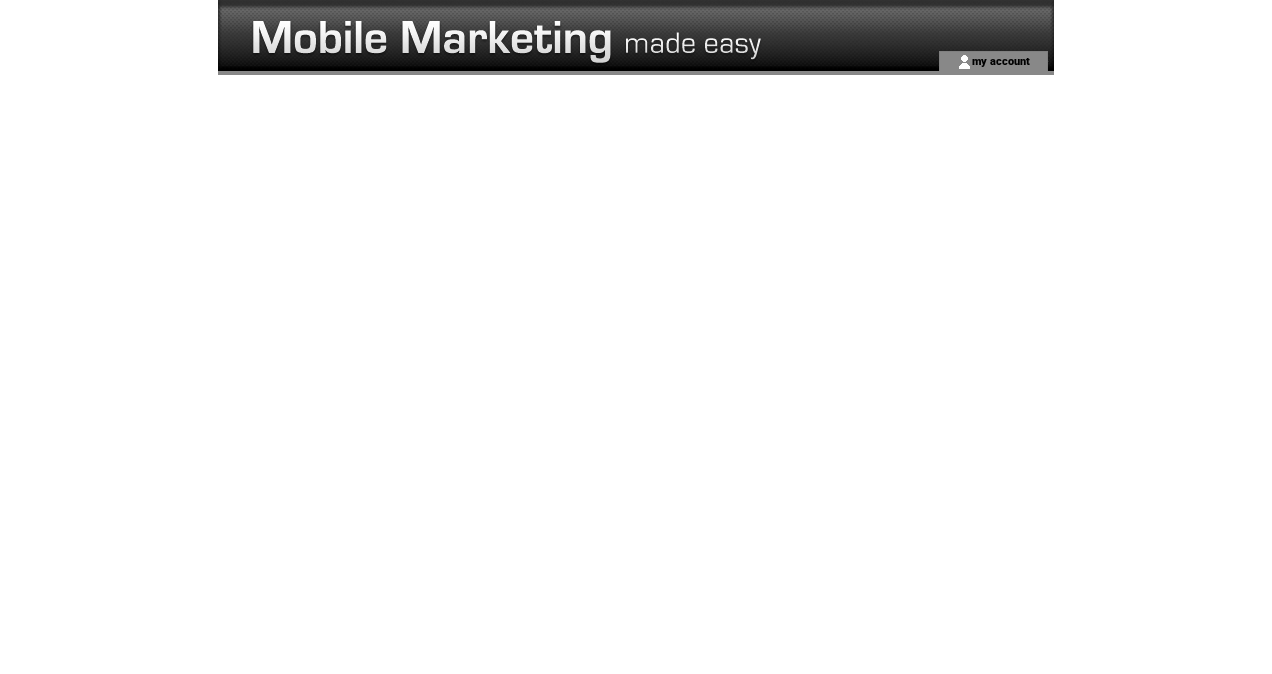 scroll, scrollTop: 0, scrollLeft: 0, axis: both 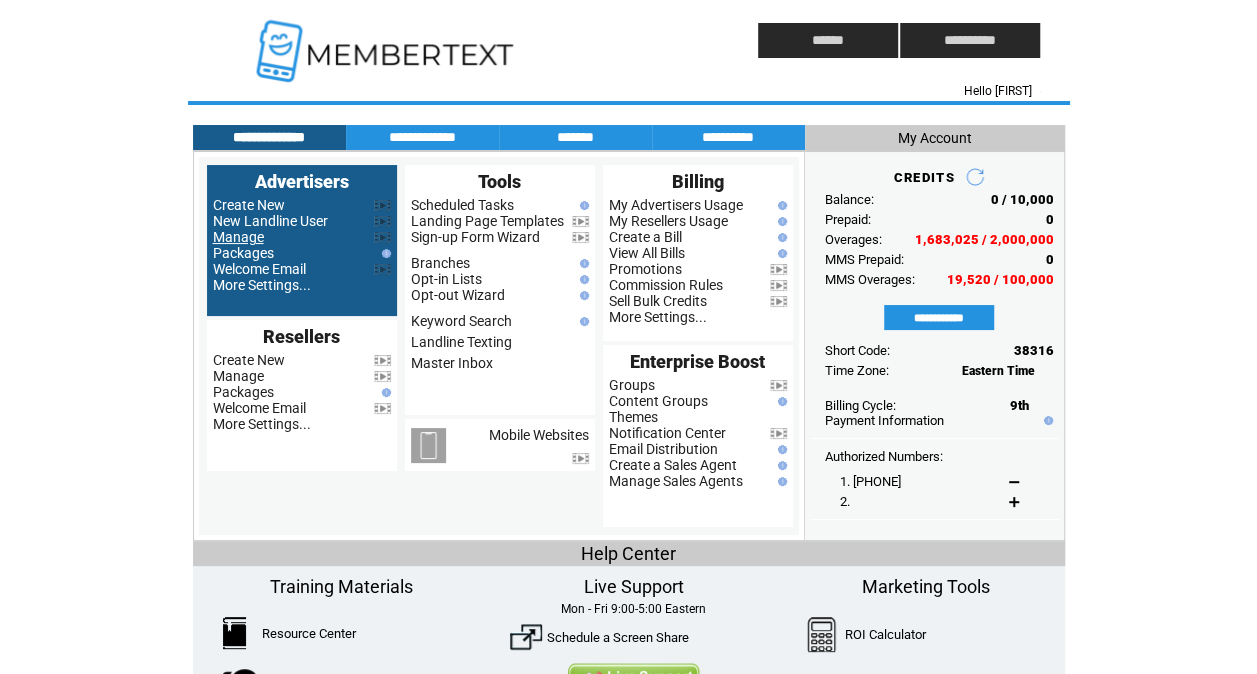 click on "Manage" at bounding box center [238, 237] 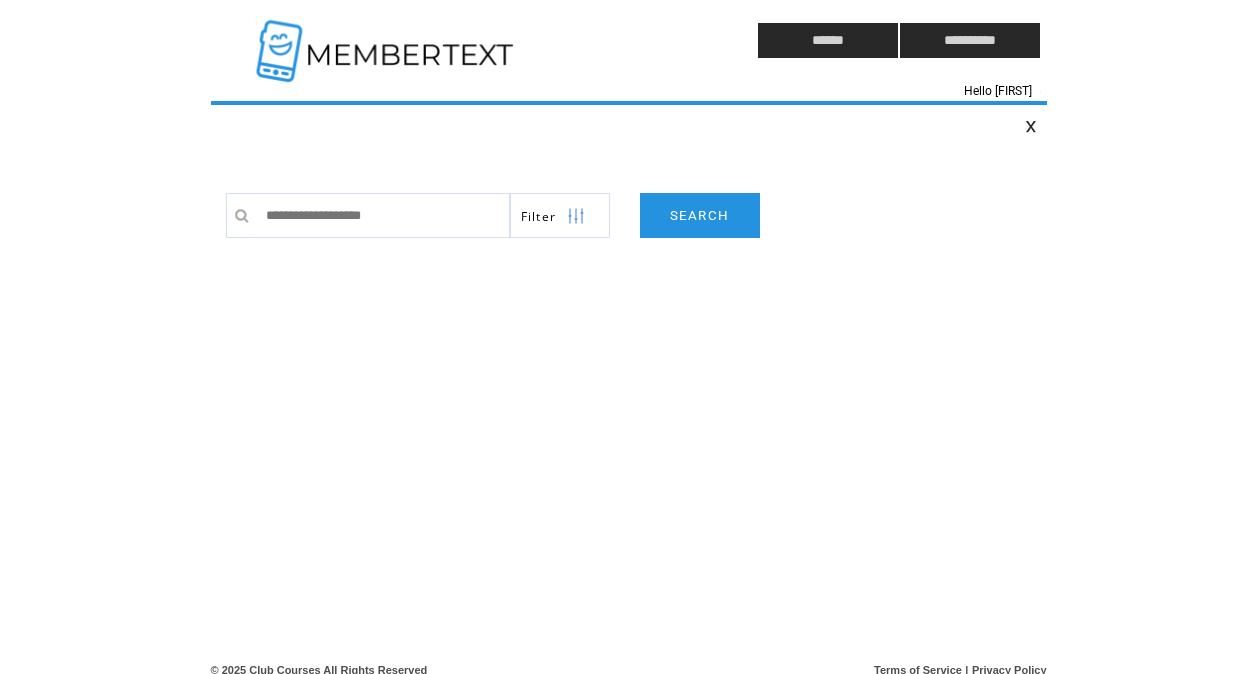 scroll, scrollTop: 0, scrollLeft: 0, axis: both 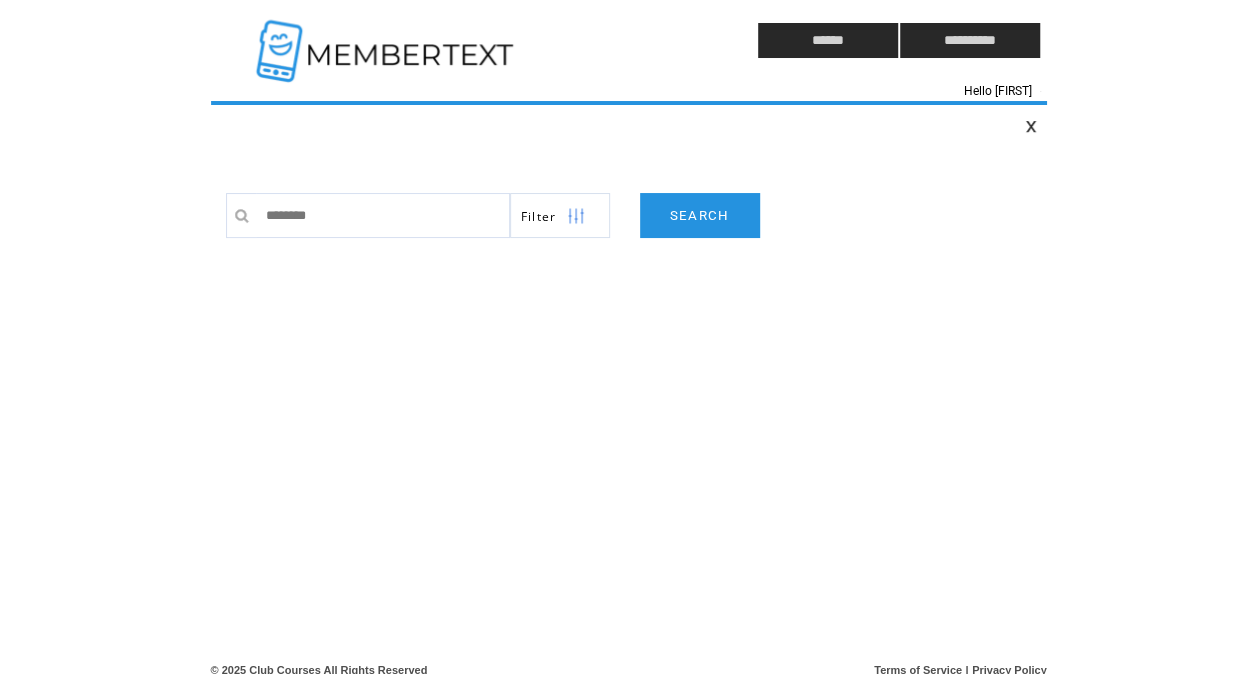 type on "*********" 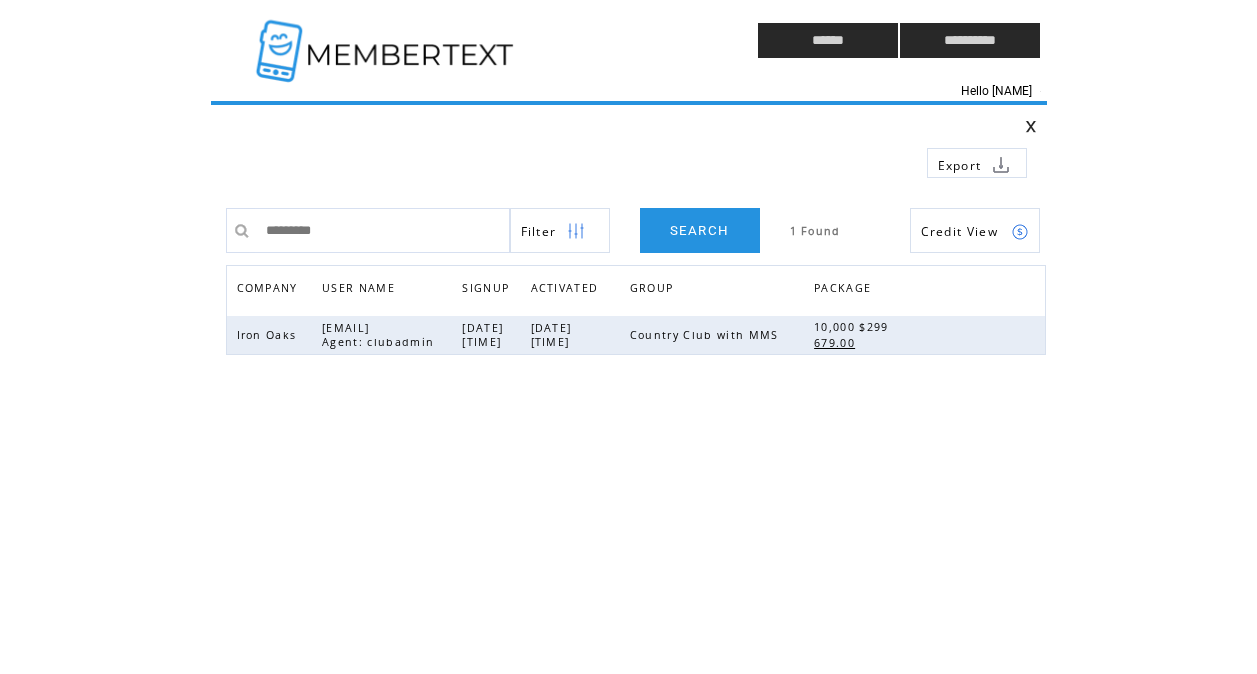scroll, scrollTop: 0, scrollLeft: 0, axis: both 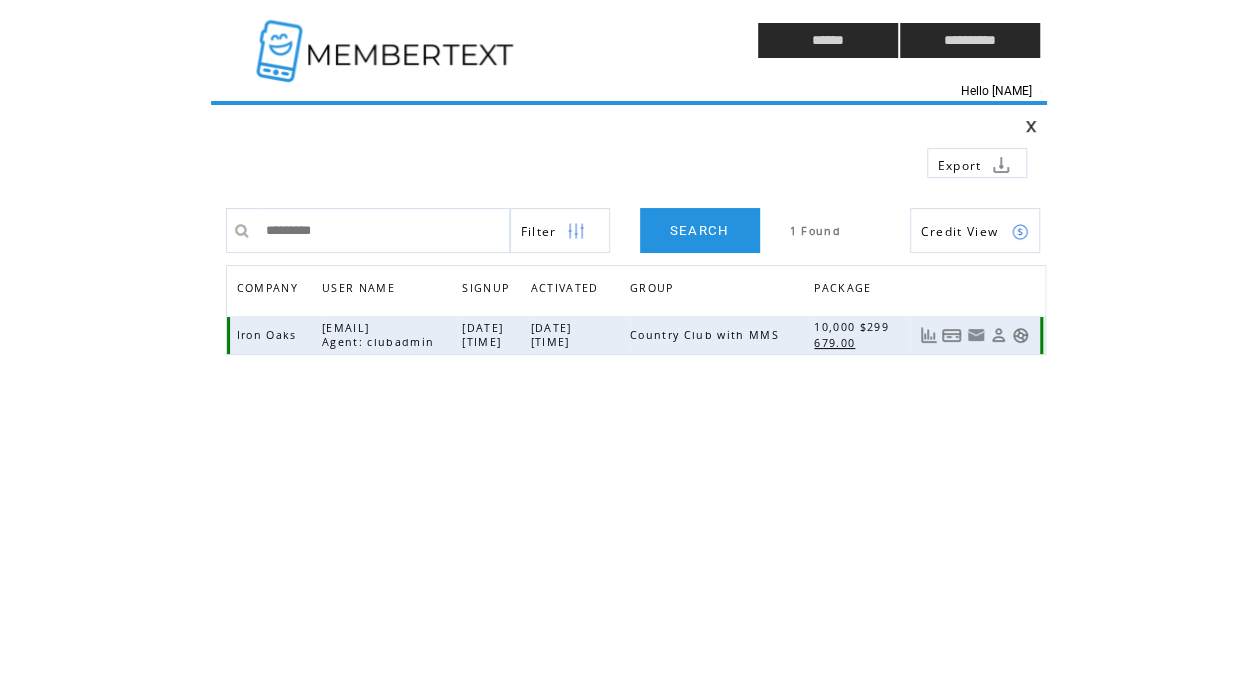 click at bounding box center (1020, 335) 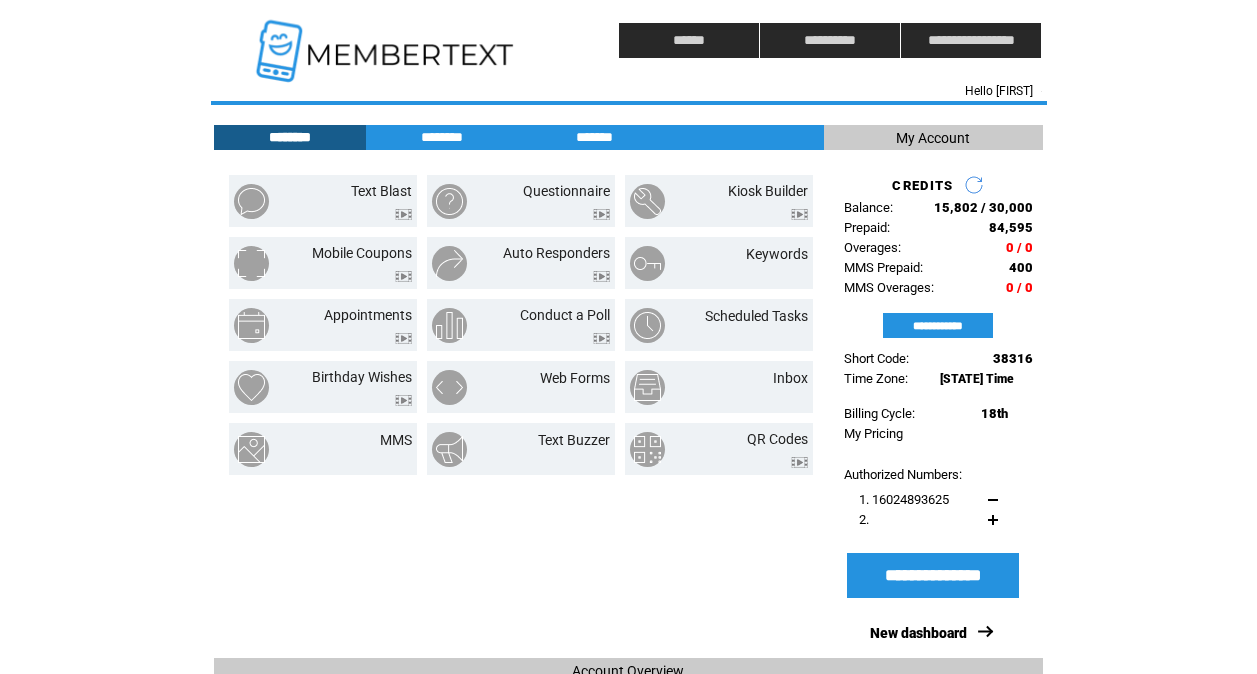 scroll, scrollTop: 0, scrollLeft: 0, axis: both 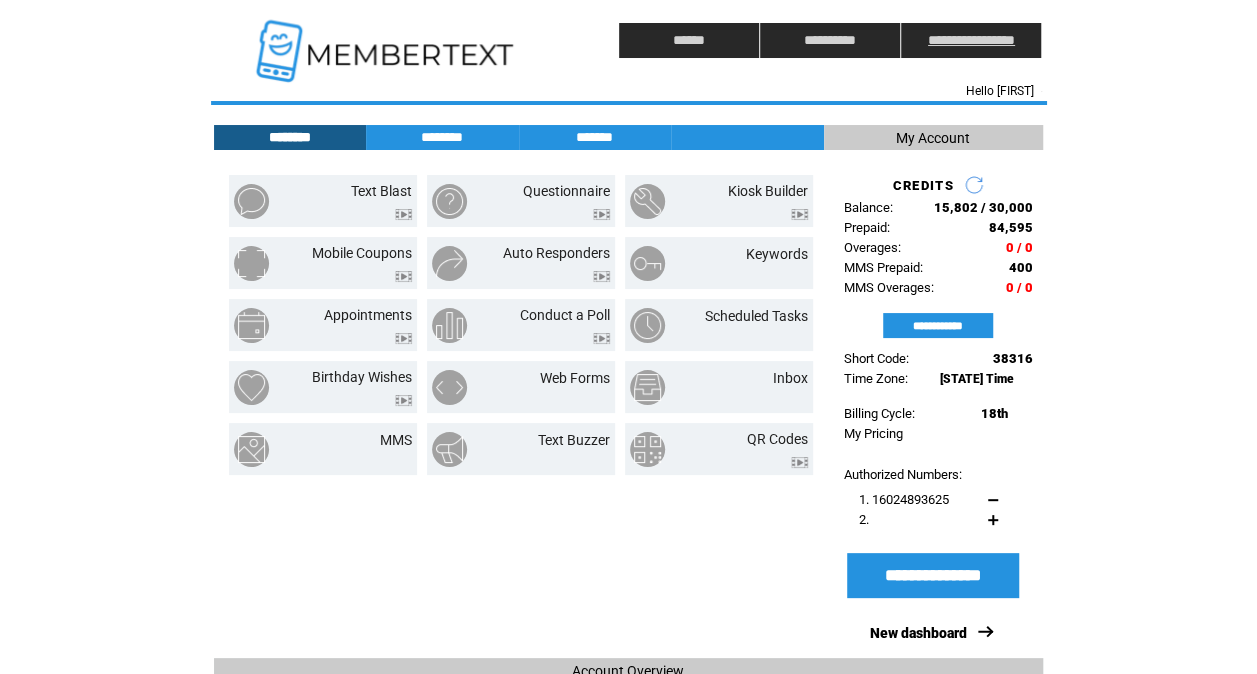 click on "**********" at bounding box center (971, 40) 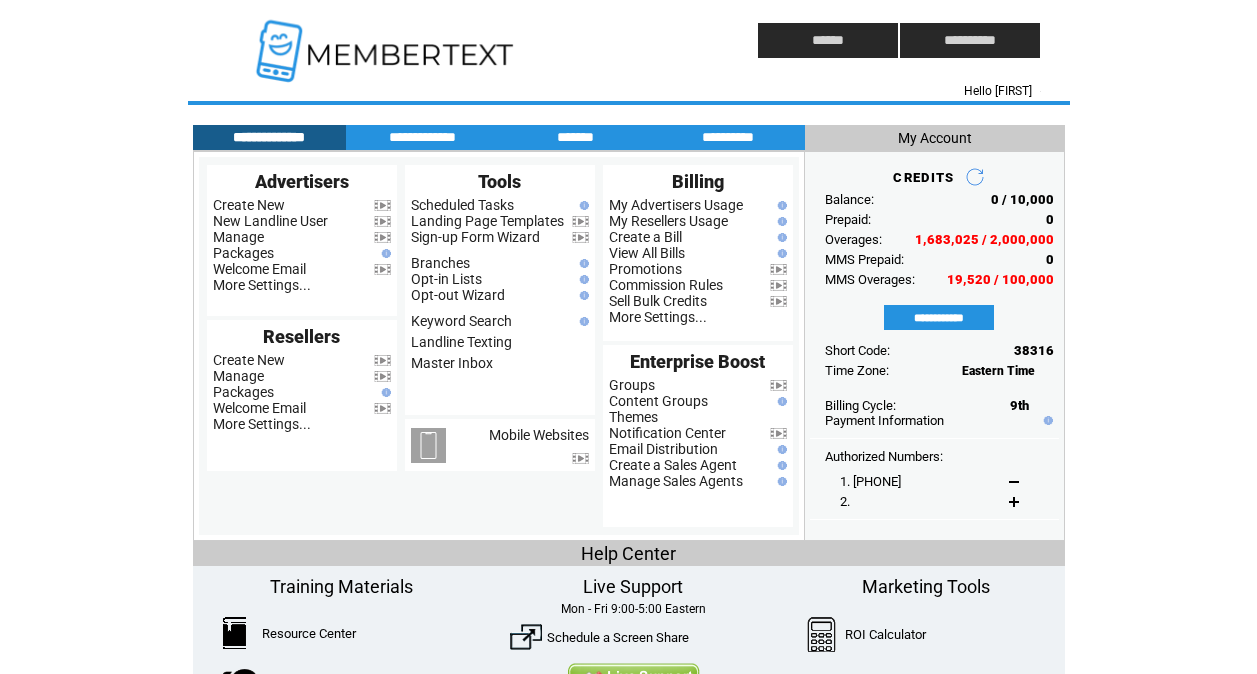 scroll, scrollTop: 0, scrollLeft: 0, axis: both 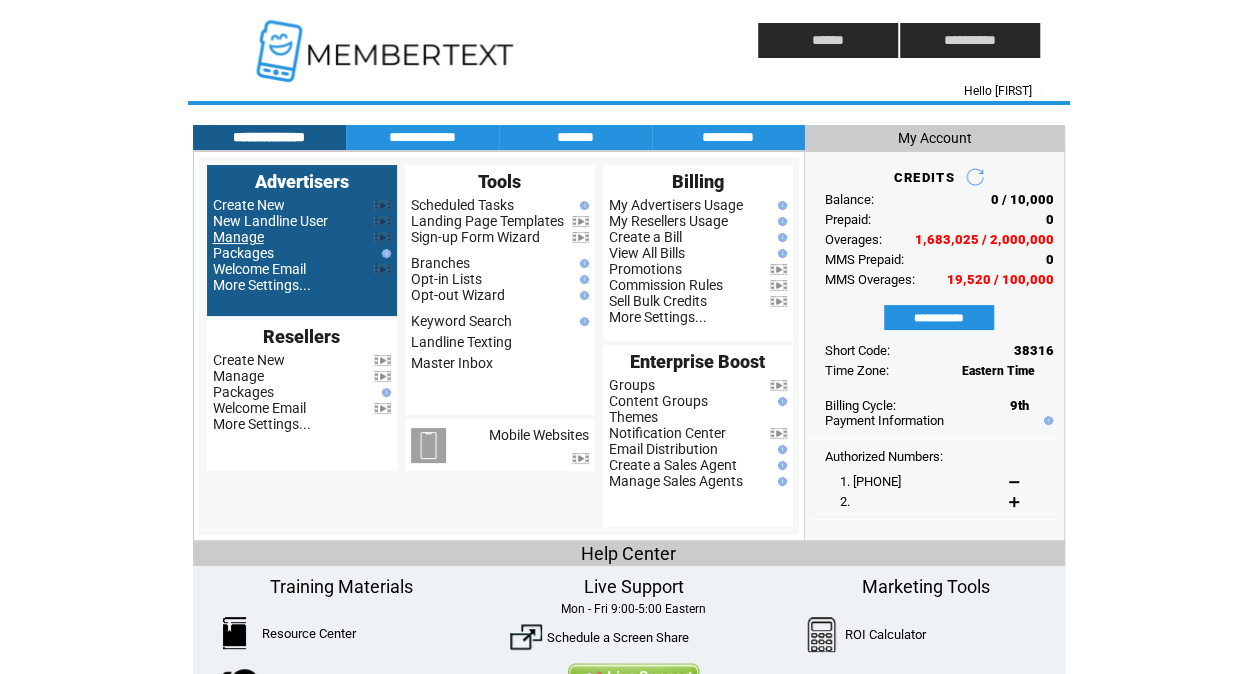 click on "Manage" at bounding box center [238, 237] 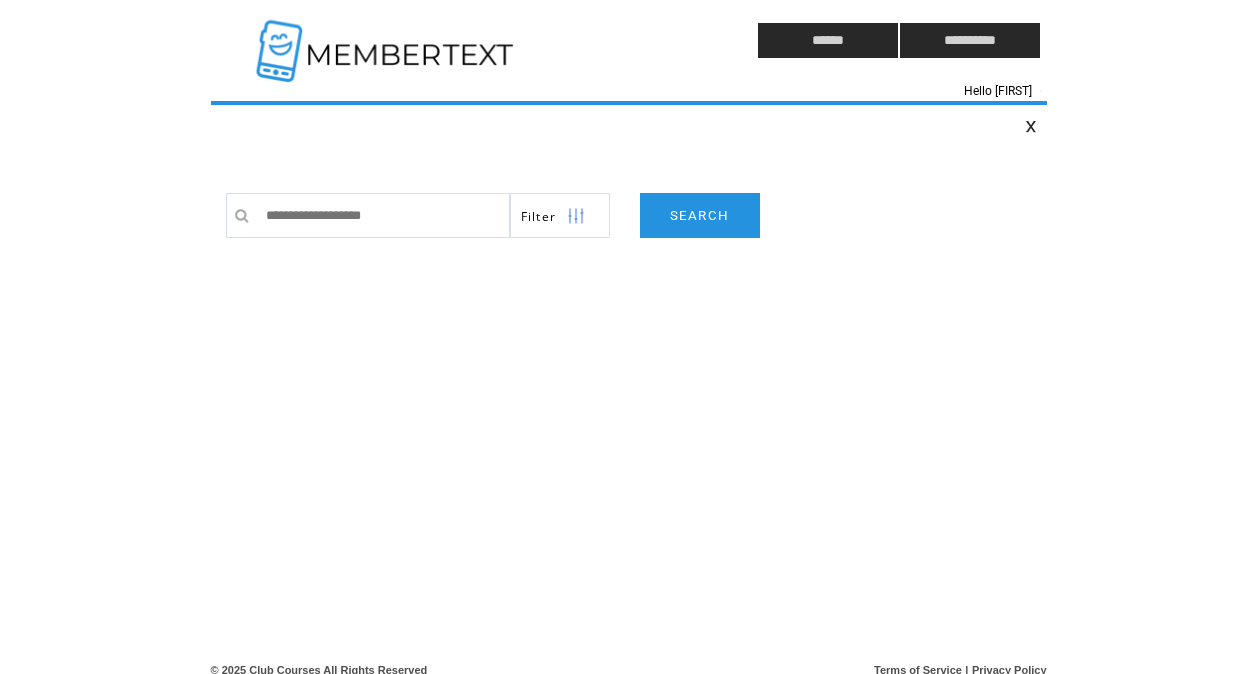 scroll, scrollTop: 0, scrollLeft: 0, axis: both 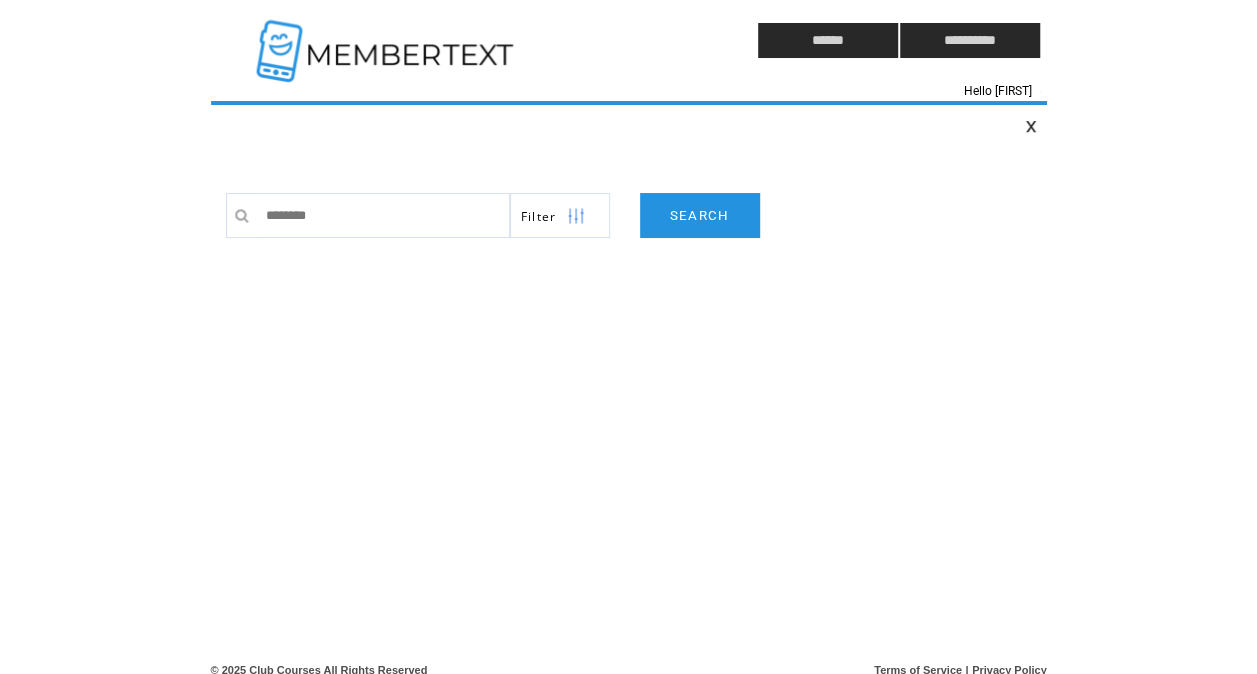 type on "*********" 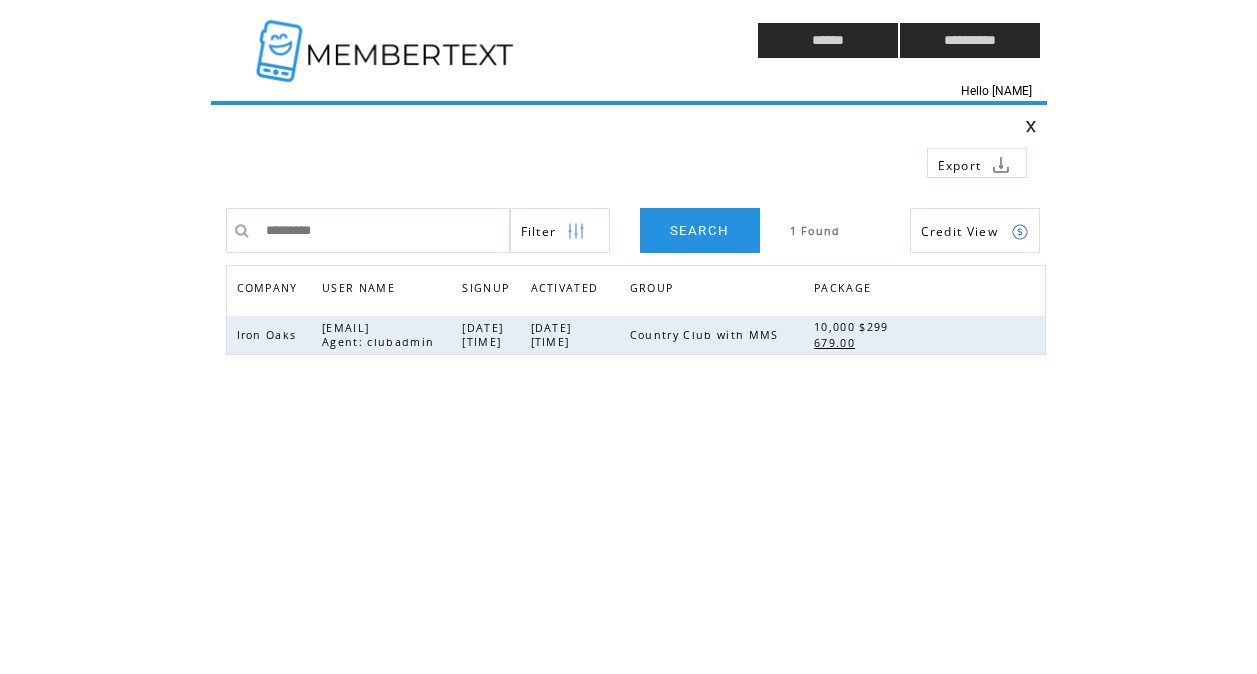 scroll, scrollTop: 0, scrollLeft: 0, axis: both 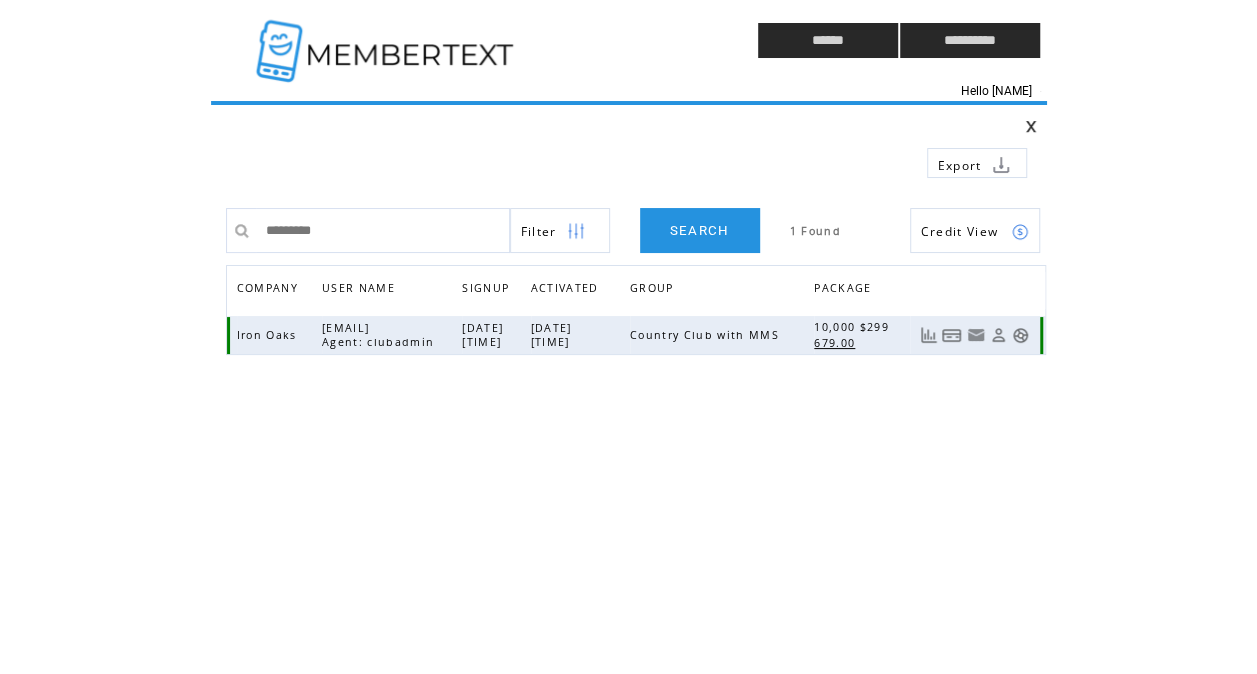 click at bounding box center [998, 335] 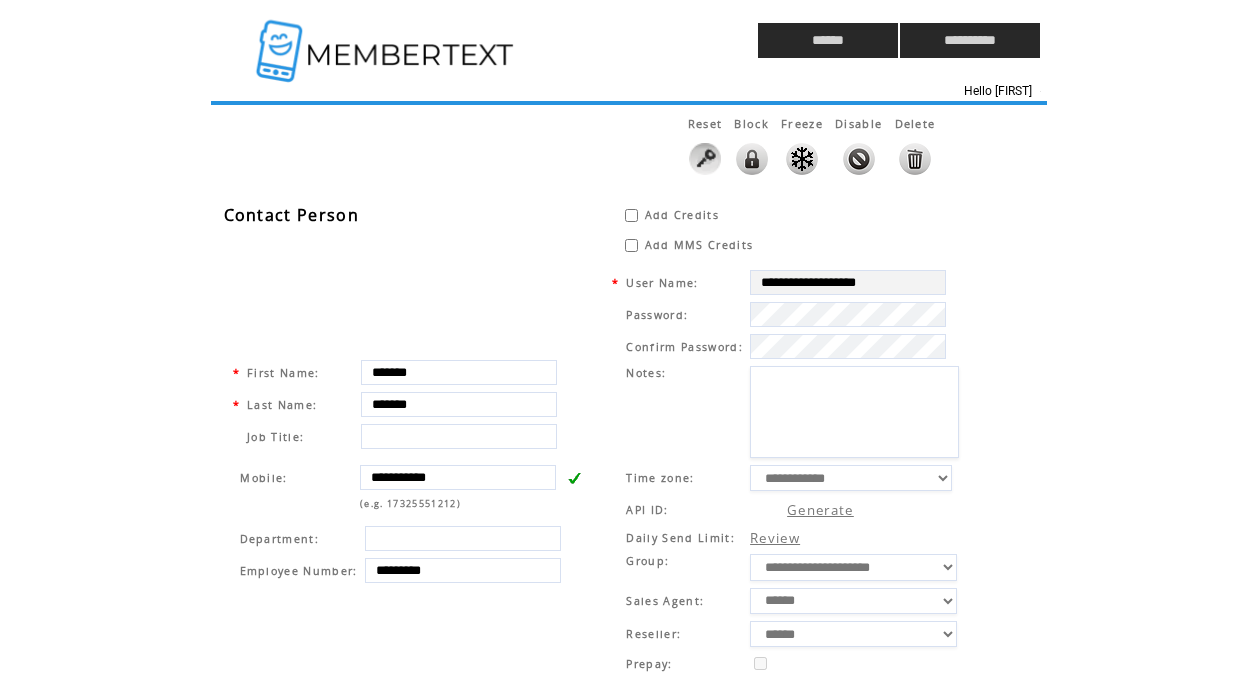 scroll, scrollTop: 0, scrollLeft: 0, axis: both 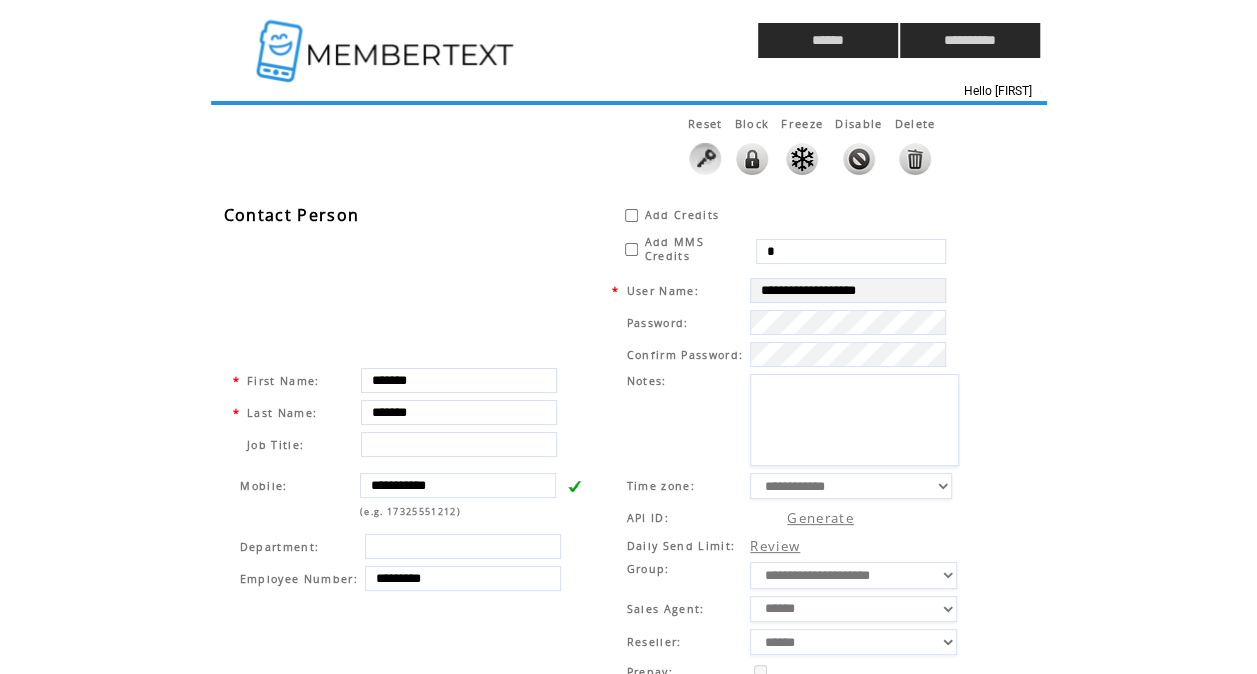 click on "*" at bounding box center [851, 251] 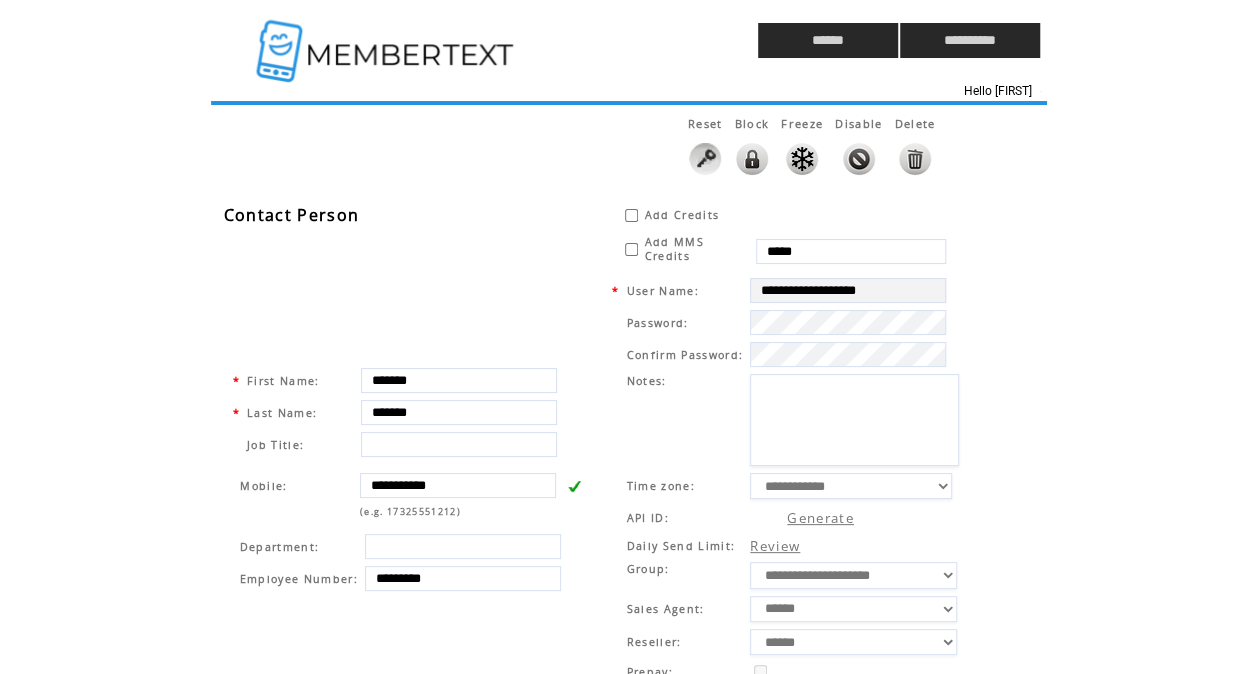 type on "*****" 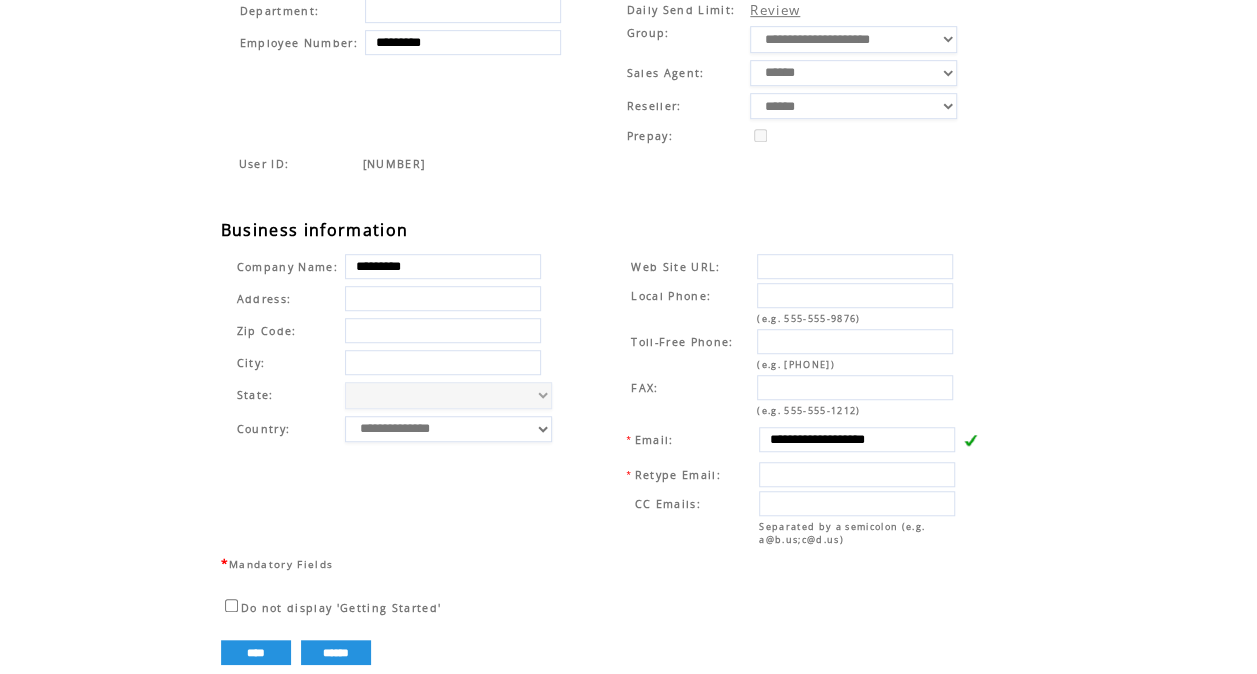 scroll, scrollTop: 570, scrollLeft: 0, axis: vertical 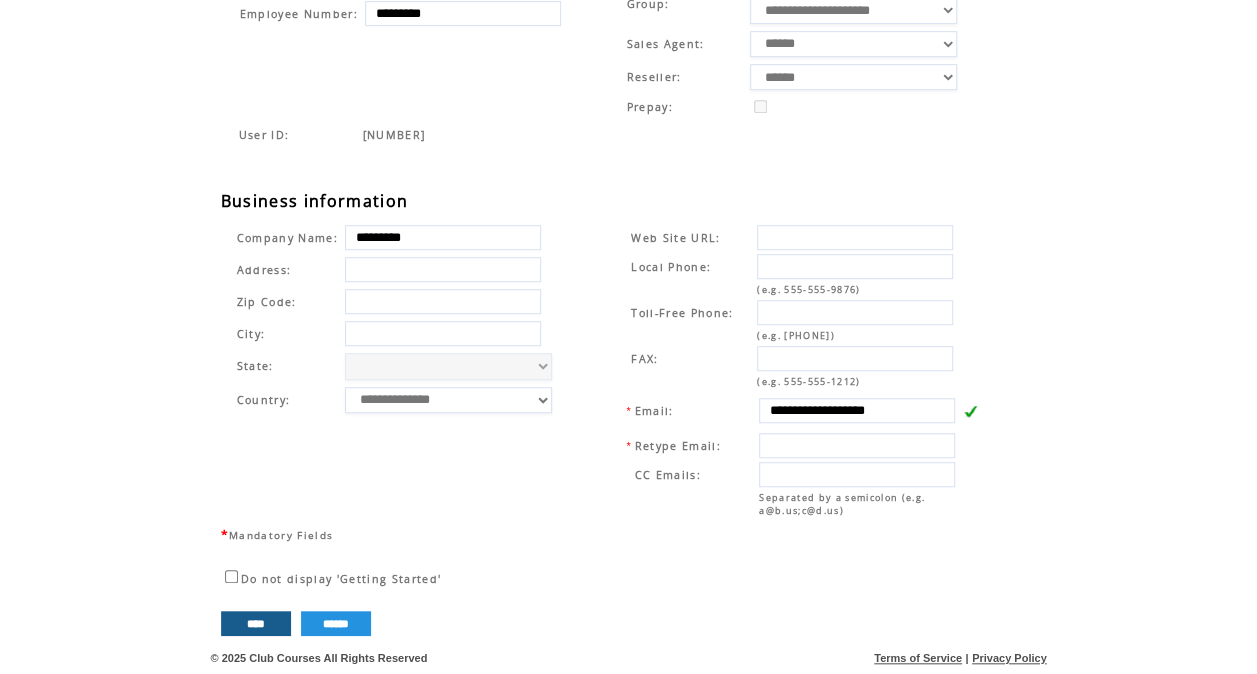 click on "****" at bounding box center [256, 623] 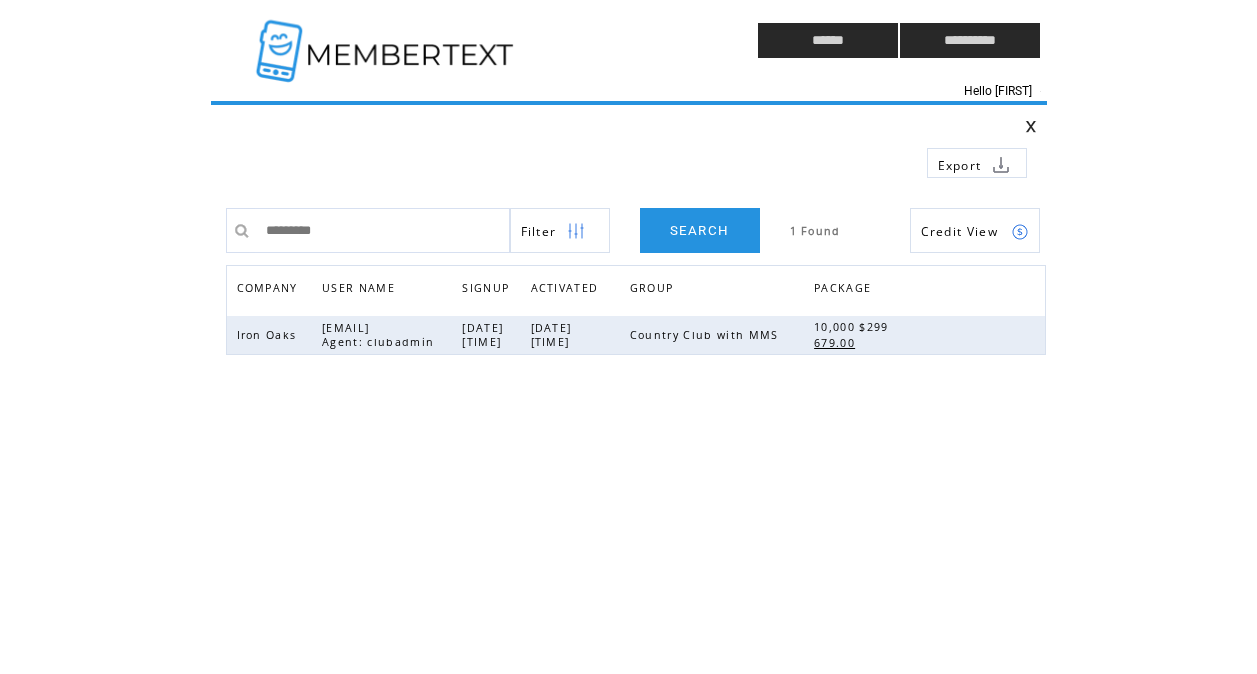 scroll, scrollTop: 0, scrollLeft: 0, axis: both 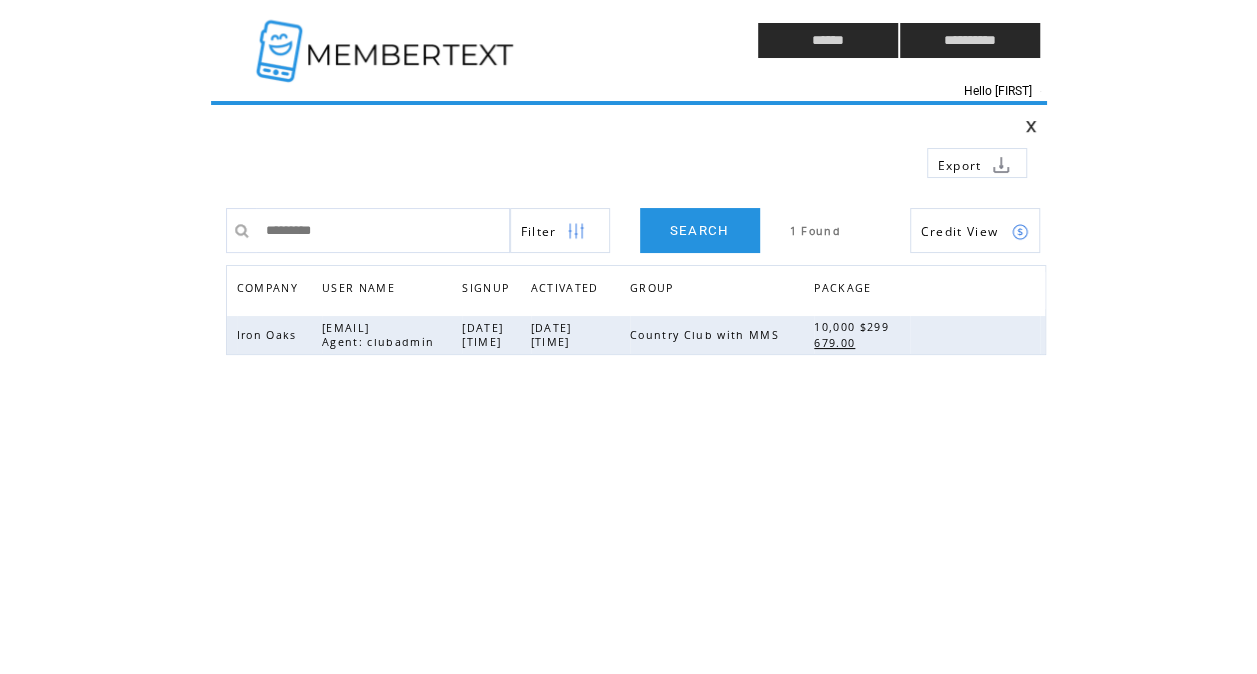 drag, startPoint x: 407, startPoint y: 220, endPoint x: 164, endPoint y: 188, distance: 245.09795 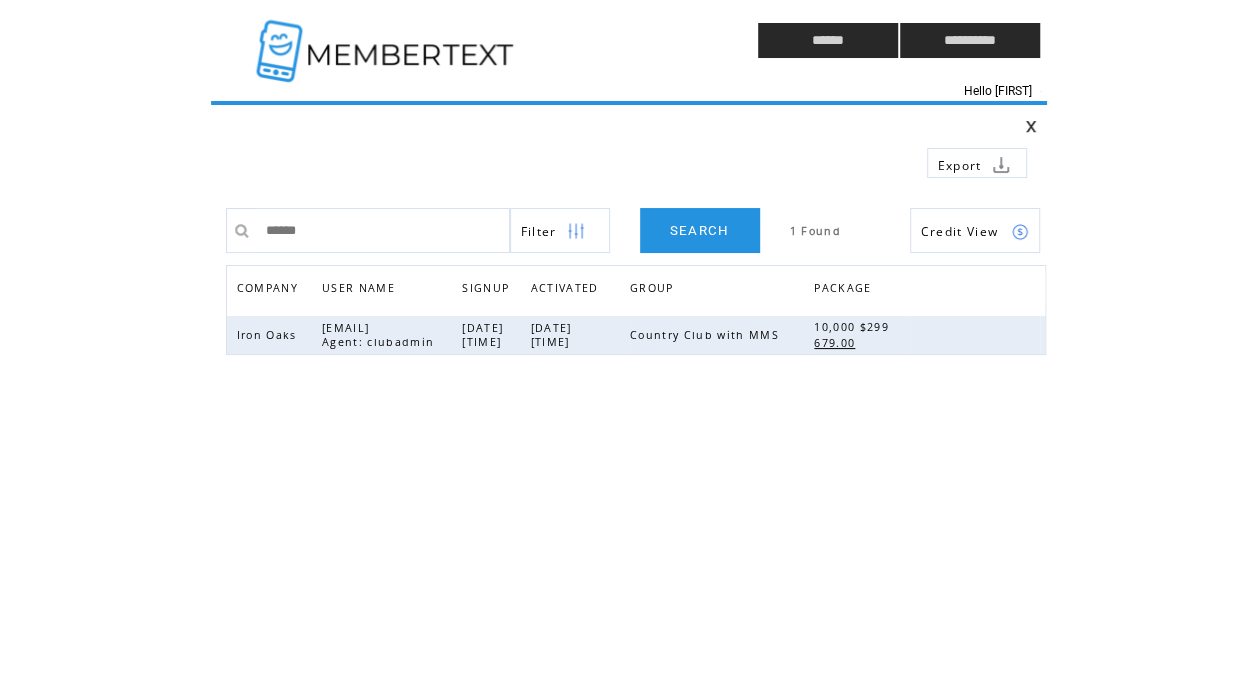 type on "*******" 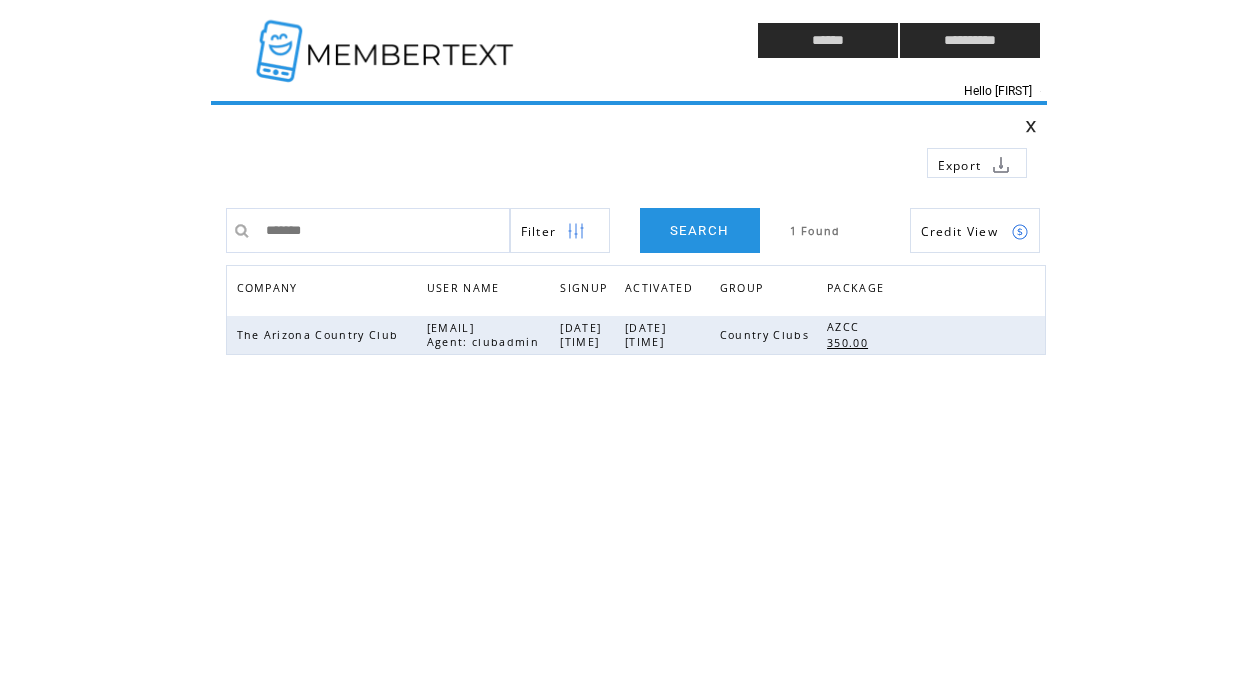 scroll, scrollTop: 0, scrollLeft: 0, axis: both 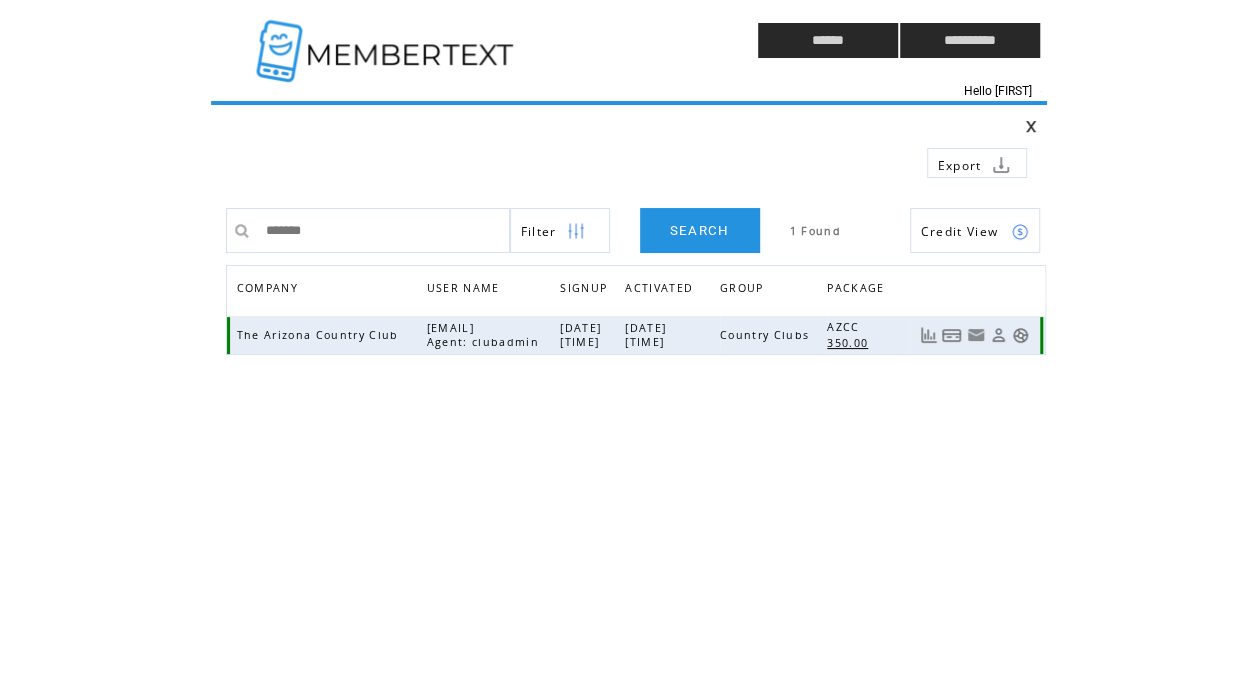 click at bounding box center [1020, 335] 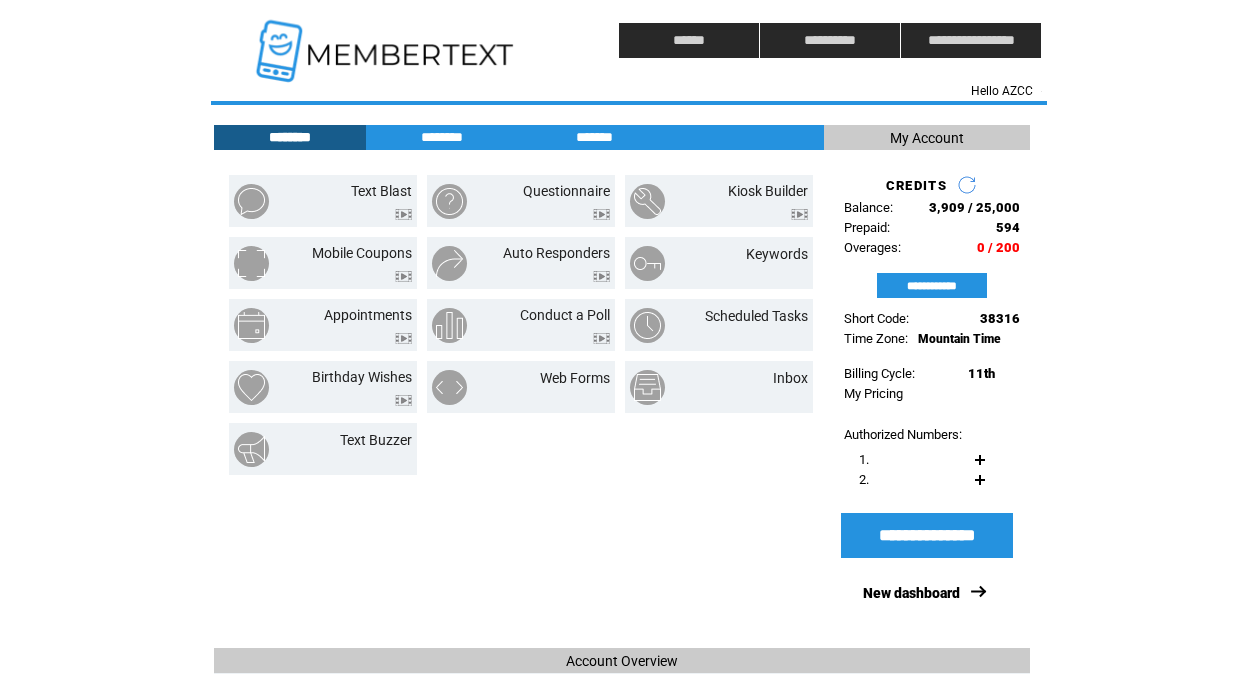scroll, scrollTop: 0, scrollLeft: 0, axis: both 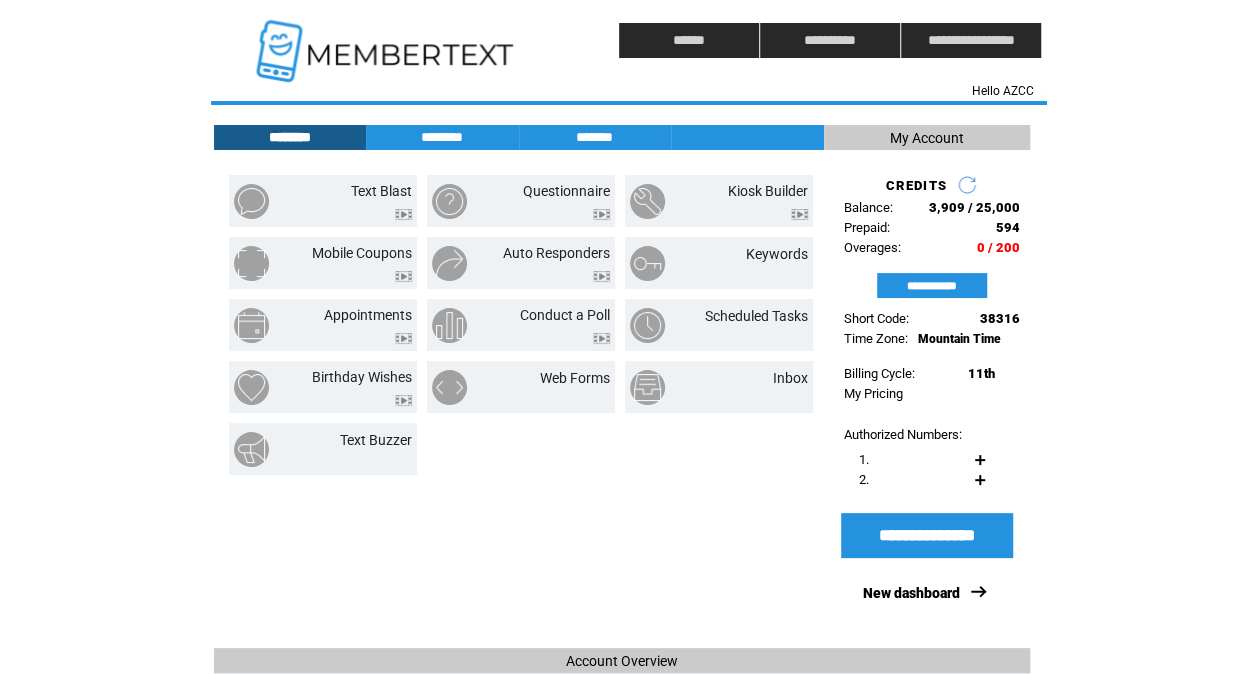 click on "**********" 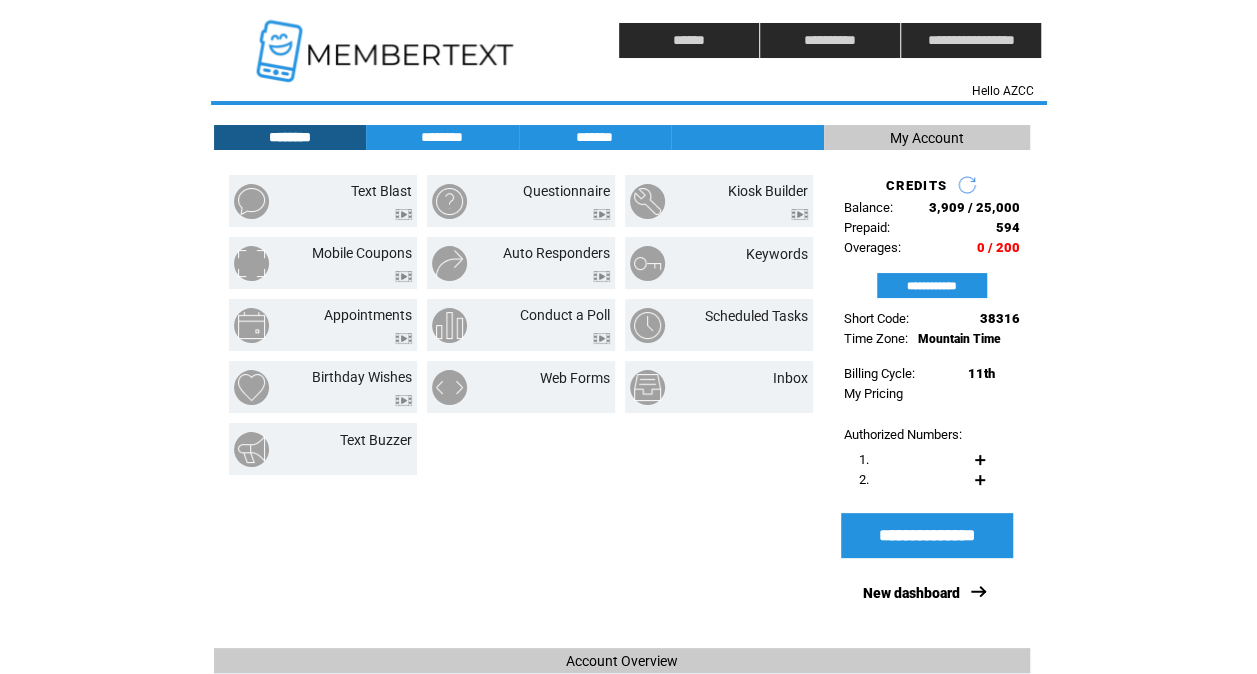 click on "**********" 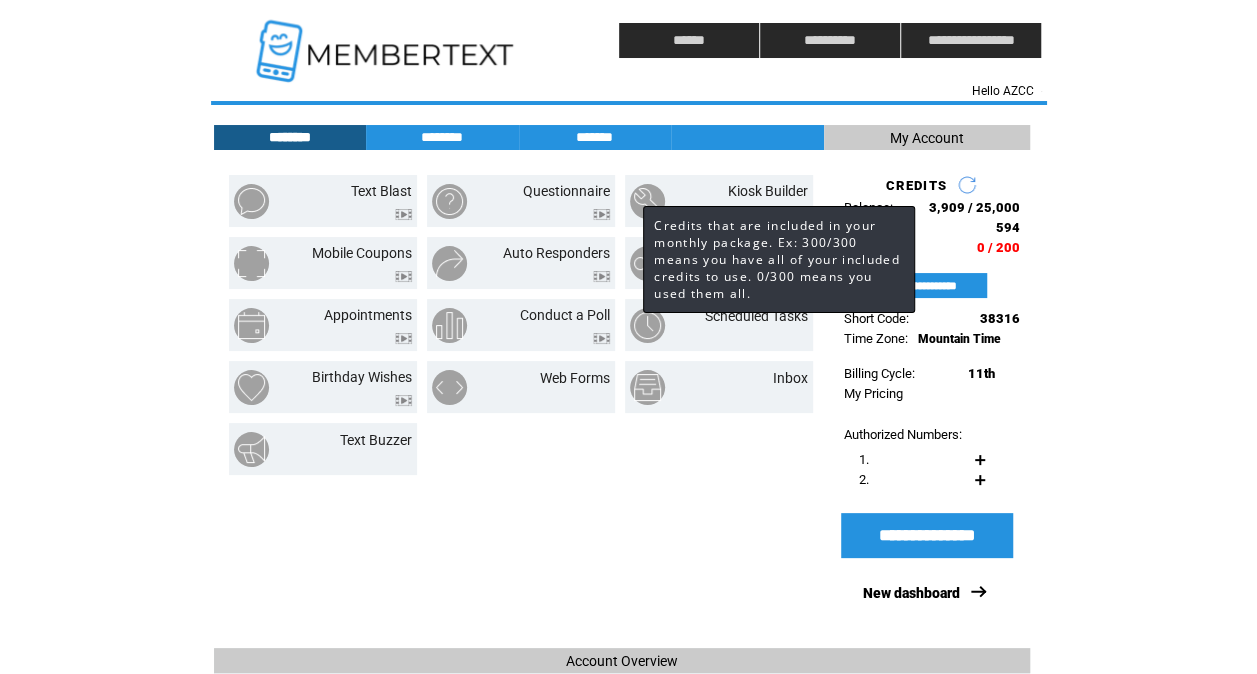 click on "3,909 / 25,000" at bounding box center [974, 207] 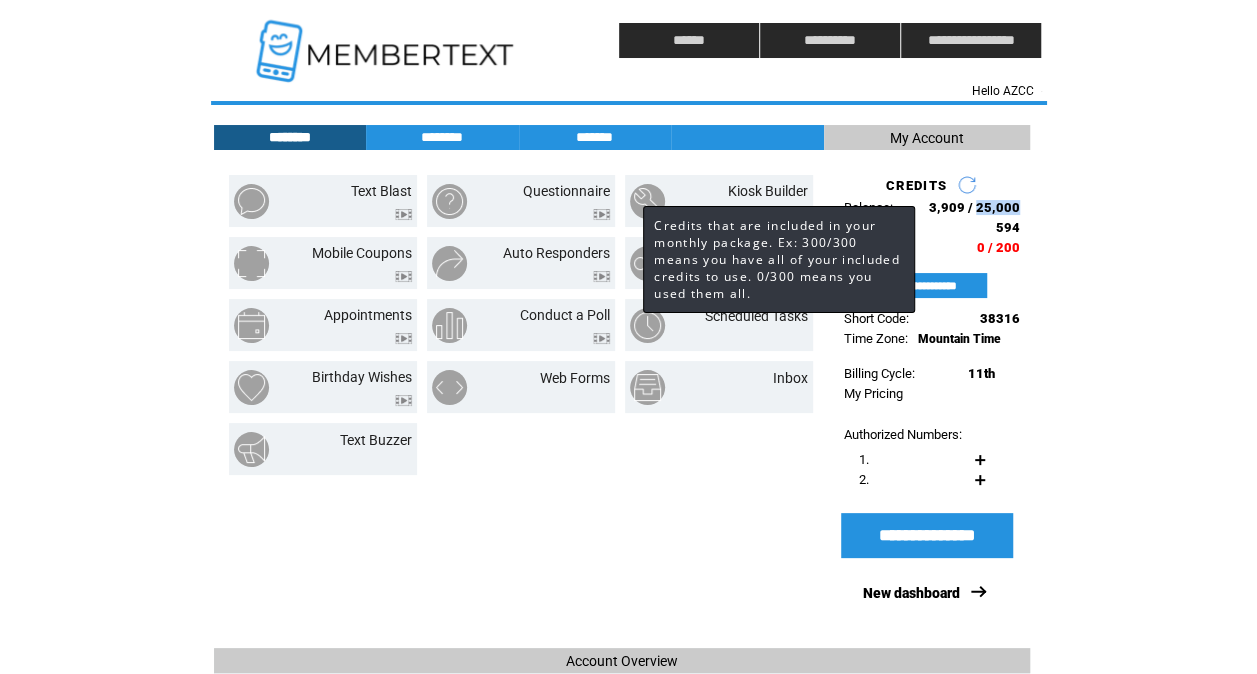 click on "3,909 / 25,000" at bounding box center (974, 207) 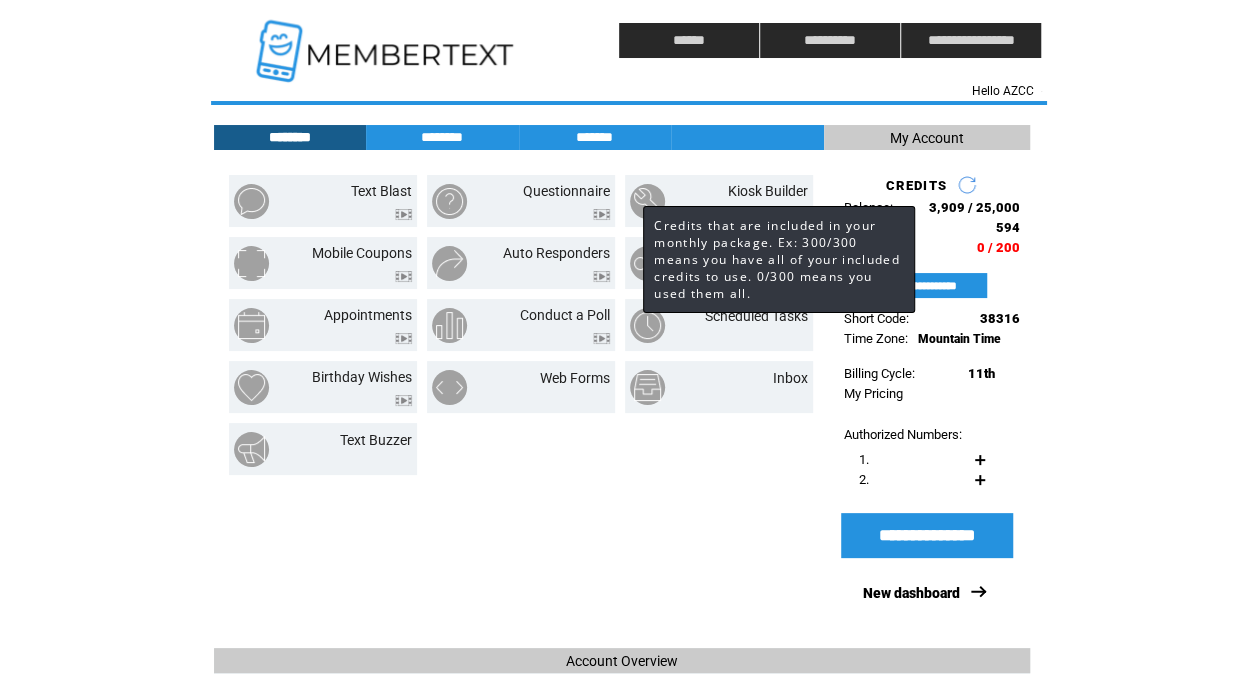 drag, startPoint x: 987, startPoint y: 210, endPoint x: 1066, endPoint y: 222, distance: 79.9062 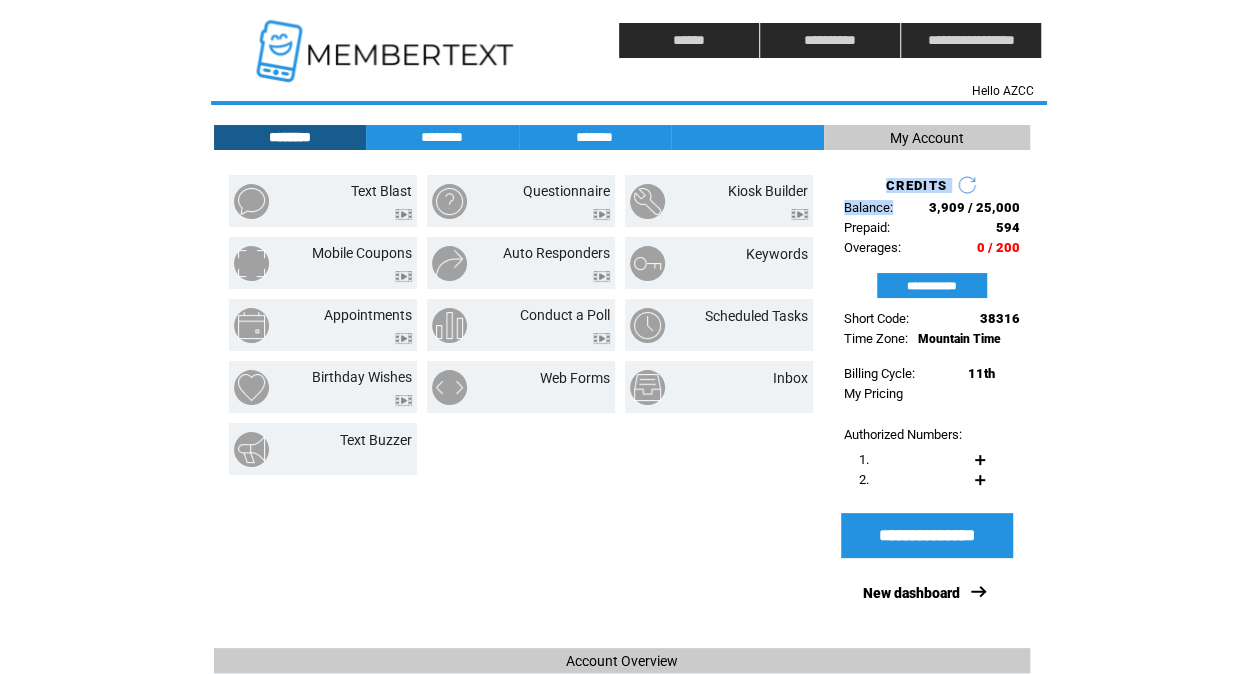 drag, startPoint x: 924, startPoint y: 209, endPoint x: 1026, endPoint y: 208, distance: 102.0049 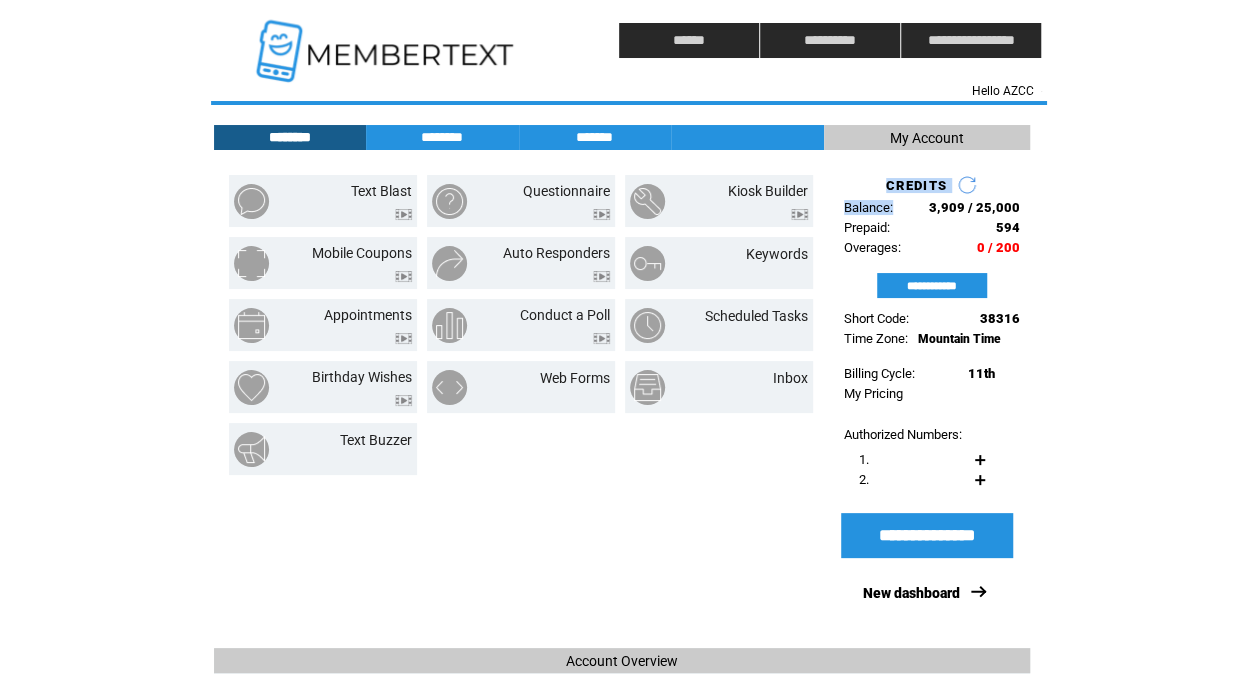 drag, startPoint x: 1026, startPoint y: 208, endPoint x: 994, endPoint y: 206, distance: 32.06244 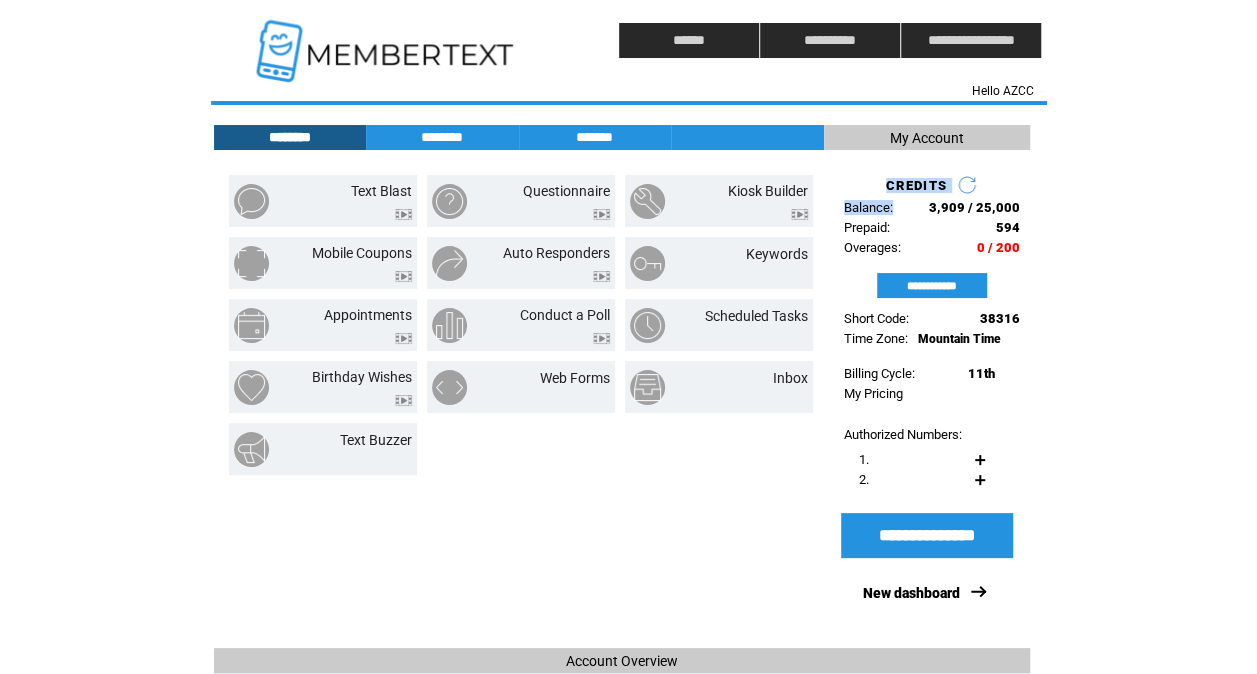 click on "3,909 / 25,000" at bounding box center (974, 207) 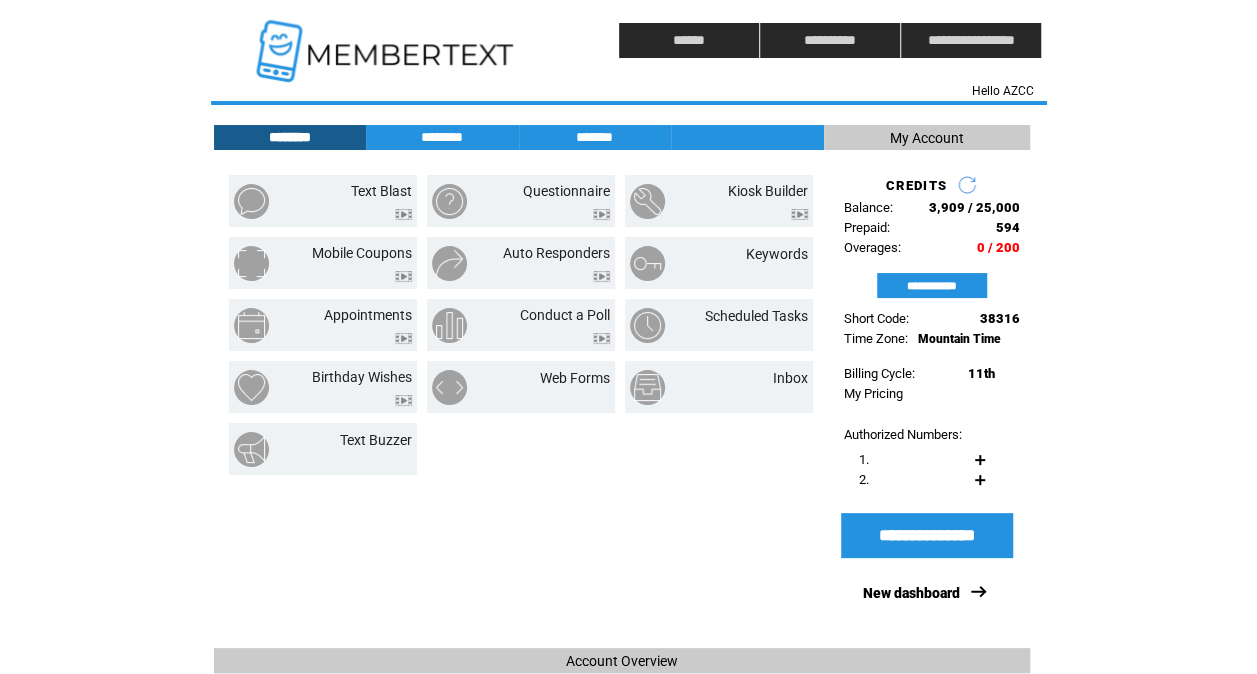 click on "**********" 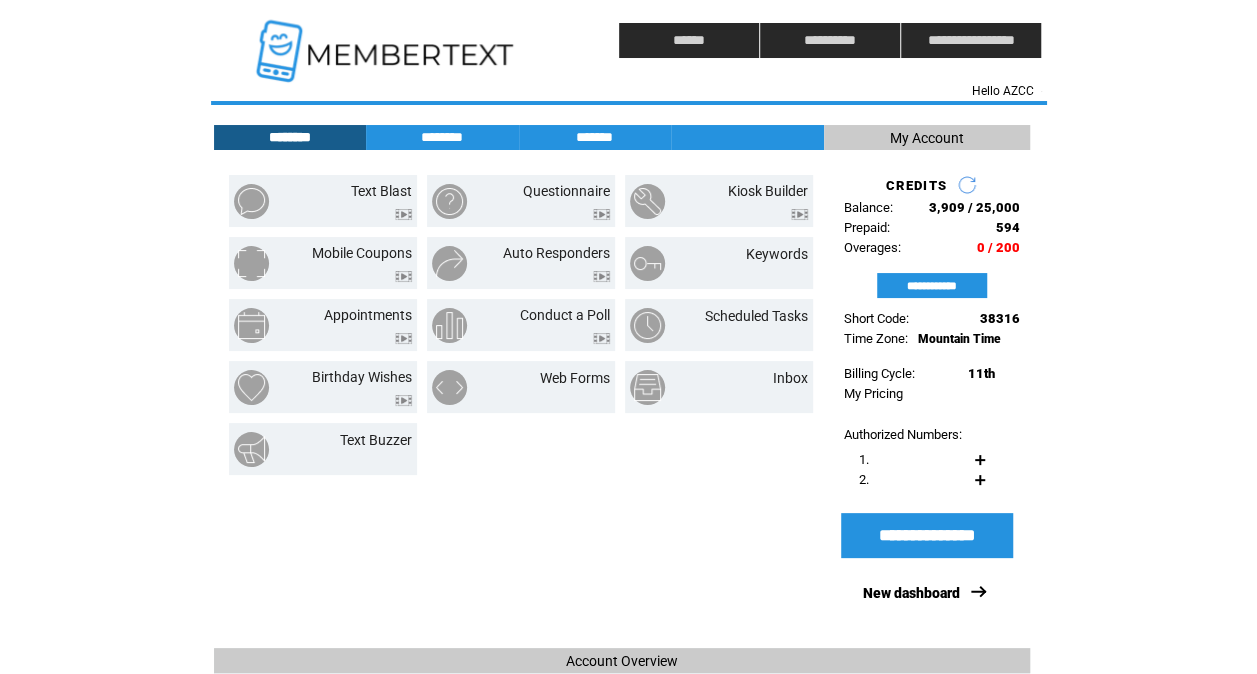 click on "Billing Cycle: 11th" at bounding box center [927, 373] 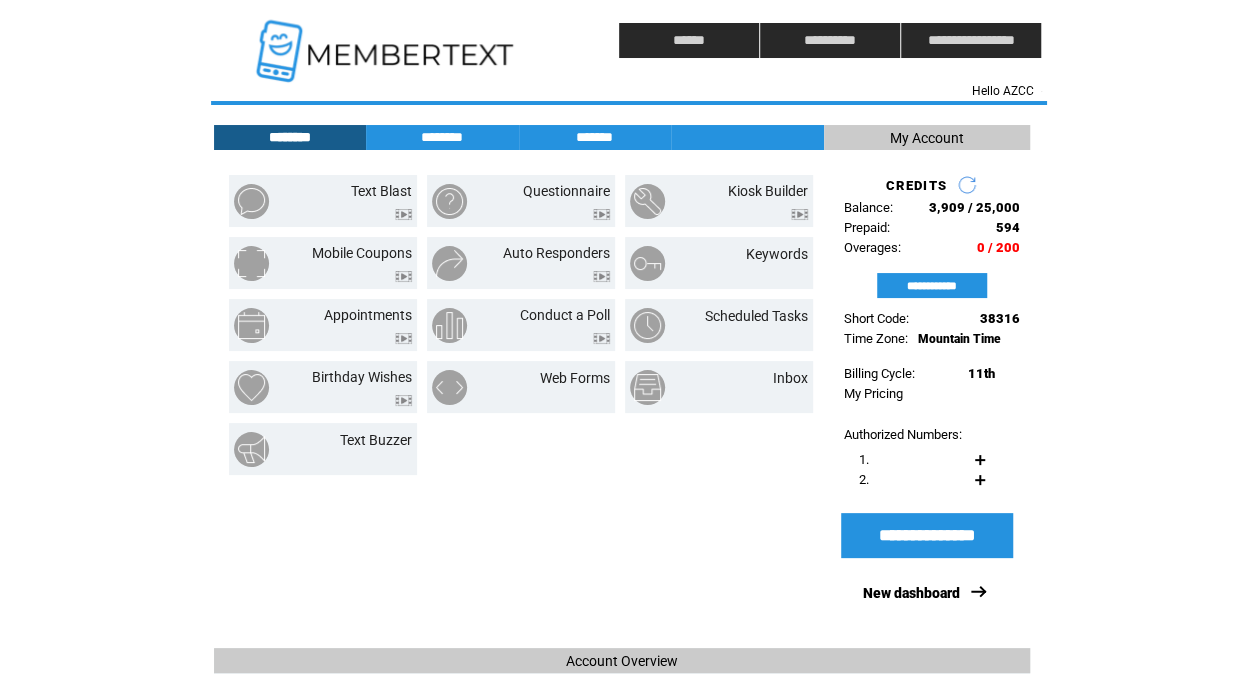 drag, startPoint x: 843, startPoint y: 229, endPoint x: 1022, endPoint y: 226, distance: 179.02513 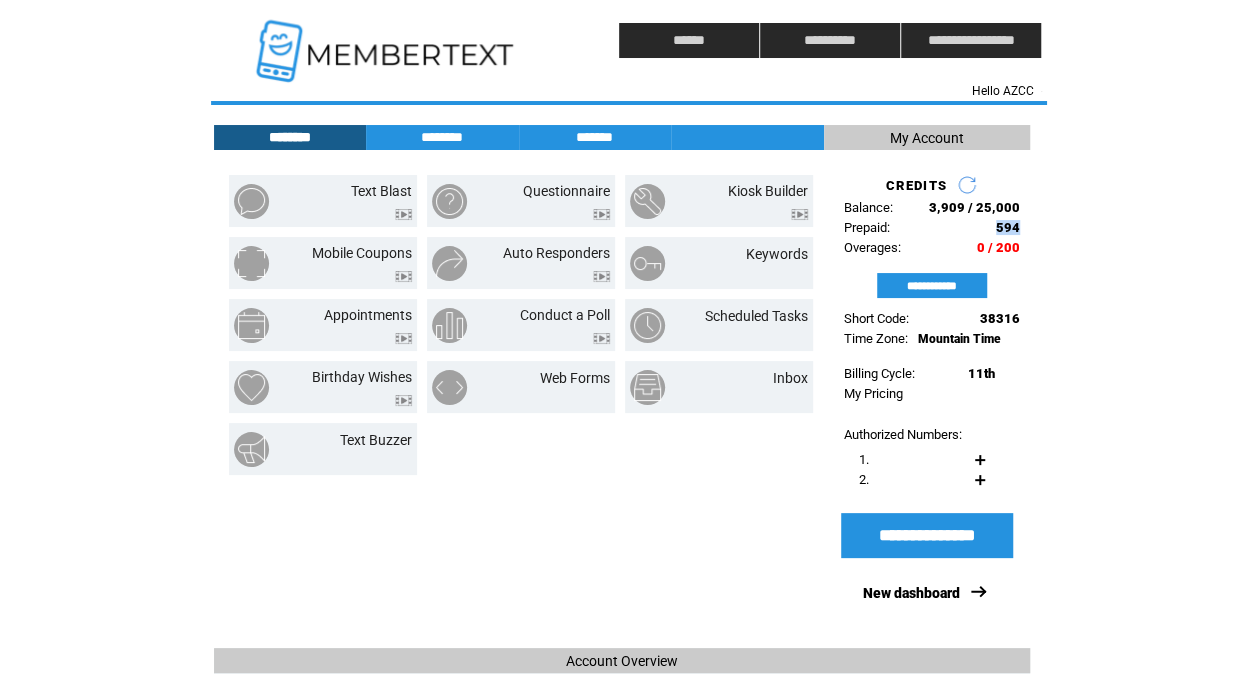 click on "594" at bounding box center (1008, 227) 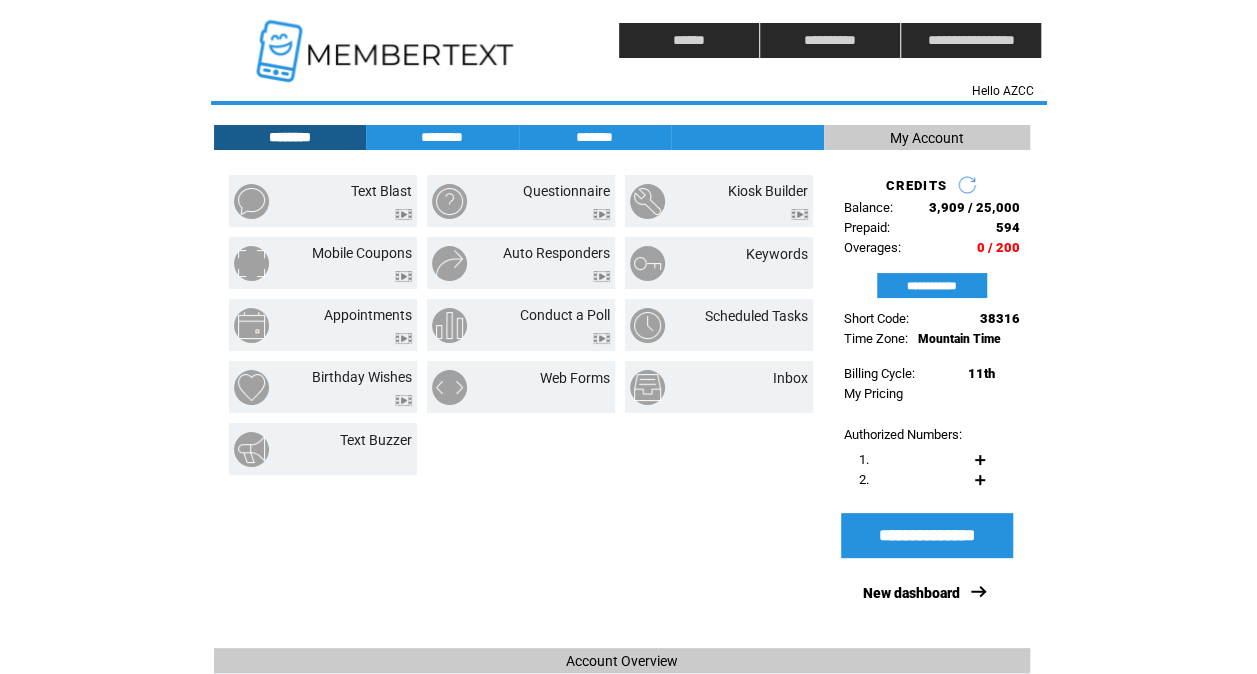 drag, startPoint x: 1015, startPoint y: 226, endPoint x: 1034, endPoint y: 232, distance: 19.924858 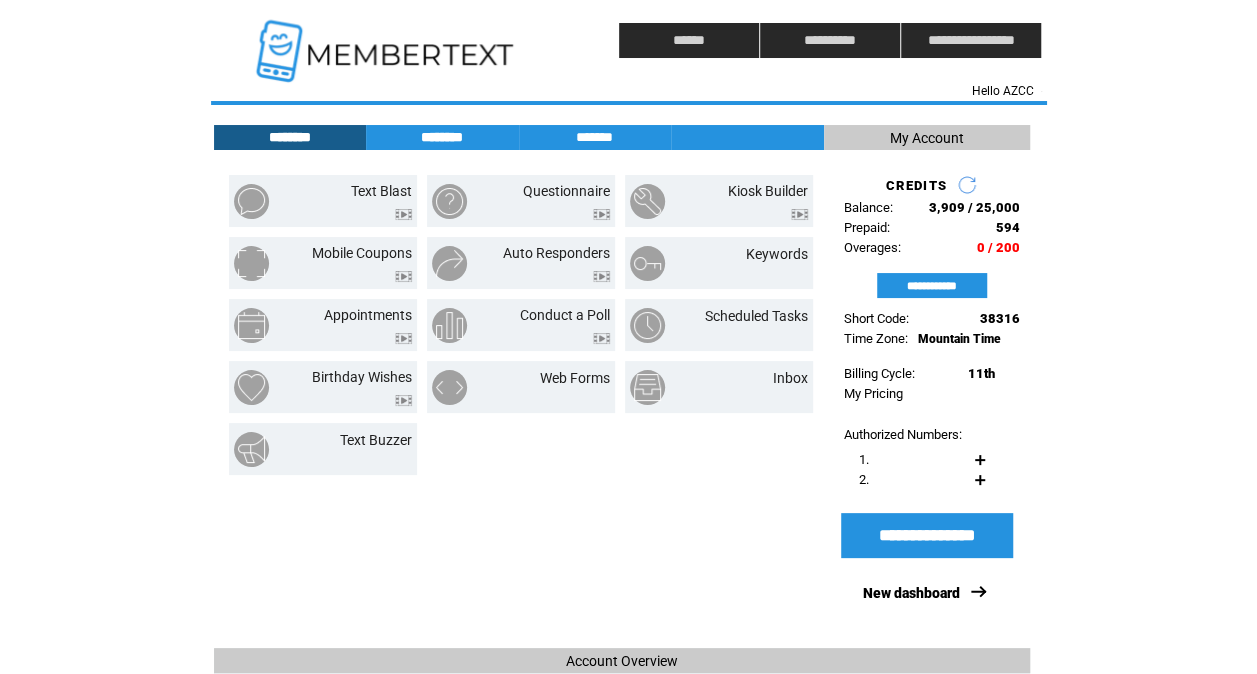 click on "********" at bounding box center (442, 137) 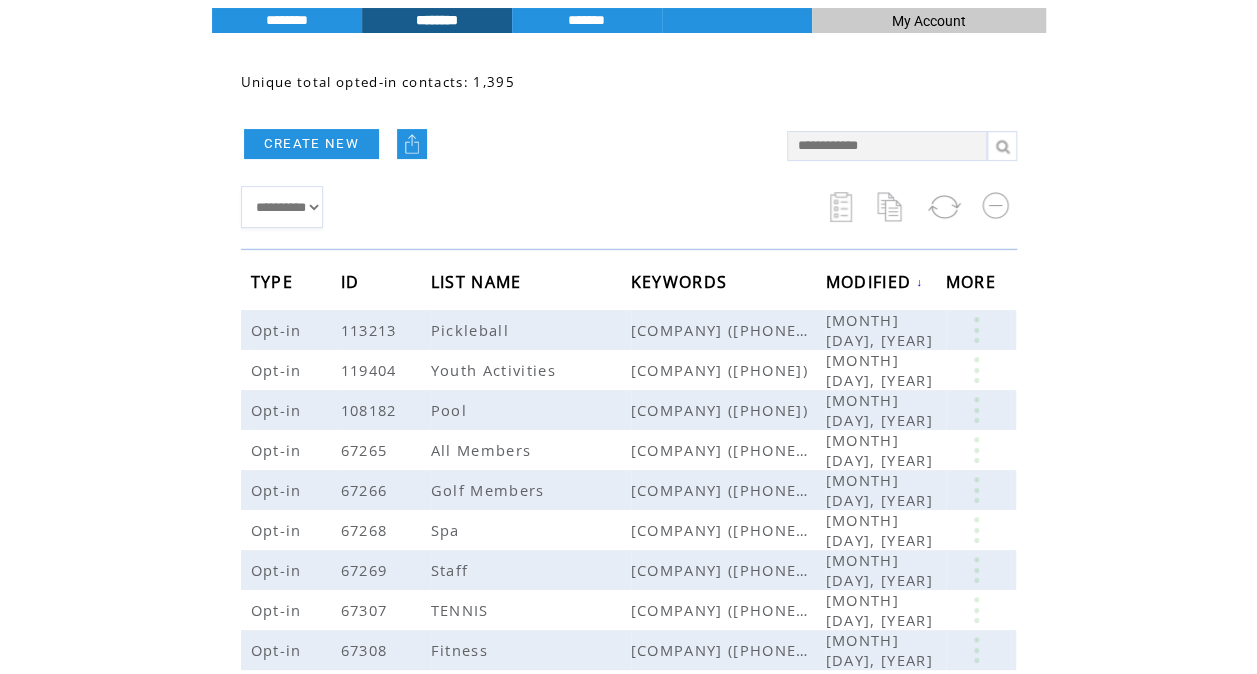 scroll, scrollTop: 118, scrollLeft: 0, axis: vertical 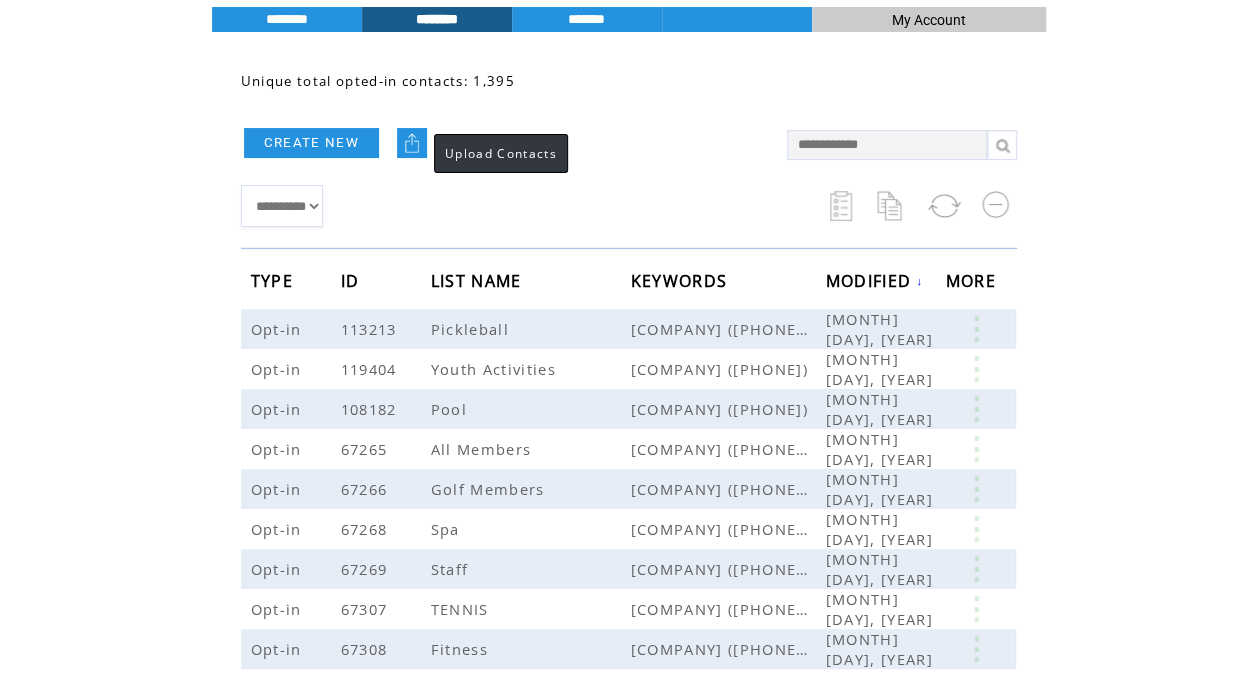 click at bounding box center (412, 143) 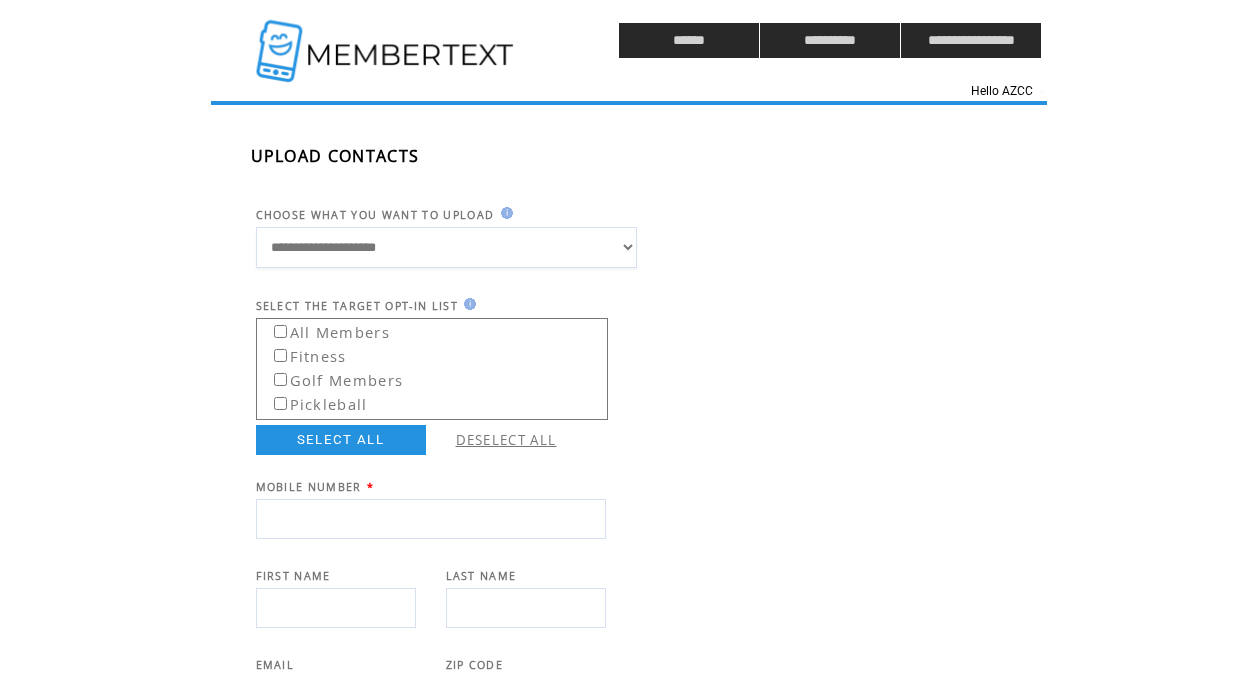 scroll, scrollTop: 0, scrollLeft: 0, axis: both 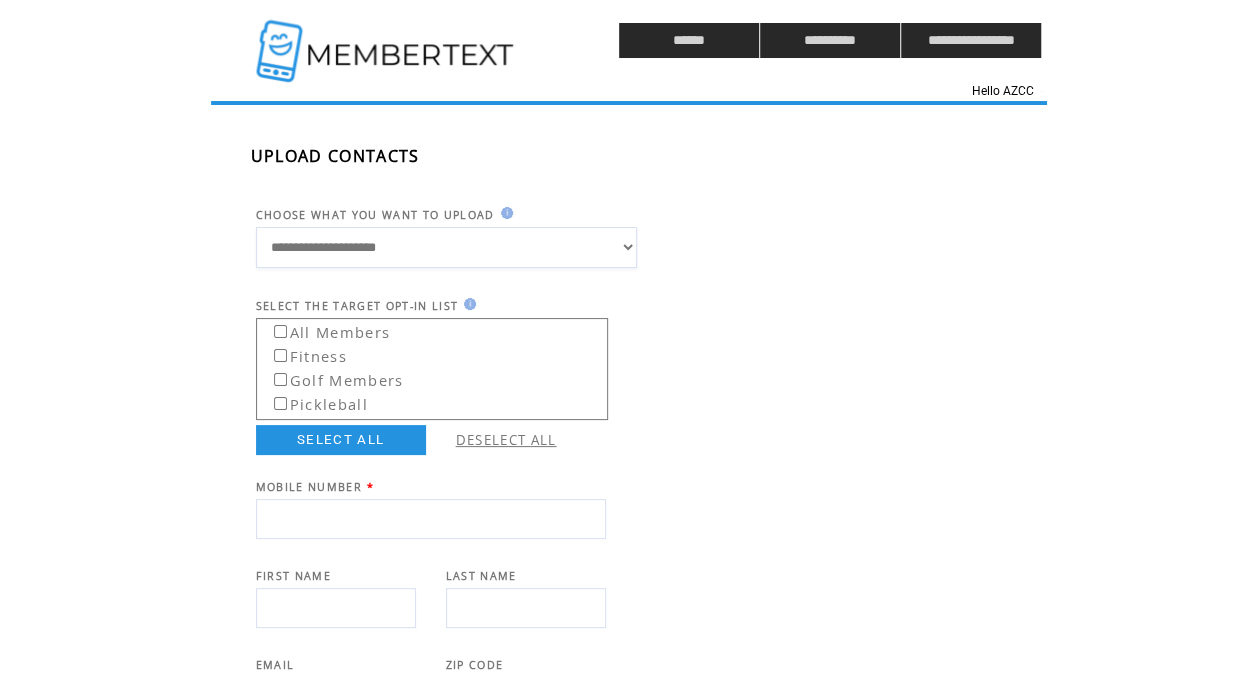 click on "SELECT THE TARGET OPT-IN LIST" at bounding box center [649, 295] 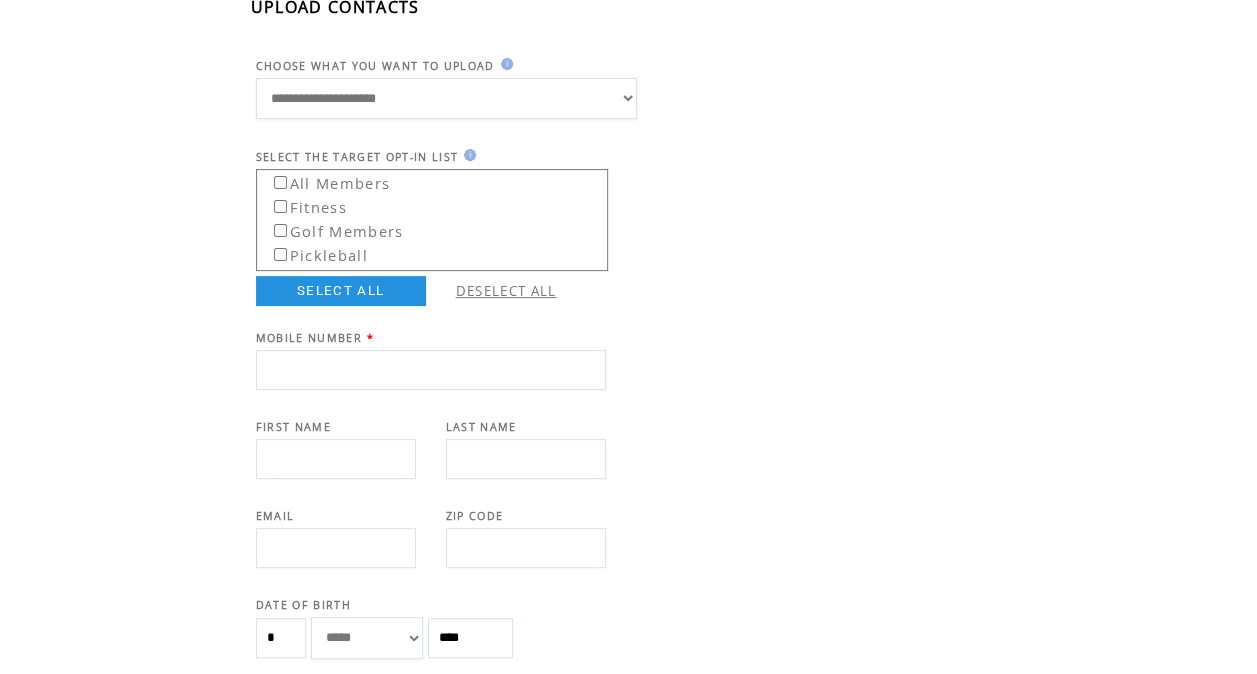 scroll, scrollTop: 154, scrollLeft: 0, axis: vertical 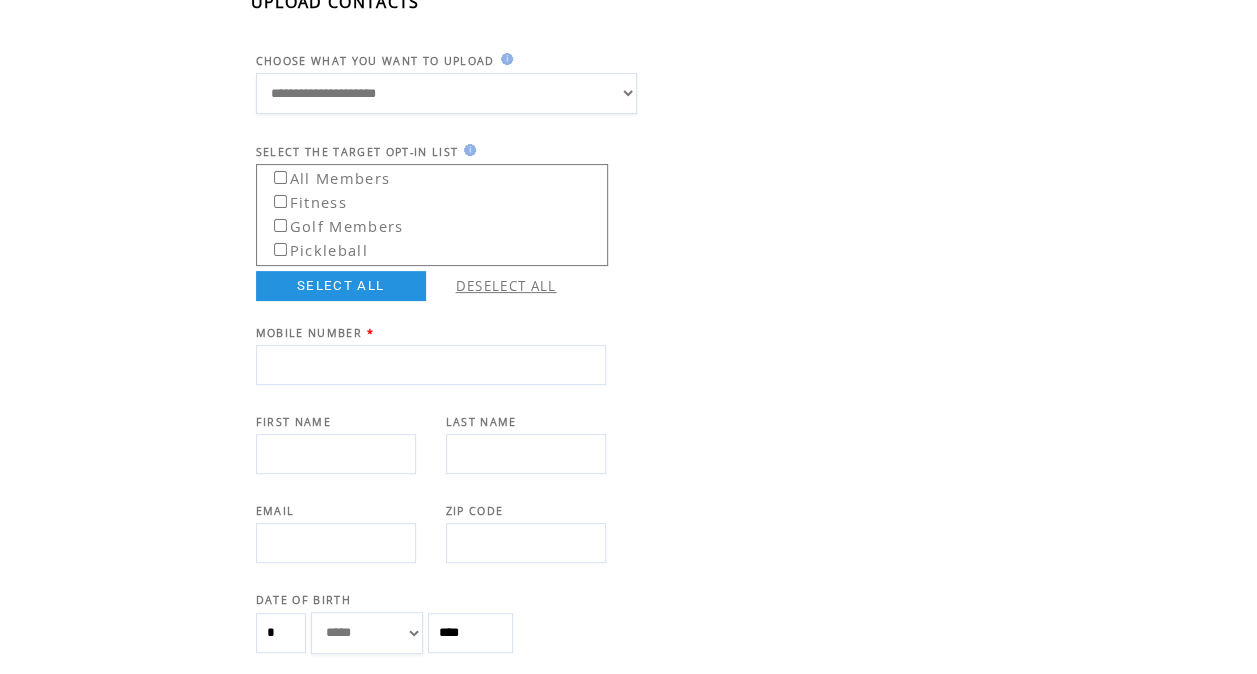 click on "All Members" at bounding box center (325, 175) 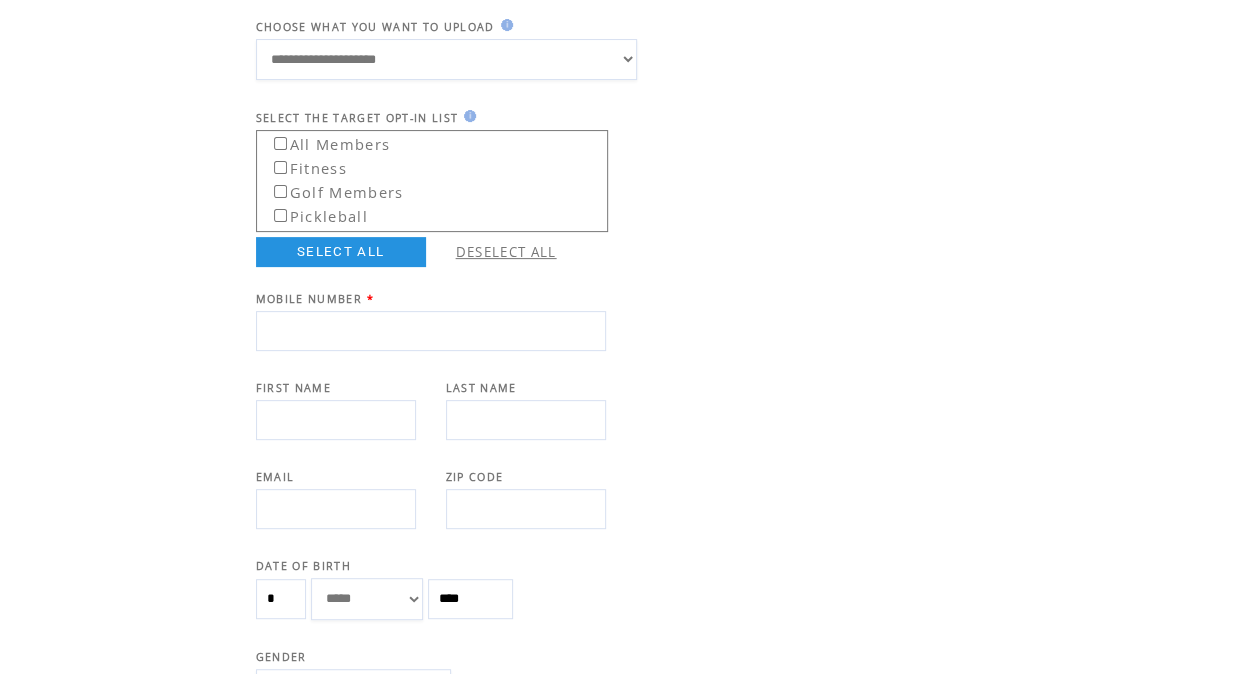 scroll, scrollTop: 186, scrollLeft: 0, axis: vertical 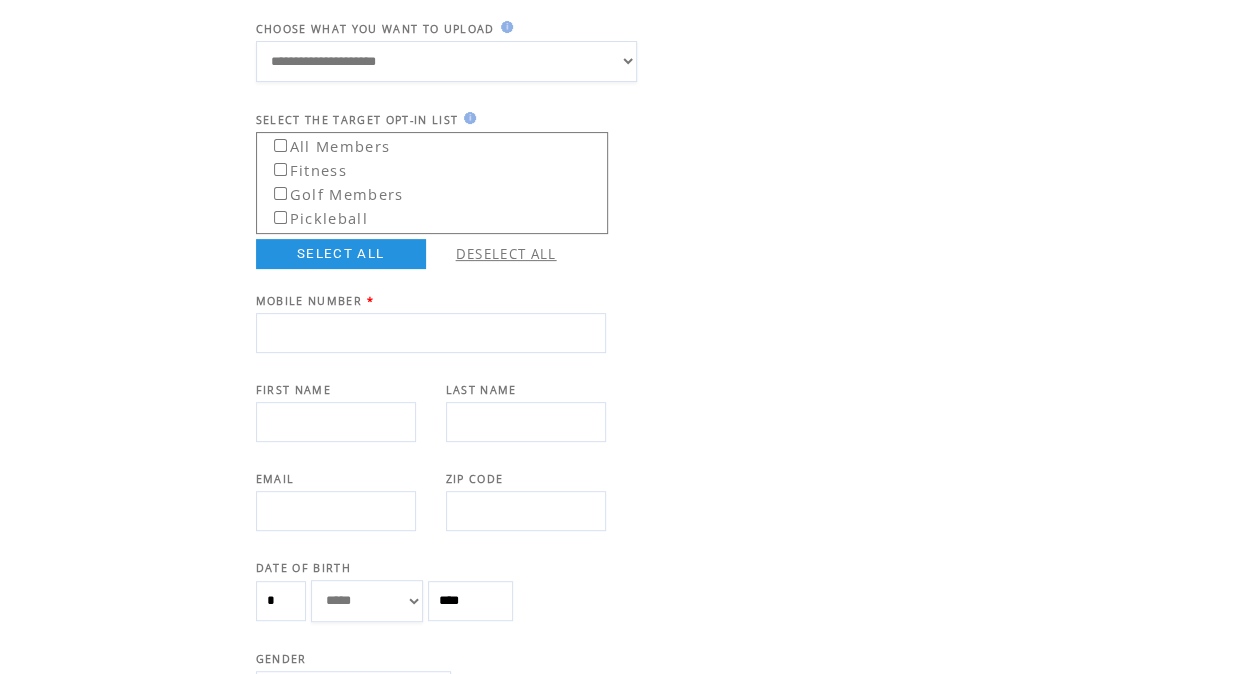 click at bounding box center (431, 310) 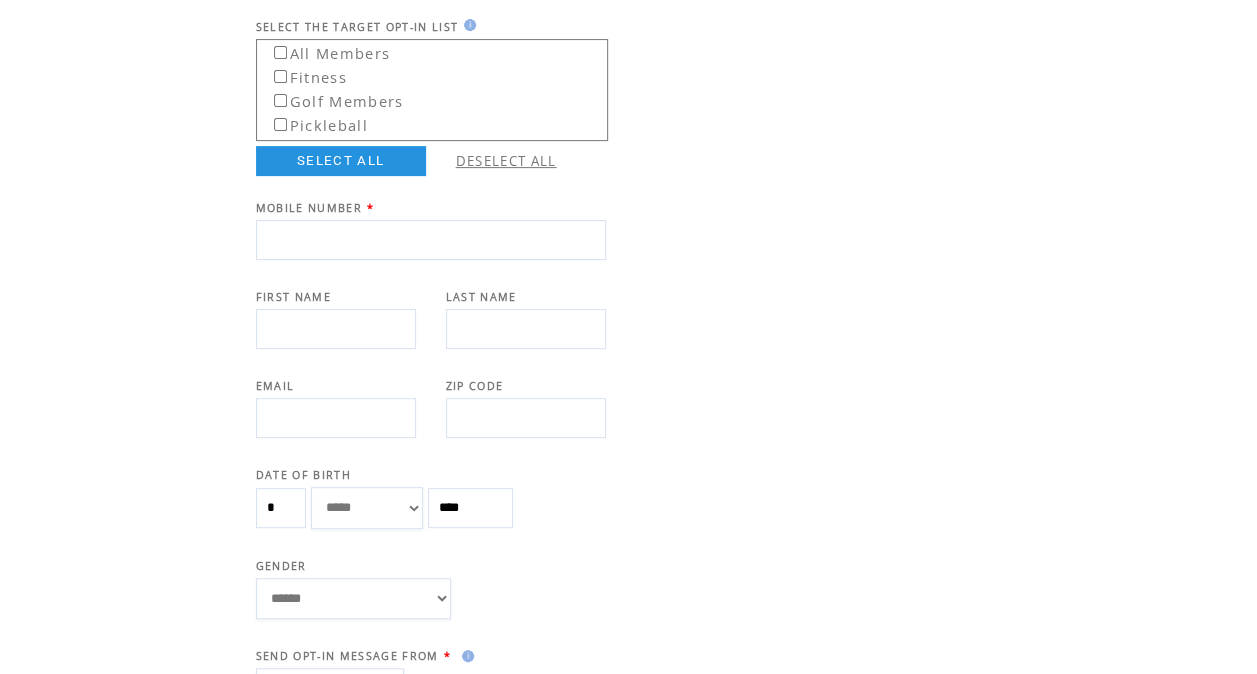 click at bounding box center (431, 240) 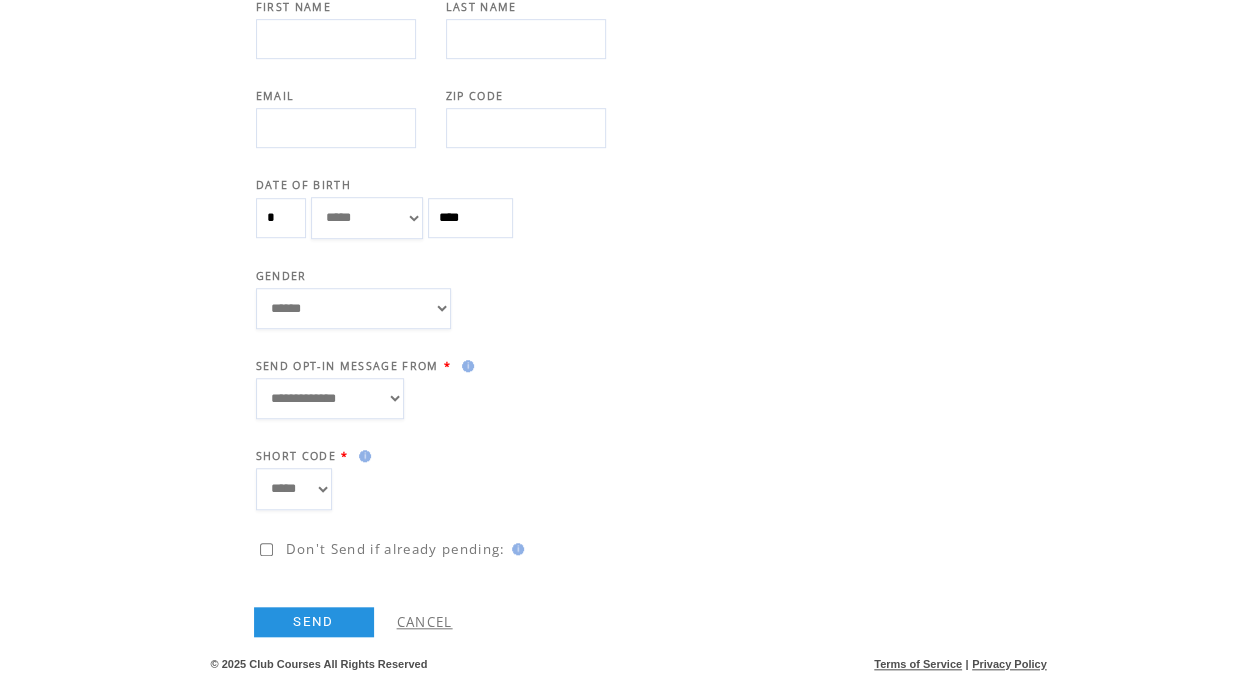 scroll, scrollTop: 578, scrollLeft: 0, axis: vertical 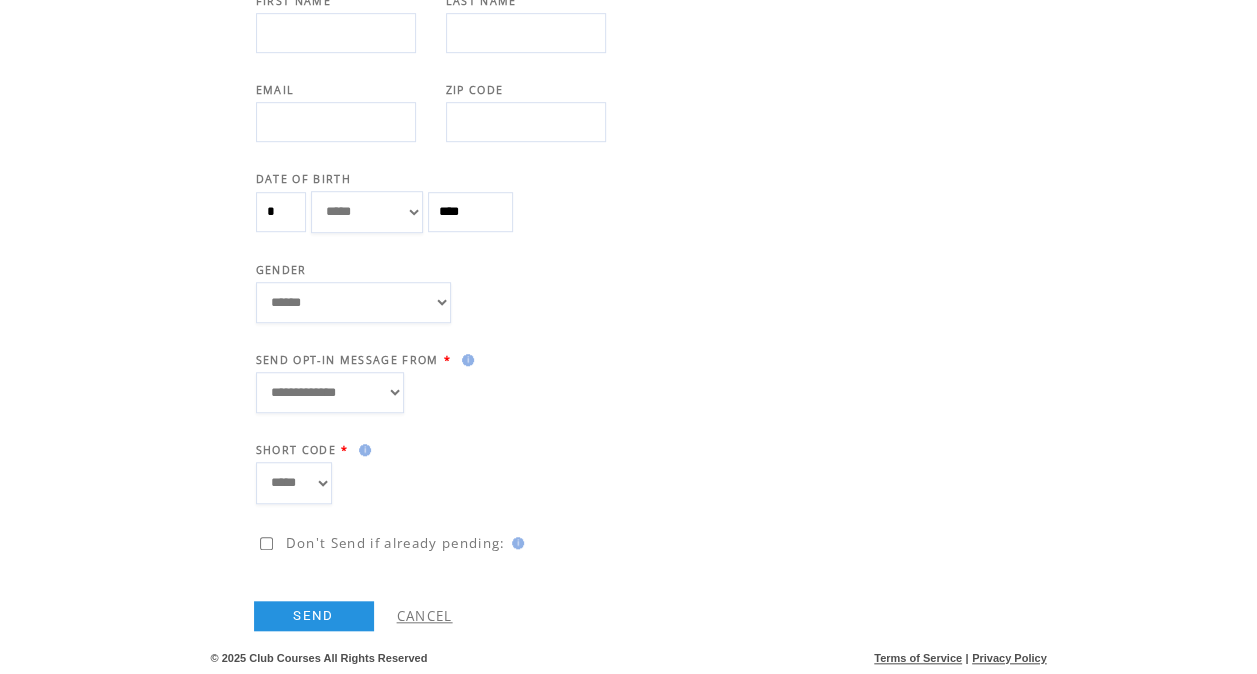 click on "**********" at bounding box center [330, 392] 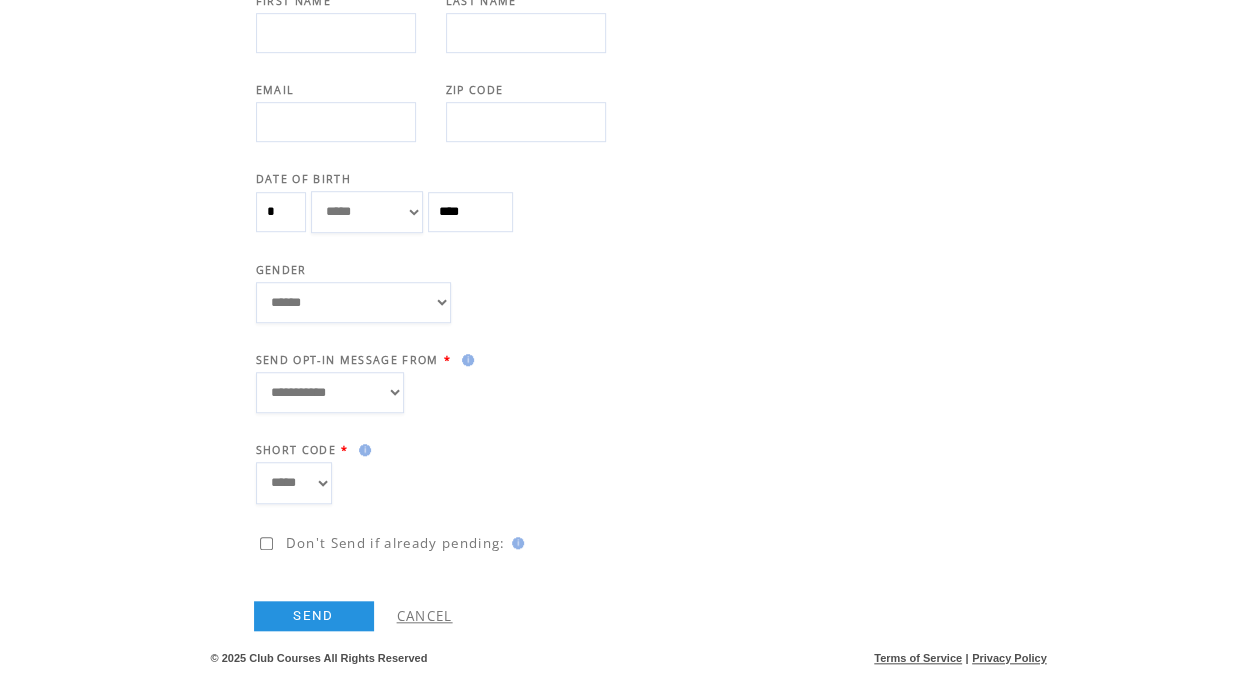 click on "**********" at bounding box center [431, 392] 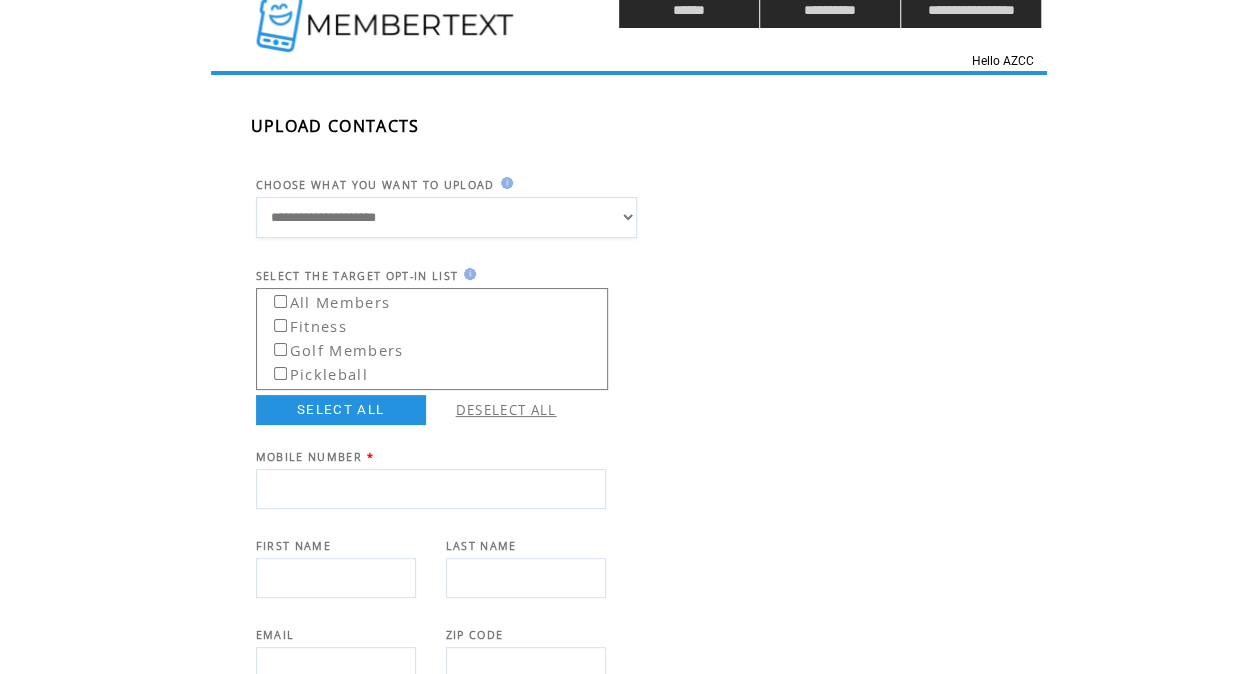 scroll, scrollTop: 0, scrollLeft: 0, axis: both 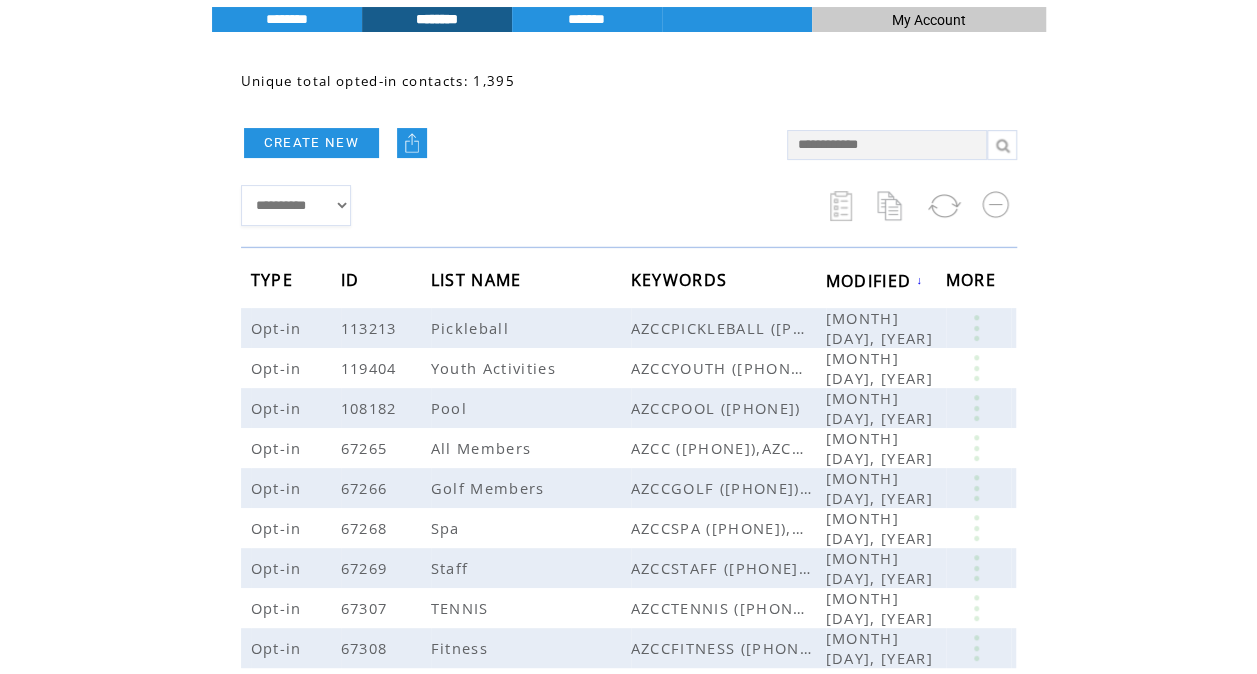 click on "**********" at bounding box center (504, 205) 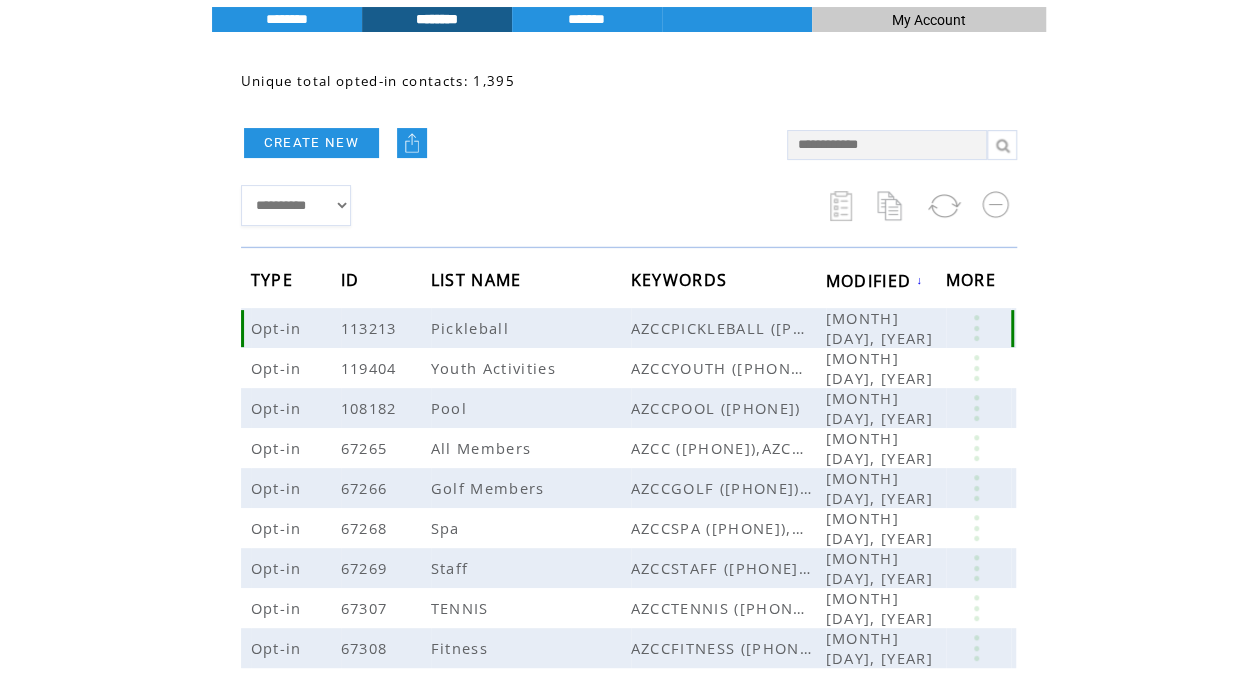 click at bounding box center (976, 328) 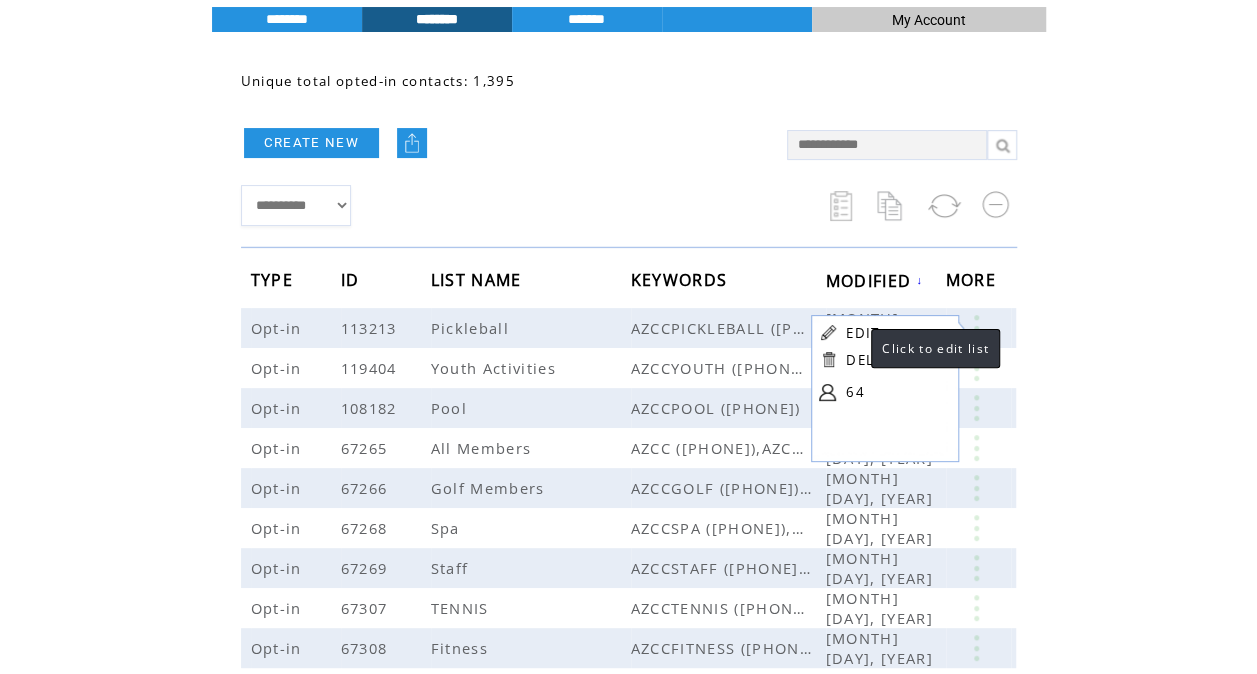 click on "EDIT" at bounding box center (862, 333) 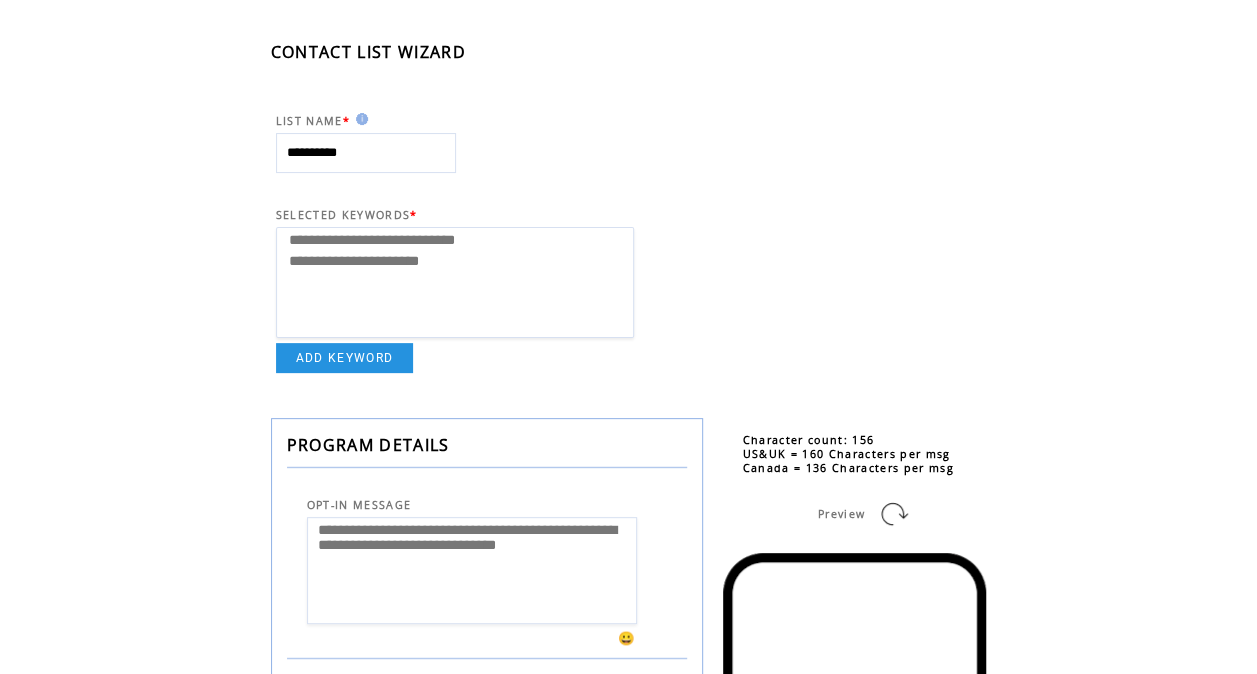 scroll, scrollTop: 149, scrollLeft: 0, axis: vertical 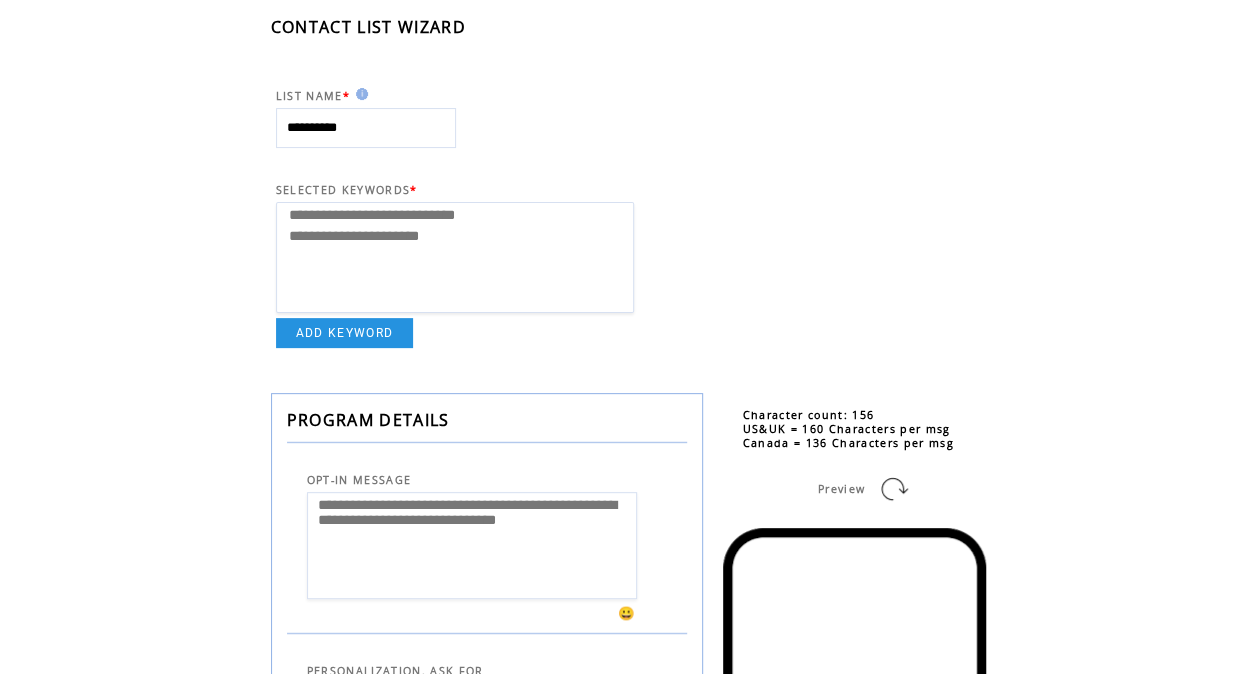 click on "**********" at bounding box center [452, 218] 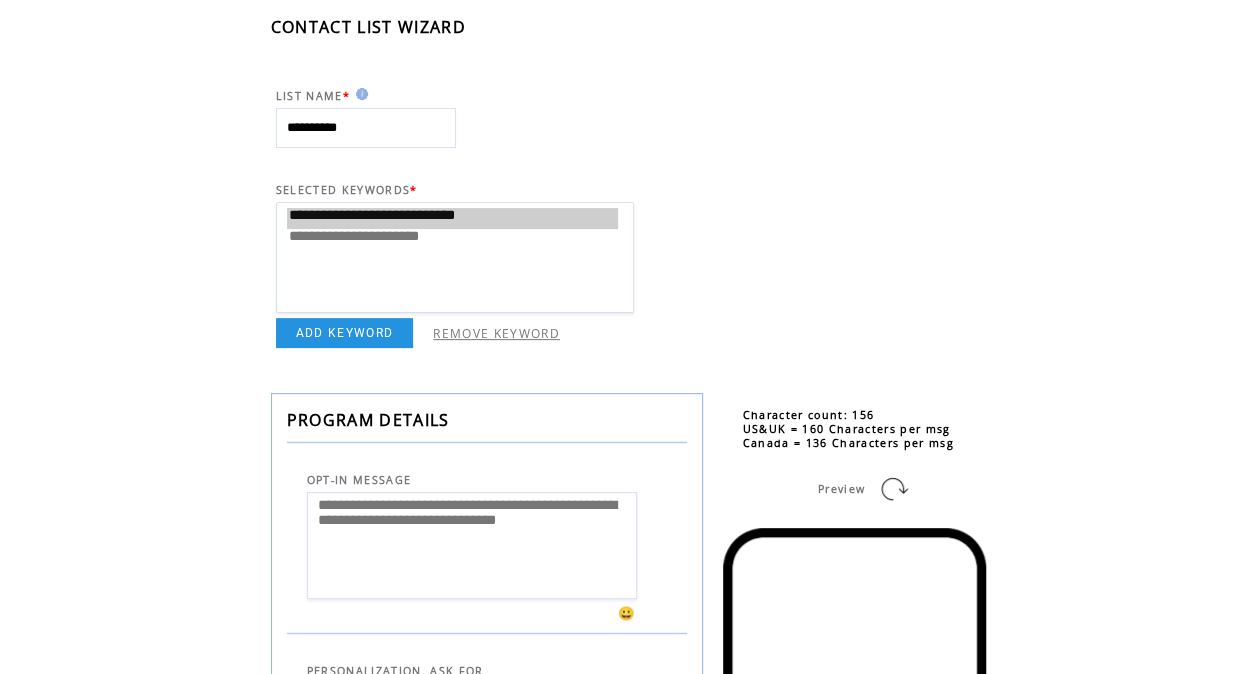 click on "**********" at bounding box center [455, 128] 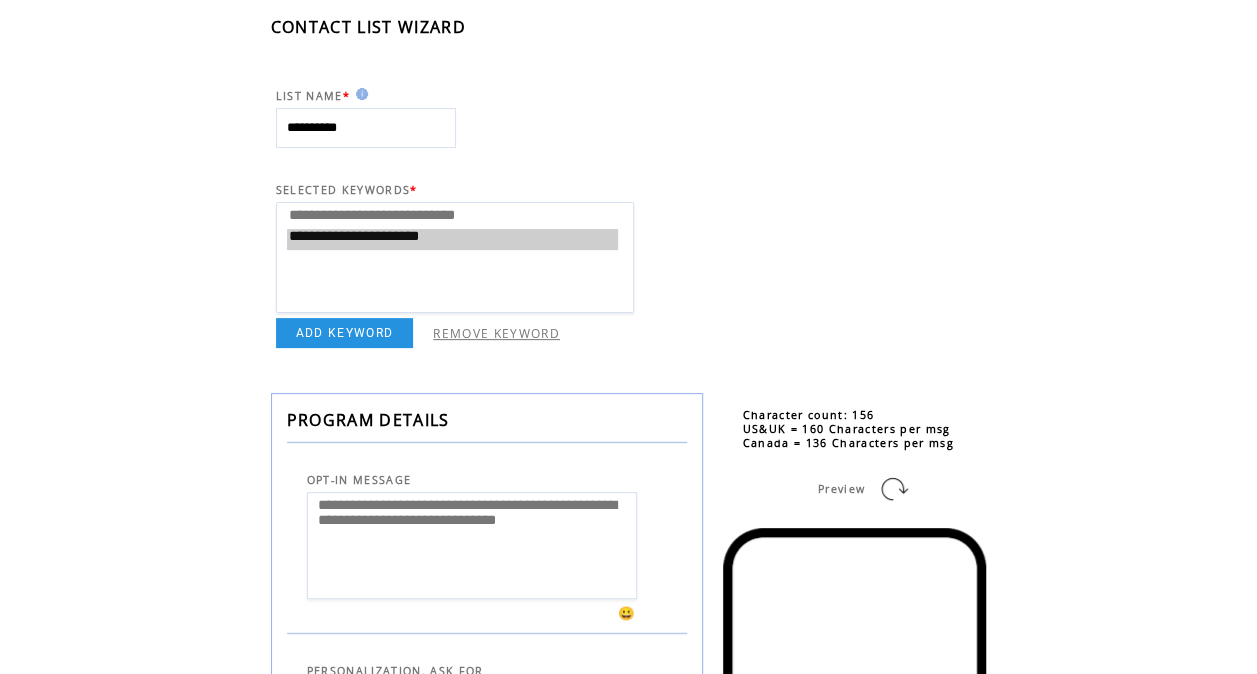 click on "SELECTED KEYWORDS *" at bounding box center (455, 175) 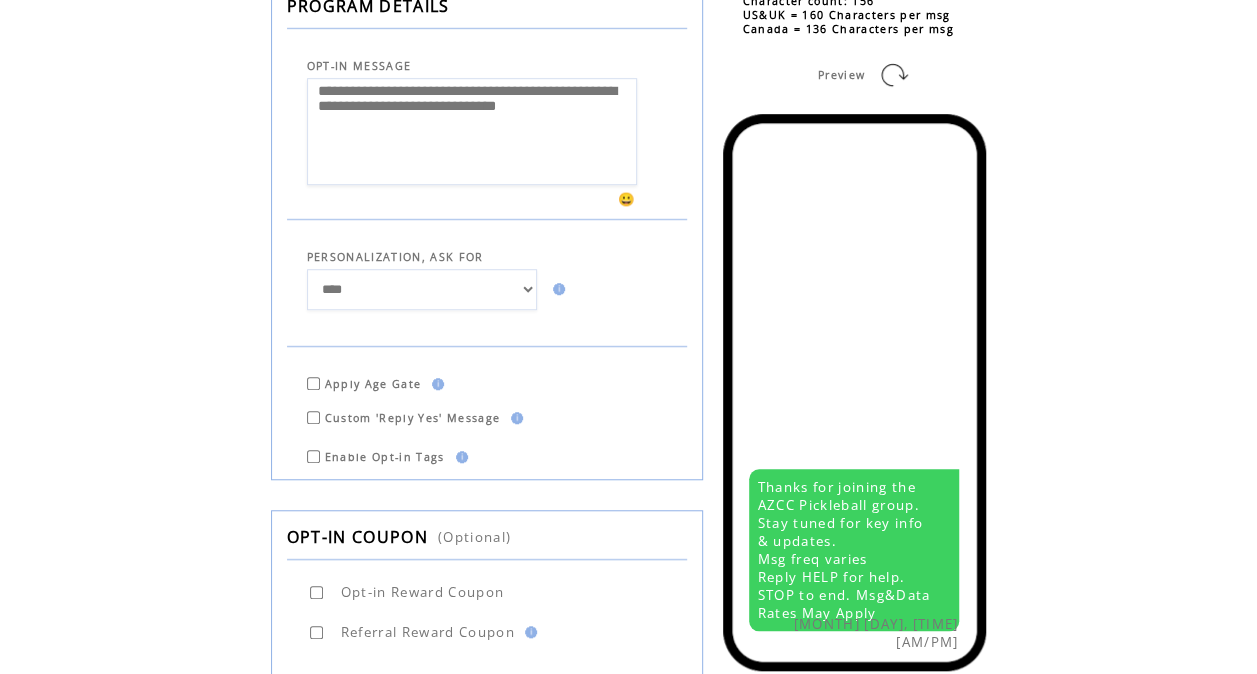 scroll, scrollTop: 732, scrollLeft: 0, axis: vertical 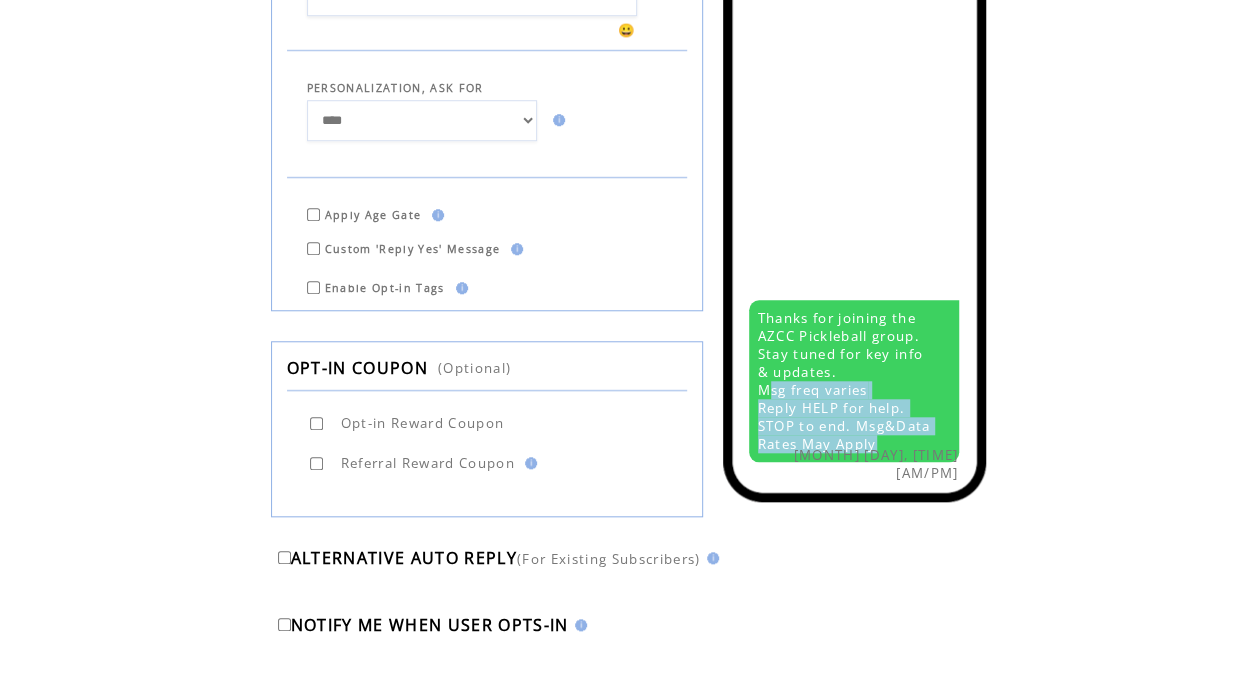 drag, startPoint x: 832, startPoint y: 445, endPoint x: 756, endPoint y: 378, distance: 101.31634 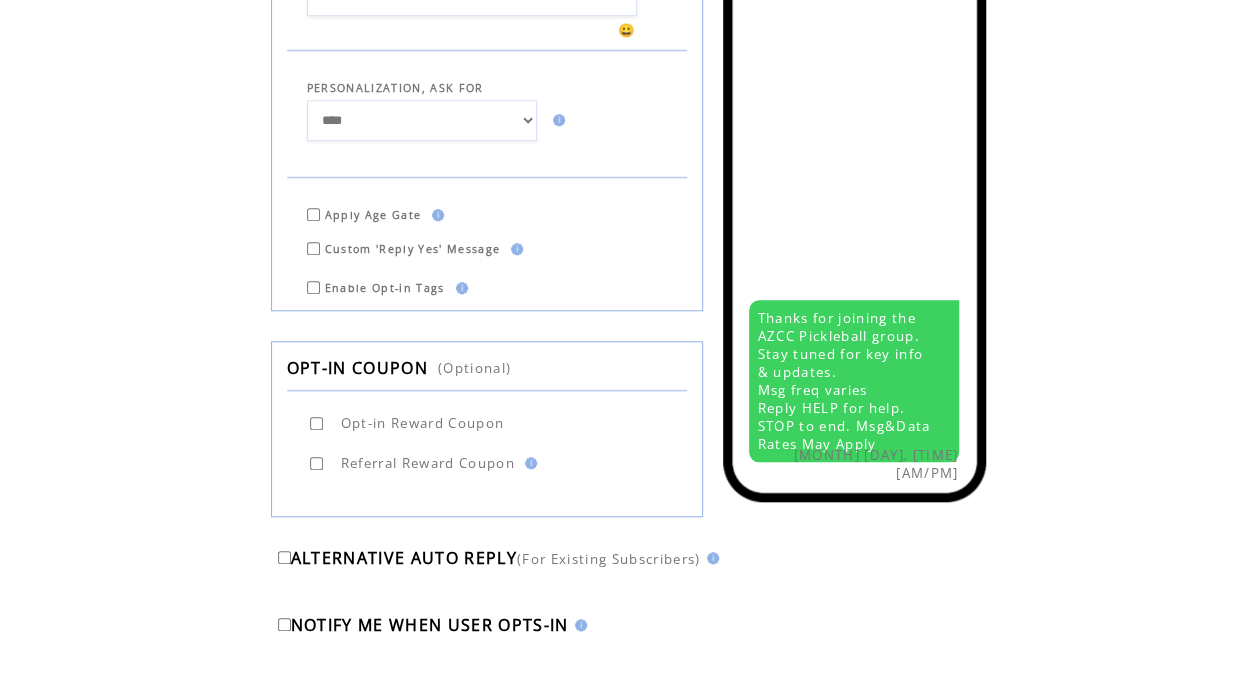 click on "**********" at bounding box center (689, 213) 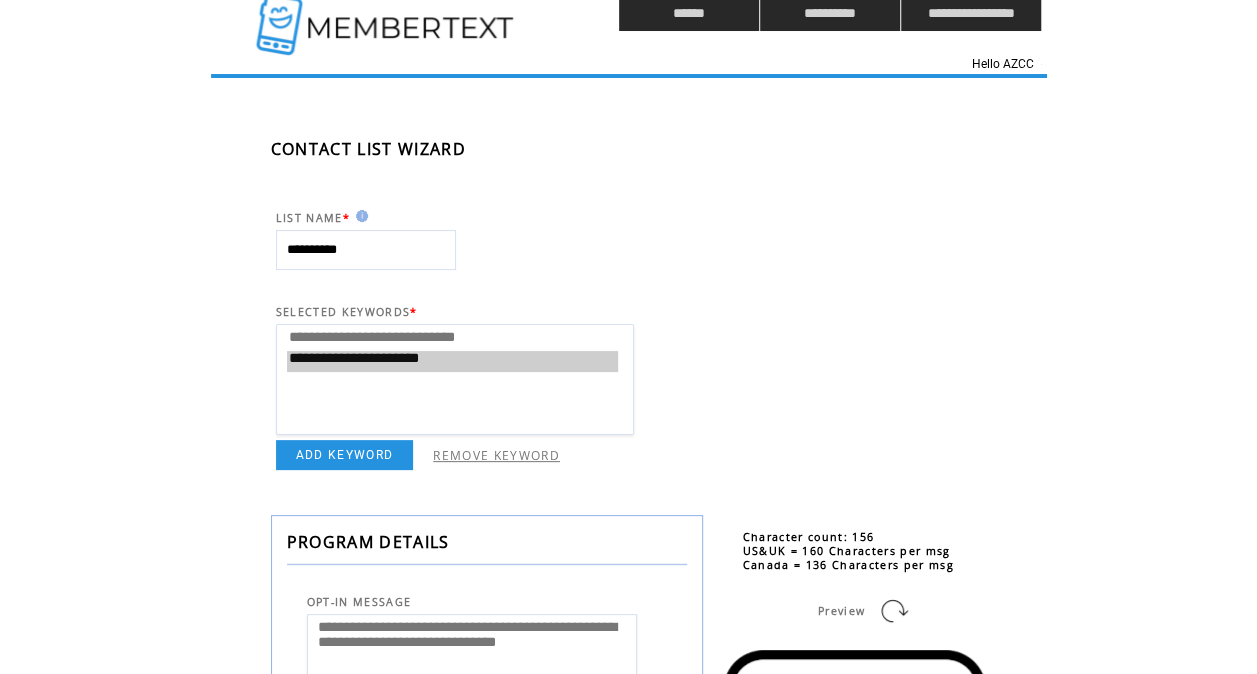 scroll, scrollTop: 18, scrollLeft: 0, axis: vertical 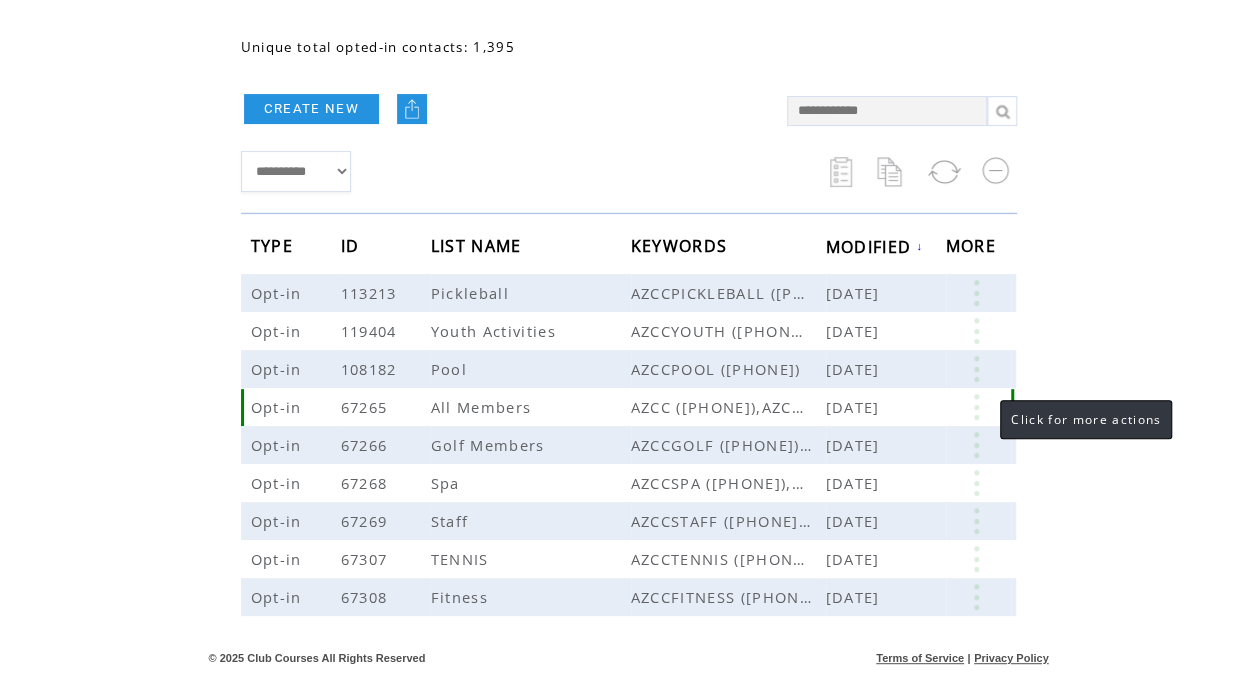 click at bounding box center [976, 407] 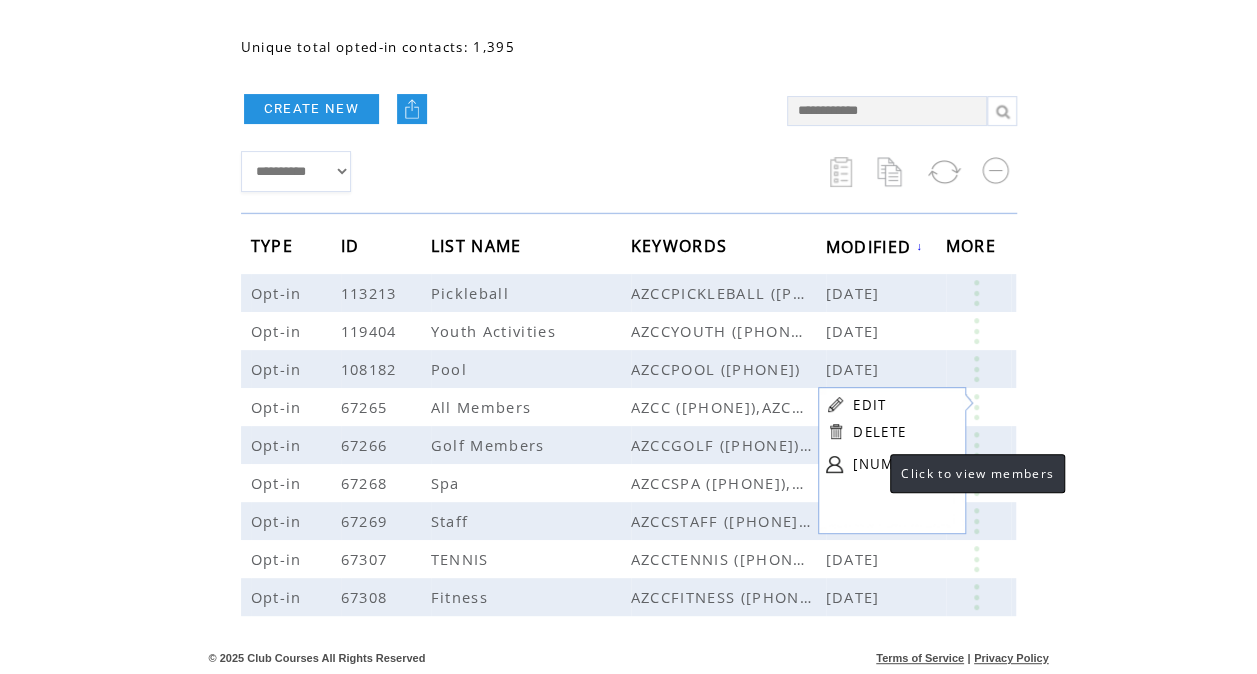click on "1231" at bounding box center (903, 464) 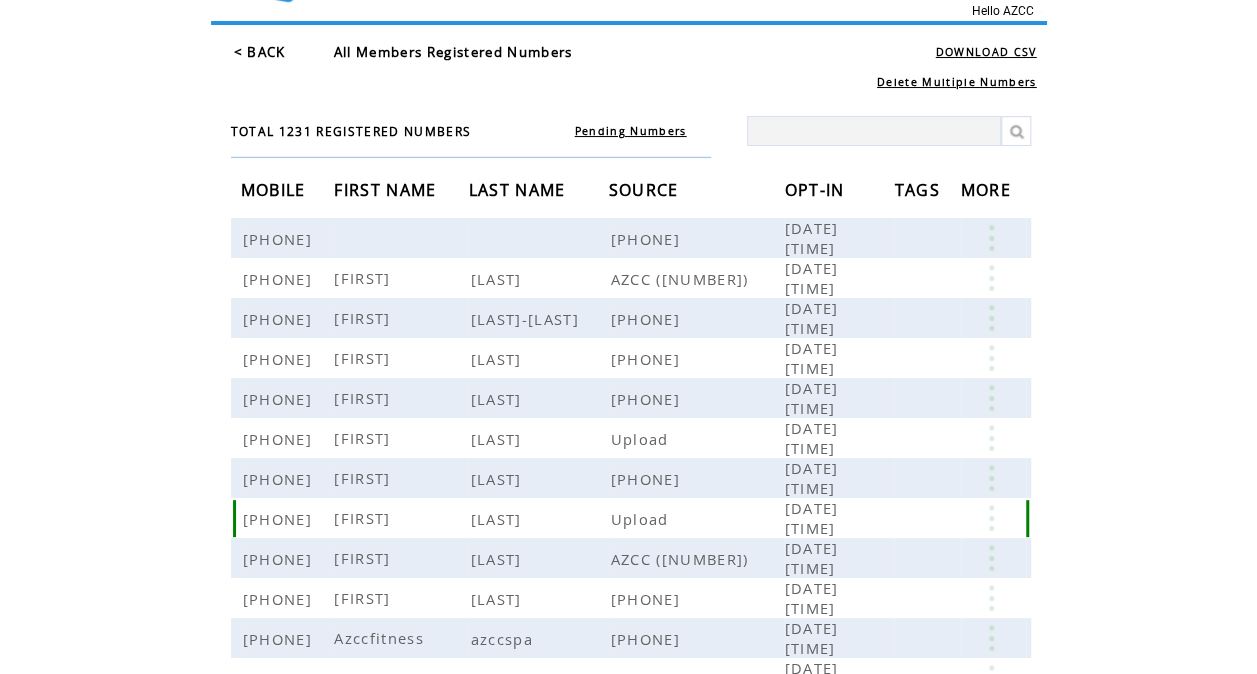 scroll, scrollTop: 76, scrollLeft: 0, axis: vertical 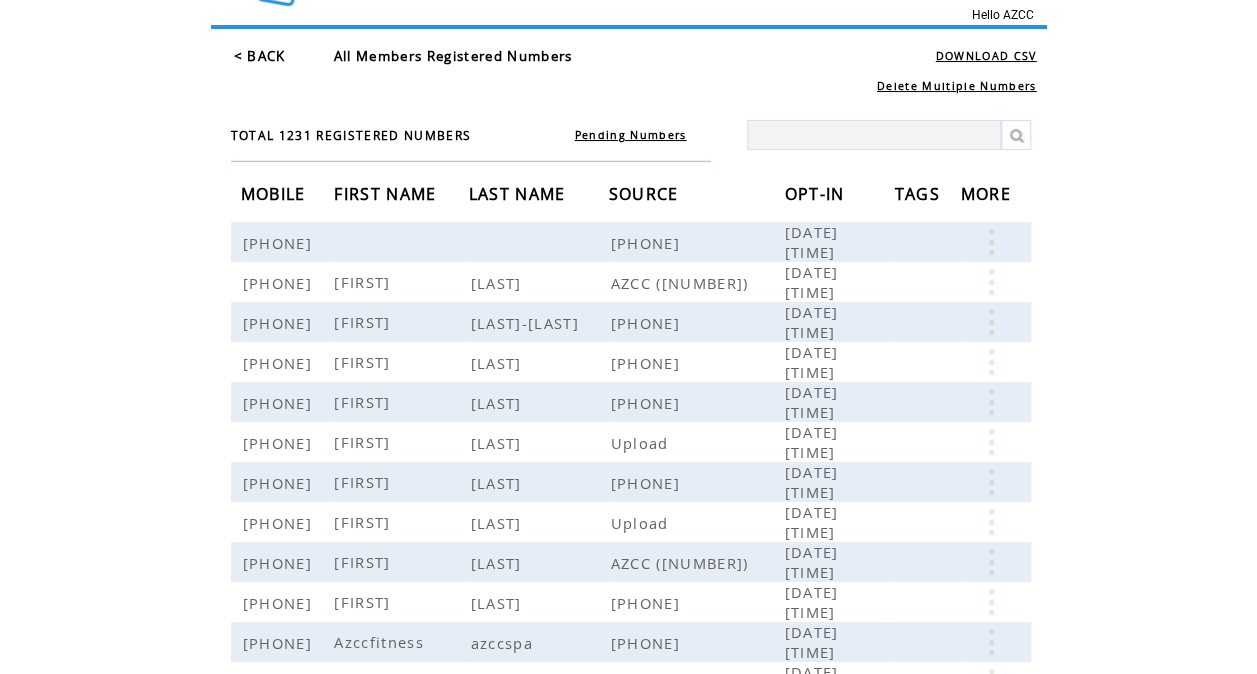 click at bounding box center [874, 135] 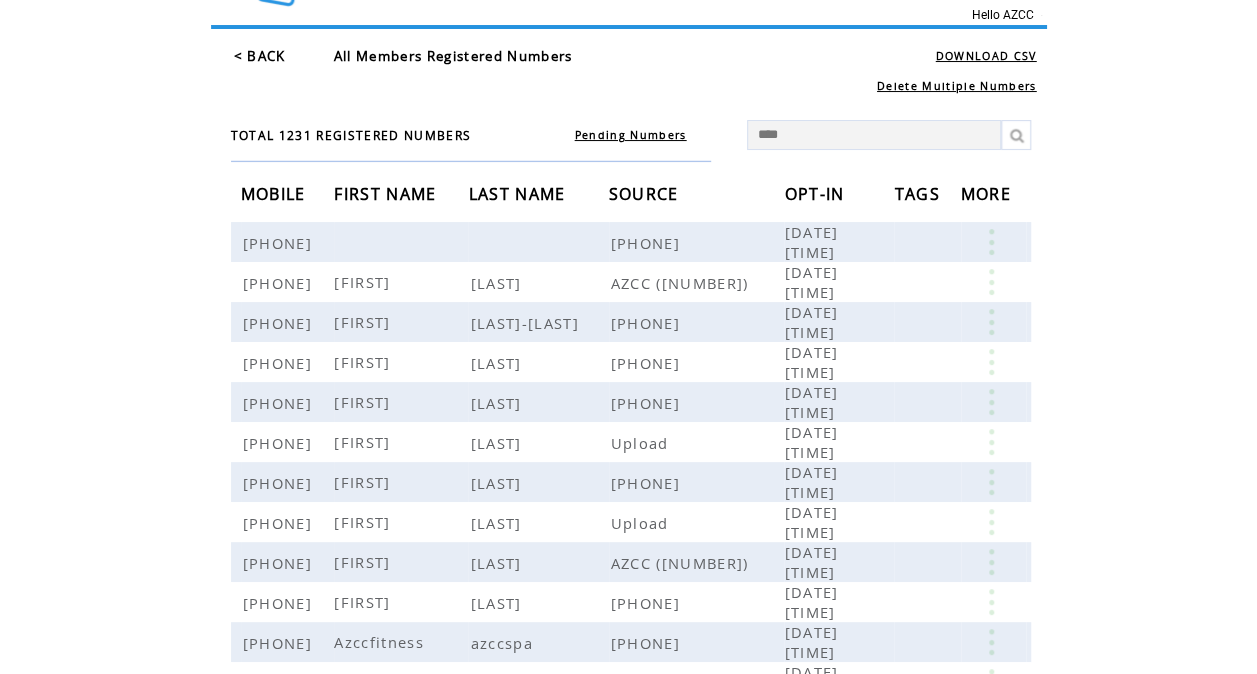 type on "*****" 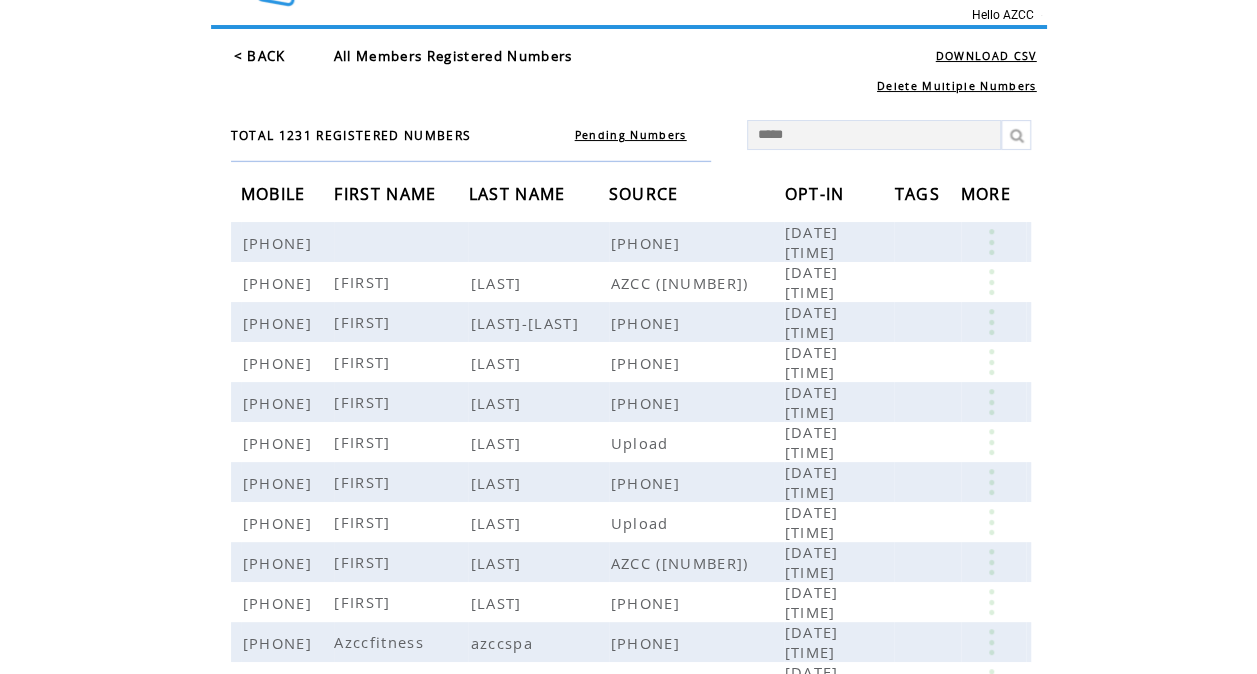 scroll, scrollTop: 9, scrollLeft: 0, axis: vertical 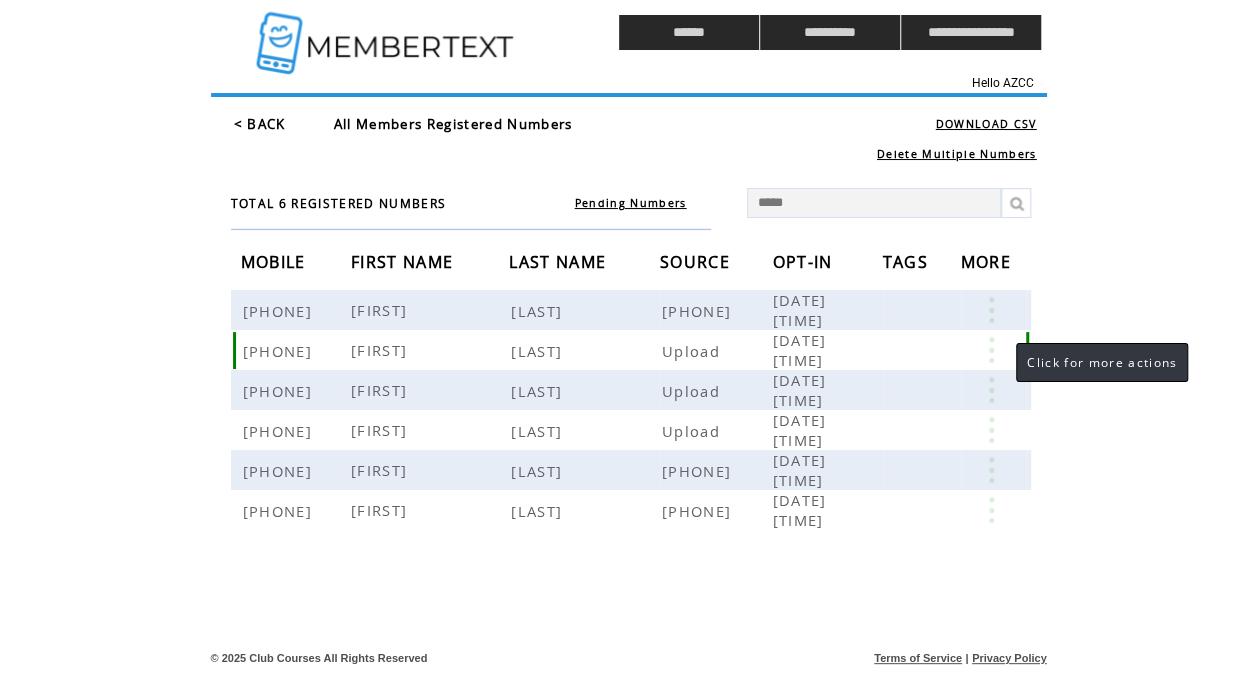 click at bounding box center [991, 350] 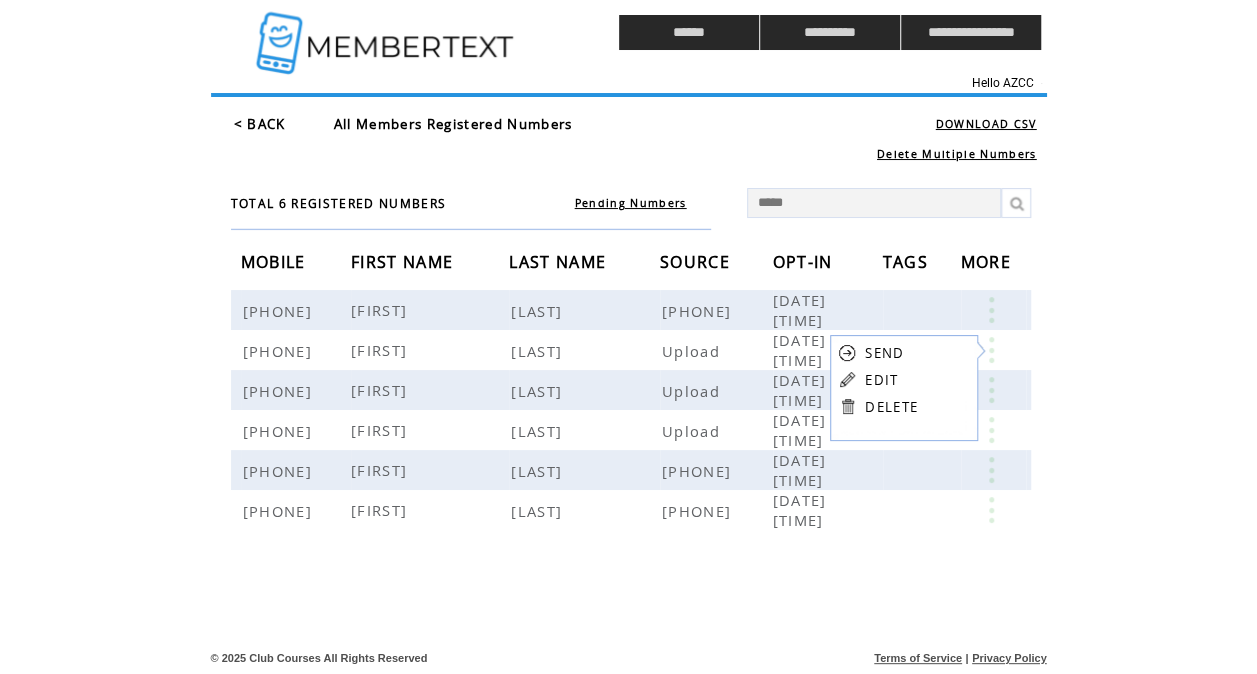 click on "EDIT" at bounding box center (881, 380) 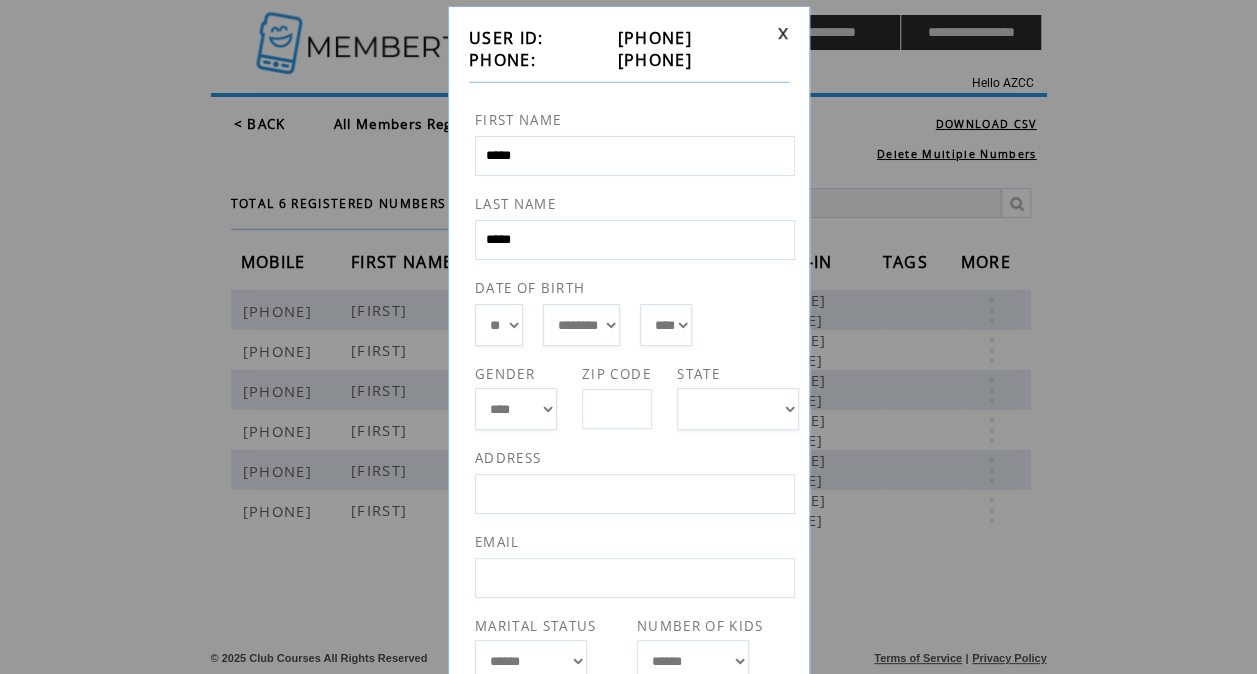 scroll, scrollTop: 65, scrollLeft: 0, axis: vertical 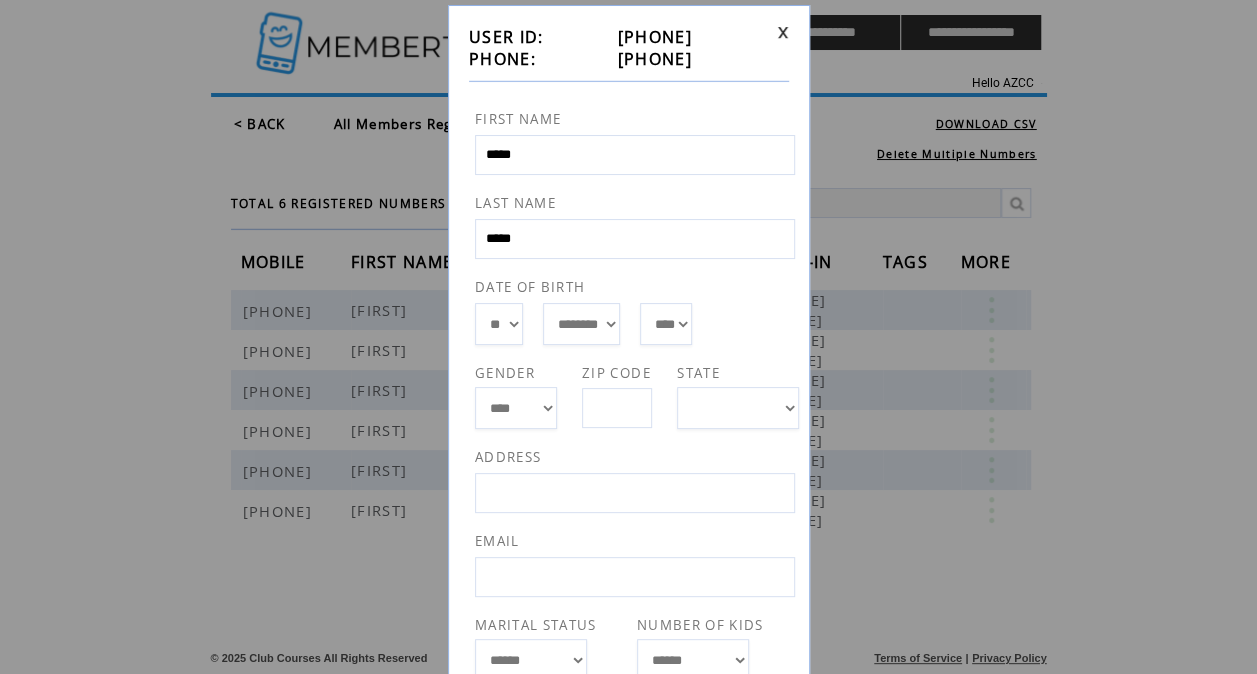 click at bounding box center (637, 438) 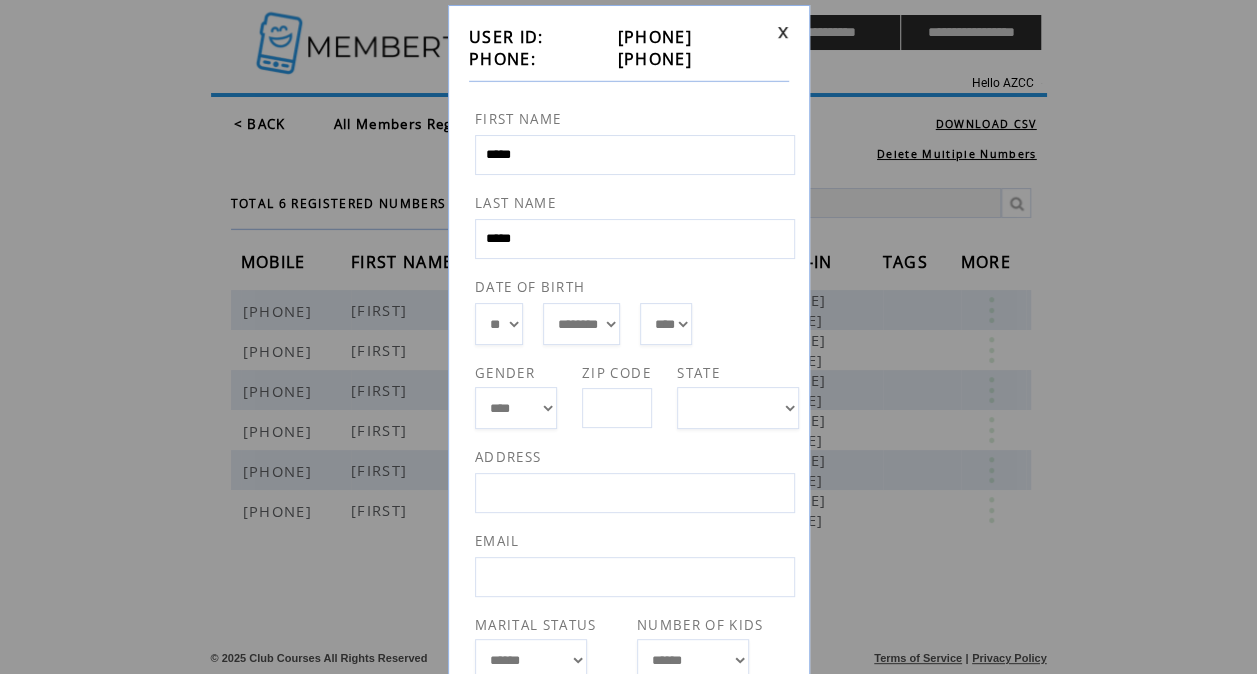 click at bounding box center [783, 32] 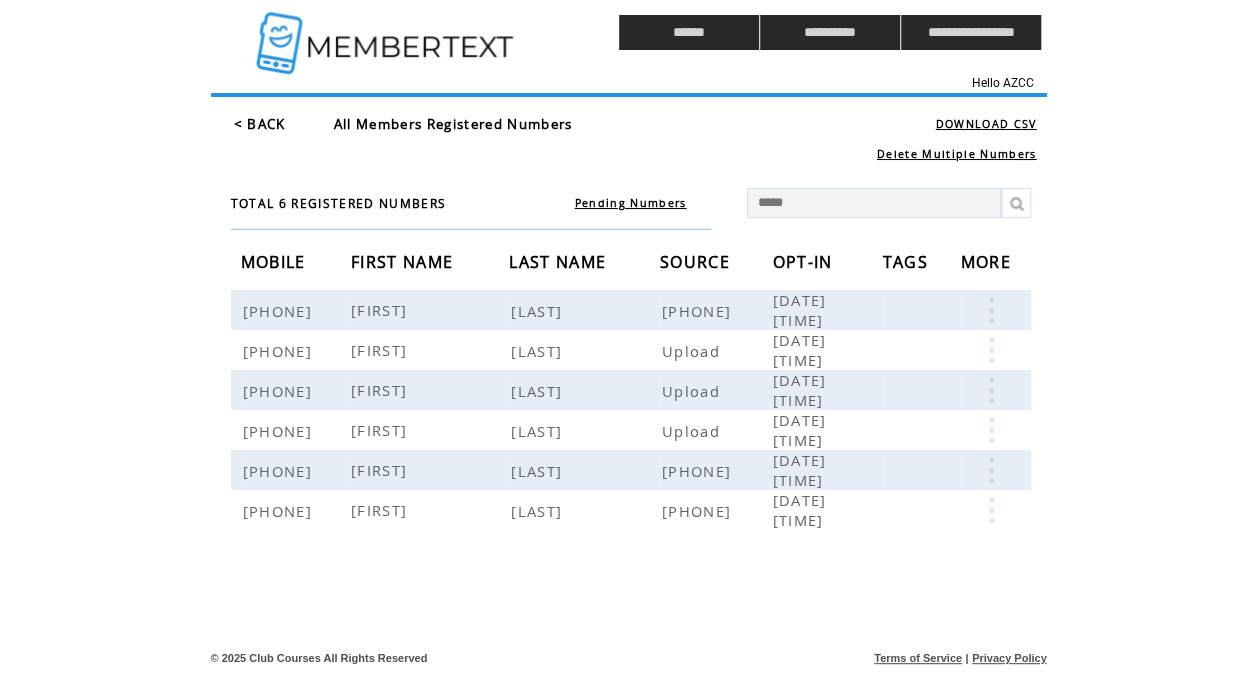 click on "TOTAL 6 REGISTERED NUMBERS Pending Numbers ***** MOBILE FIRST NAME LAST NAME SOURCE OPT-IN TAGS MORE 1480xxx4699 NICHOLE SMITH AZCC (71441-US) 08/27/2018 09:17:44 AM 1602xxx7775 Randy Smith Upload 02/05/2018 04:51:15 PM 1602xxx5542 Jacob Smith Upload 03/28/2017 11:47:41 AM 1602xxx5519 Stephen Smith Upload 03/28/2017 11:05:02 AM 1602xxx5520 Jeanna Smith AZCC (71441-US) 07/25/2018 04:45:47 PM 1602xxx7559 KIM SMITH AZCC (71441-US) 08/29/2019 07:23:20 PM" at bounding box center [636, 362] 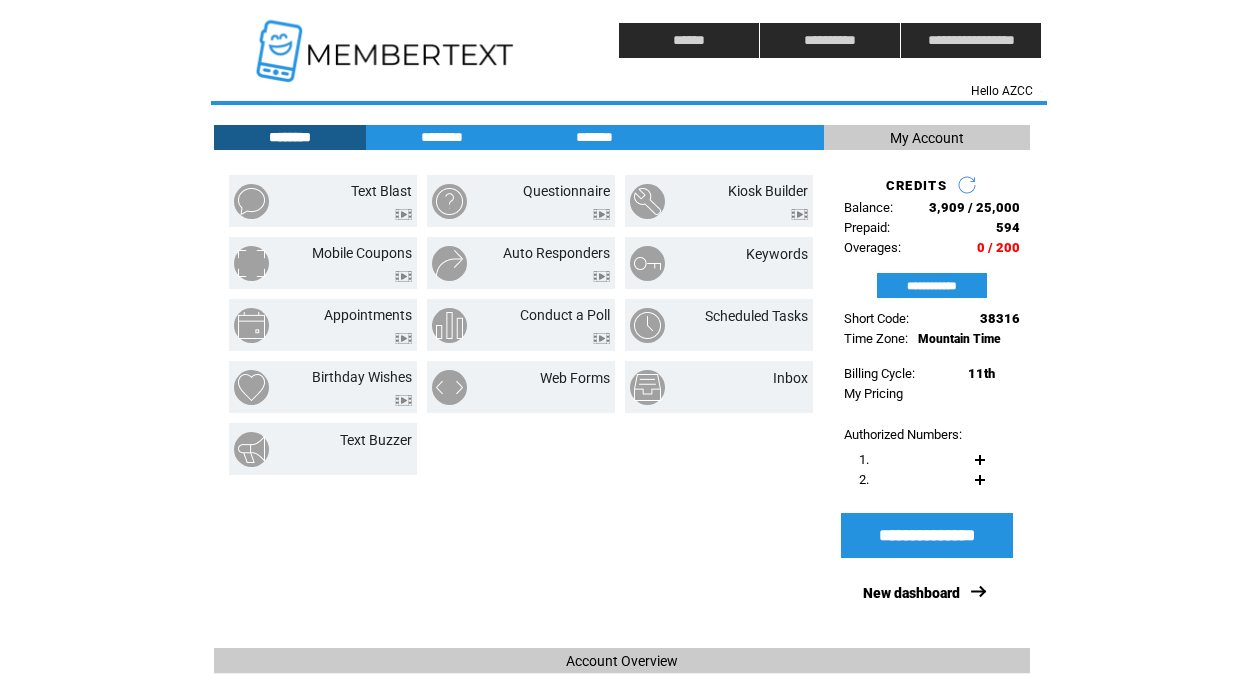 scroll, scrollTop: 0, scrollLeft: 0, axis: both 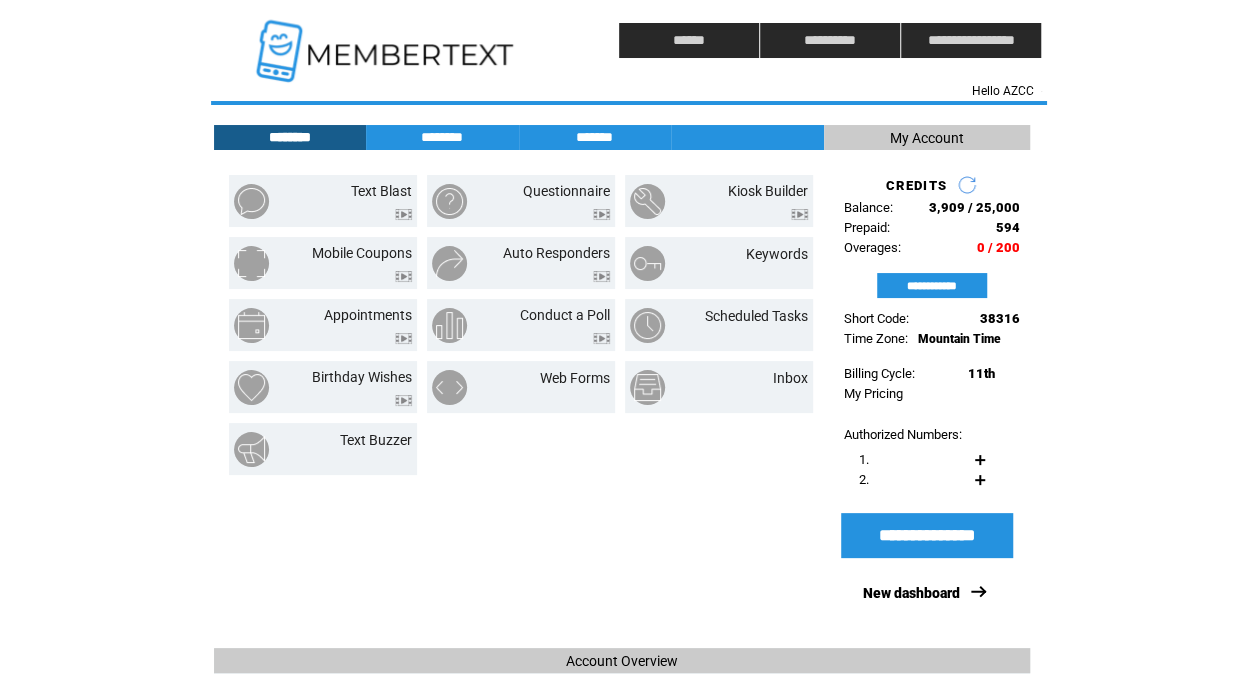 click at bounding box center [387, 40] 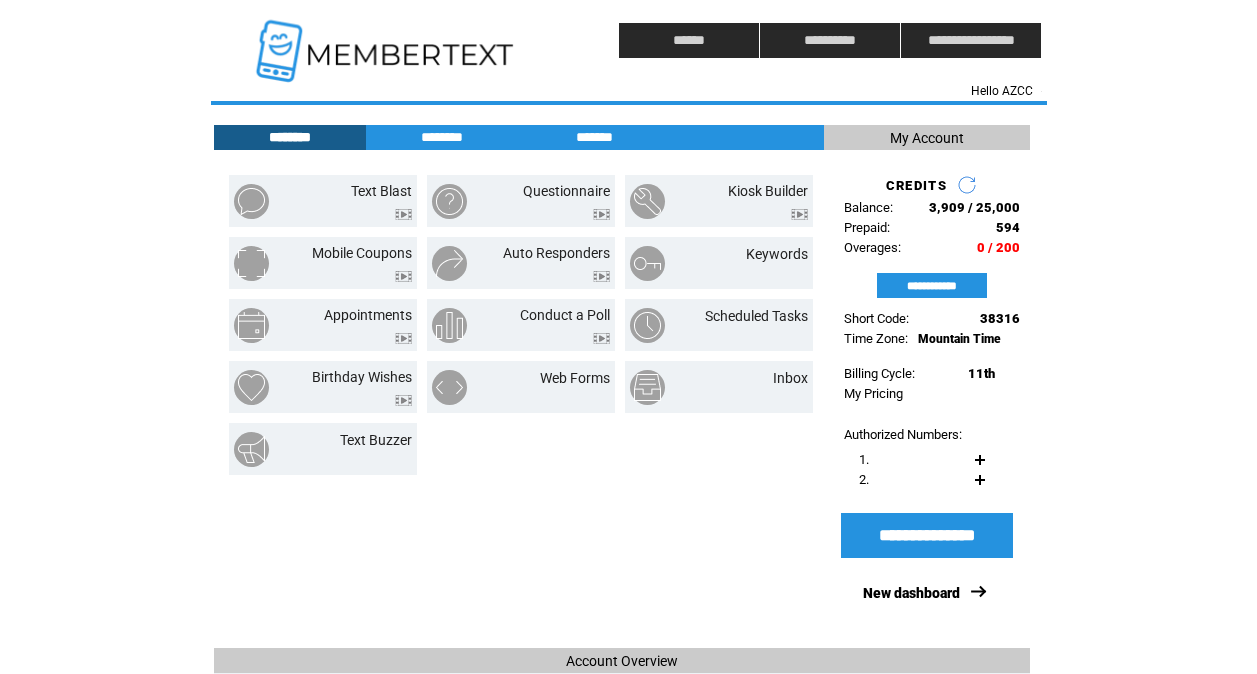 scroll, scrollTop: 0, scrollLeft: 0, axis: both 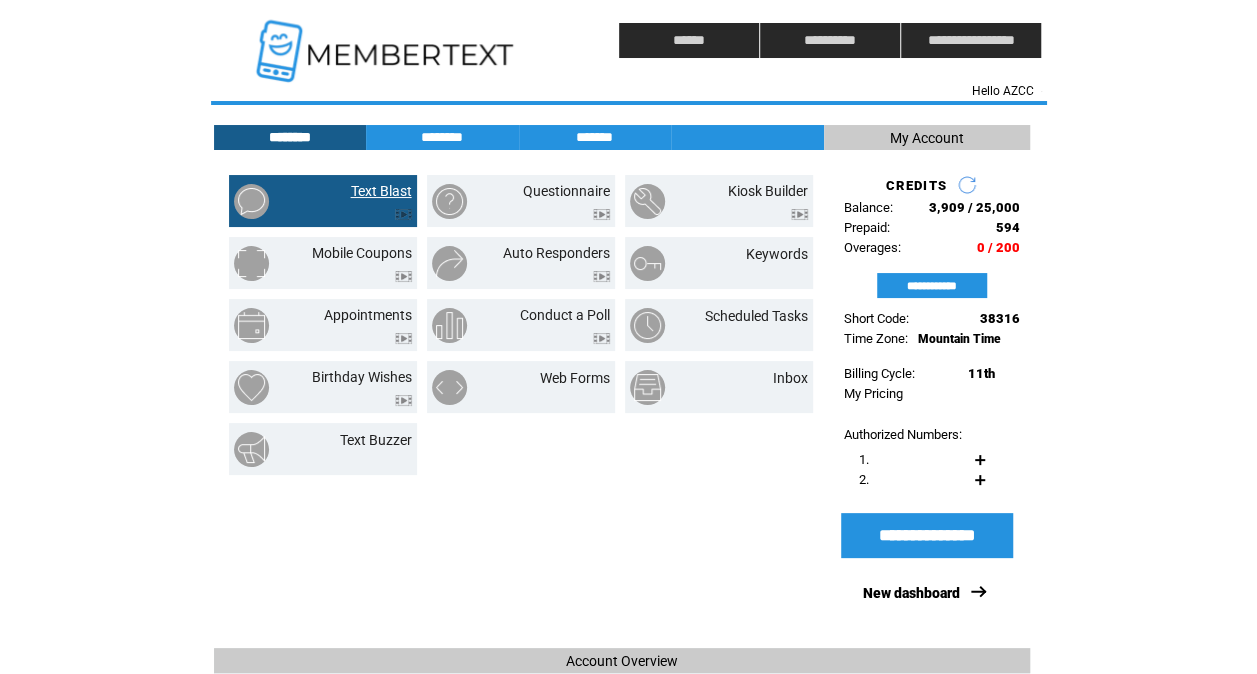 click on "Text Blast" at bounding box center (381, 191) 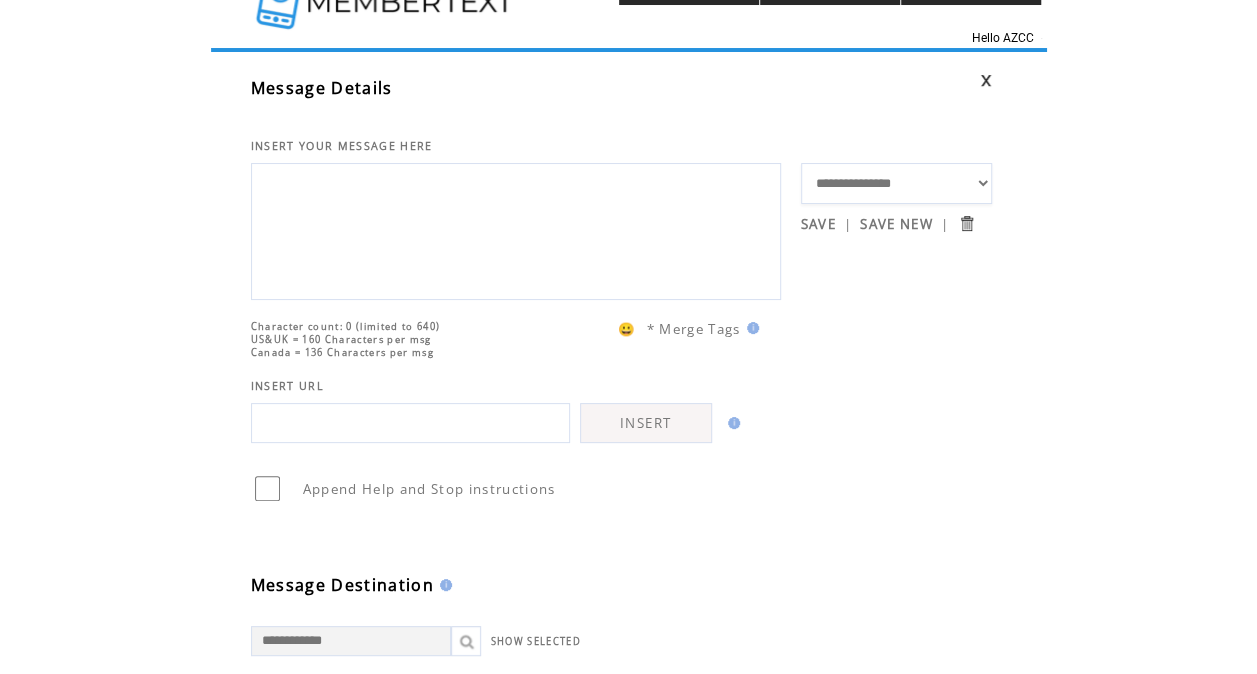 scroll, scrollTop: 54, scrollLeft: 0, axis: vertical 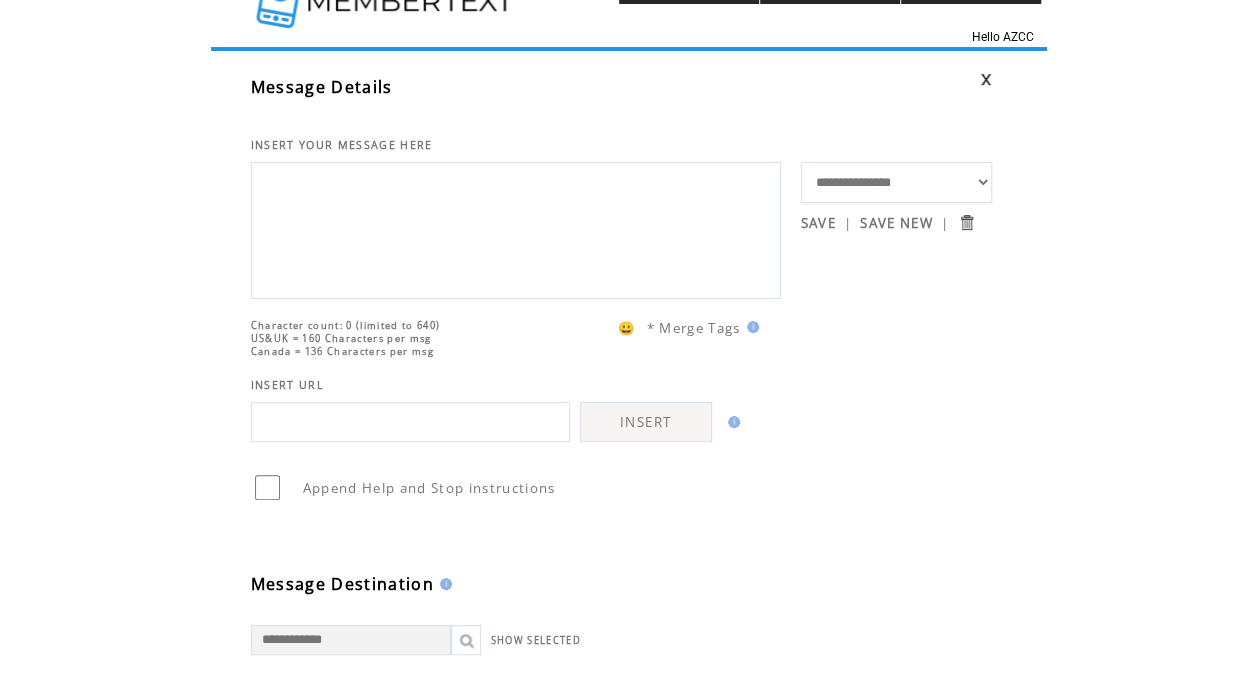 click at bounding box center (516, 228) 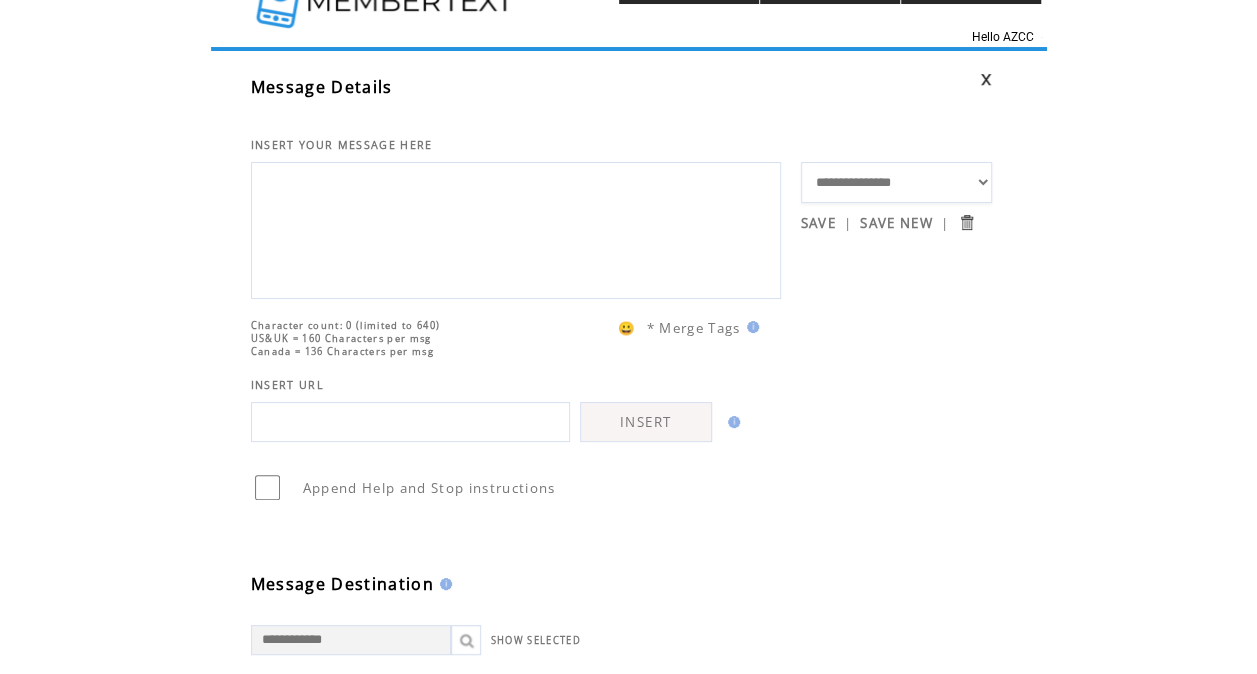 click on "**********" at bounding box center [896, 182] 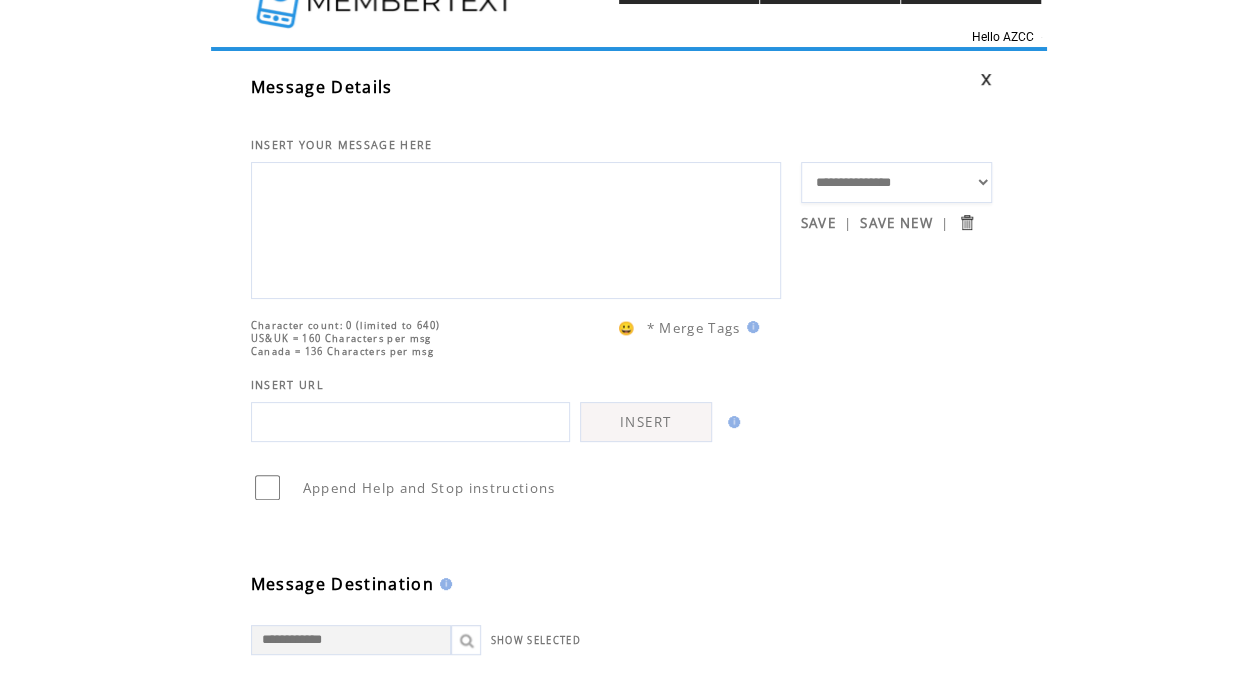 select on "*****" 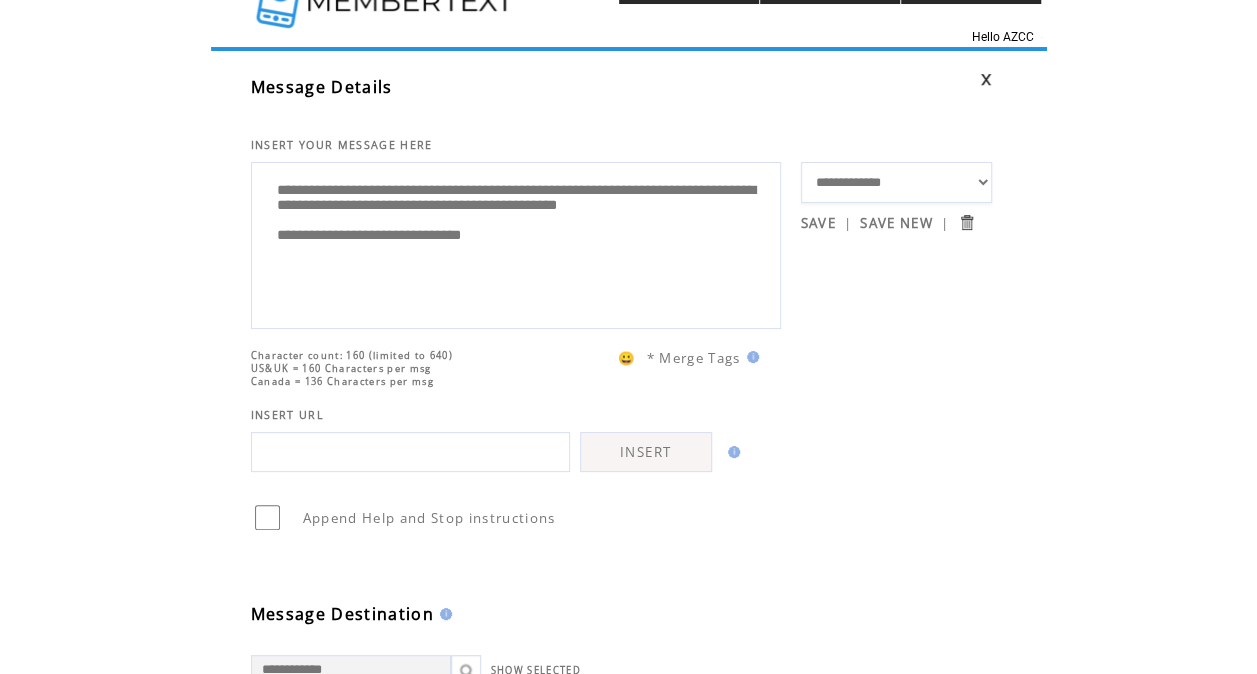click on "US&UK = 160 Characters per msg" at bounding box center [341, 368] 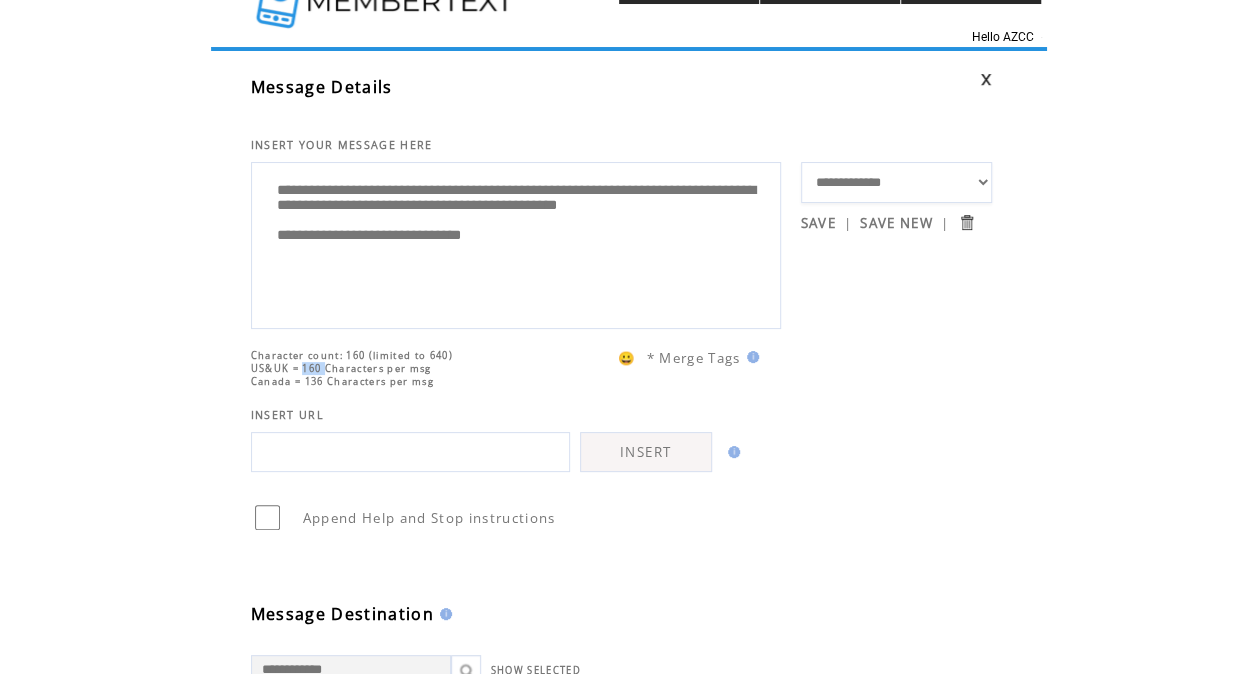 click on "US&UK = 160 Characters per msg" at bounding box center (341, 368) 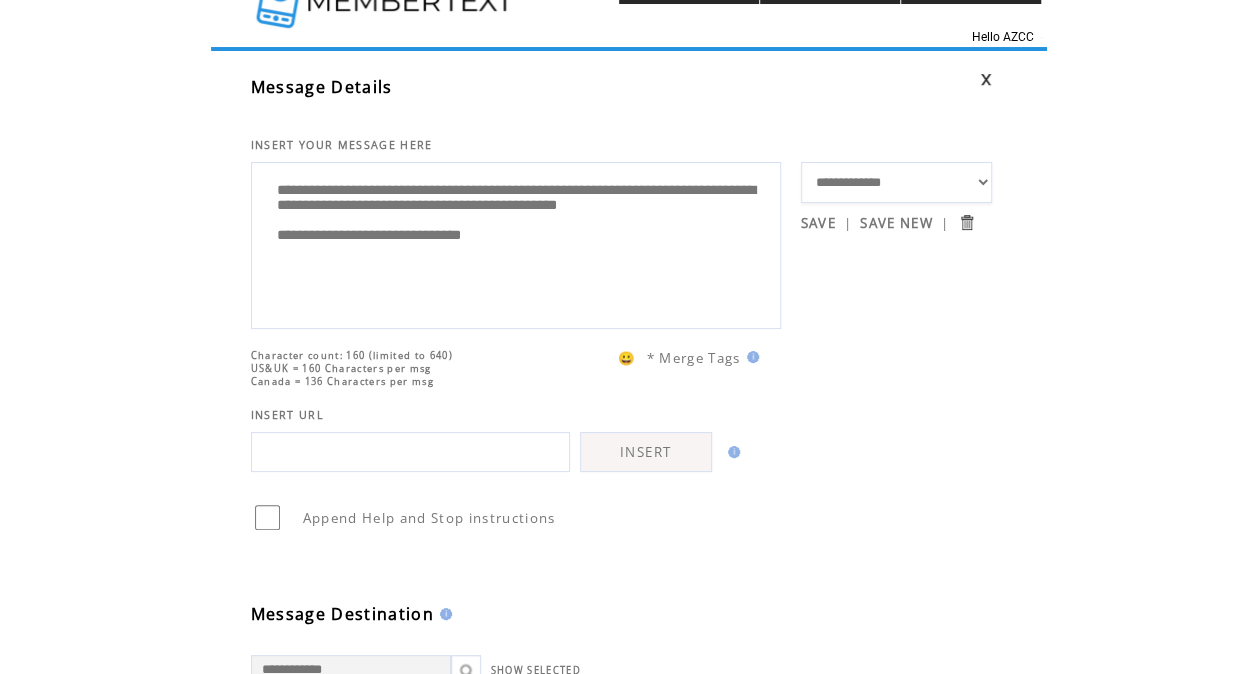 click on "US&UK = 160 Characters per msg" at bounding box center [341, 368] 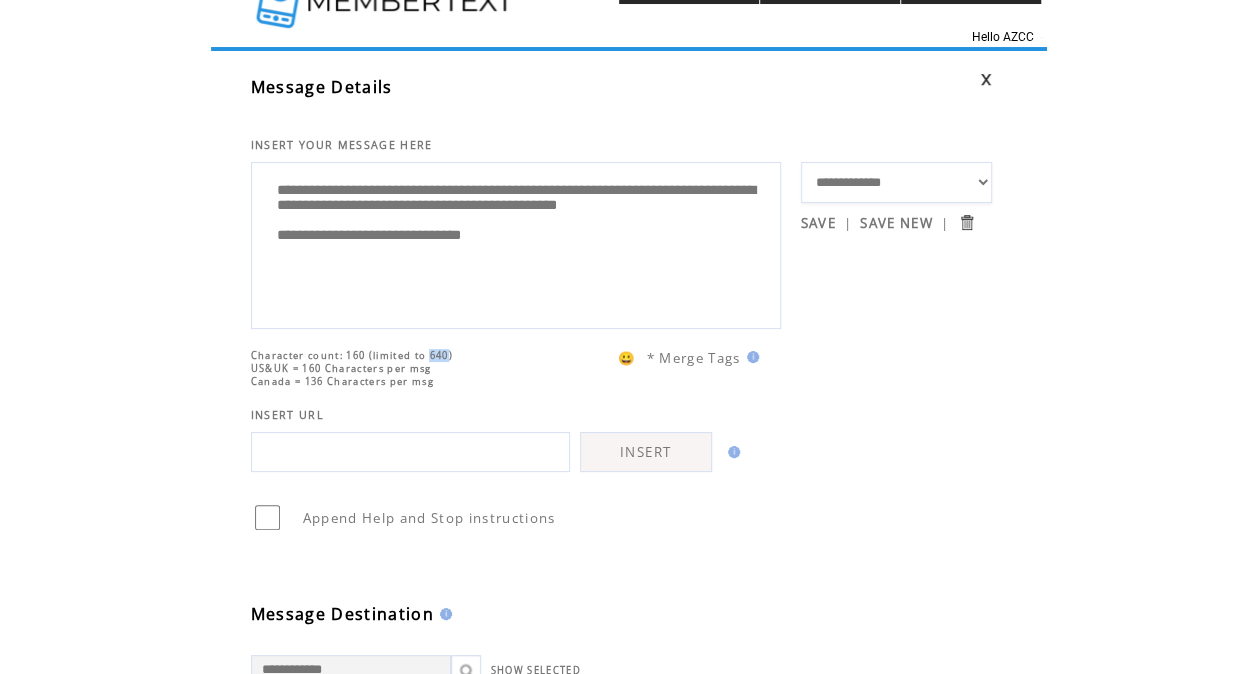 click on "Character count: 160 (limited to 640)" at bounding box center (352, 355) 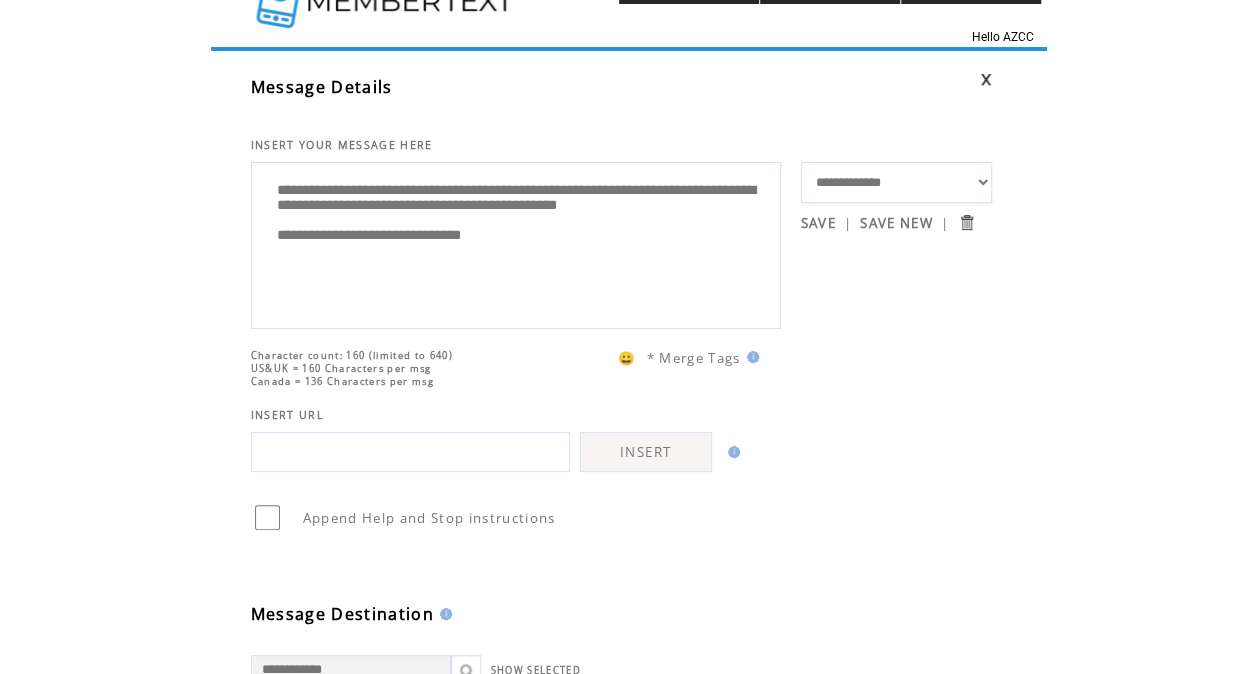 click on "**********" at bounding box center (516, 243) 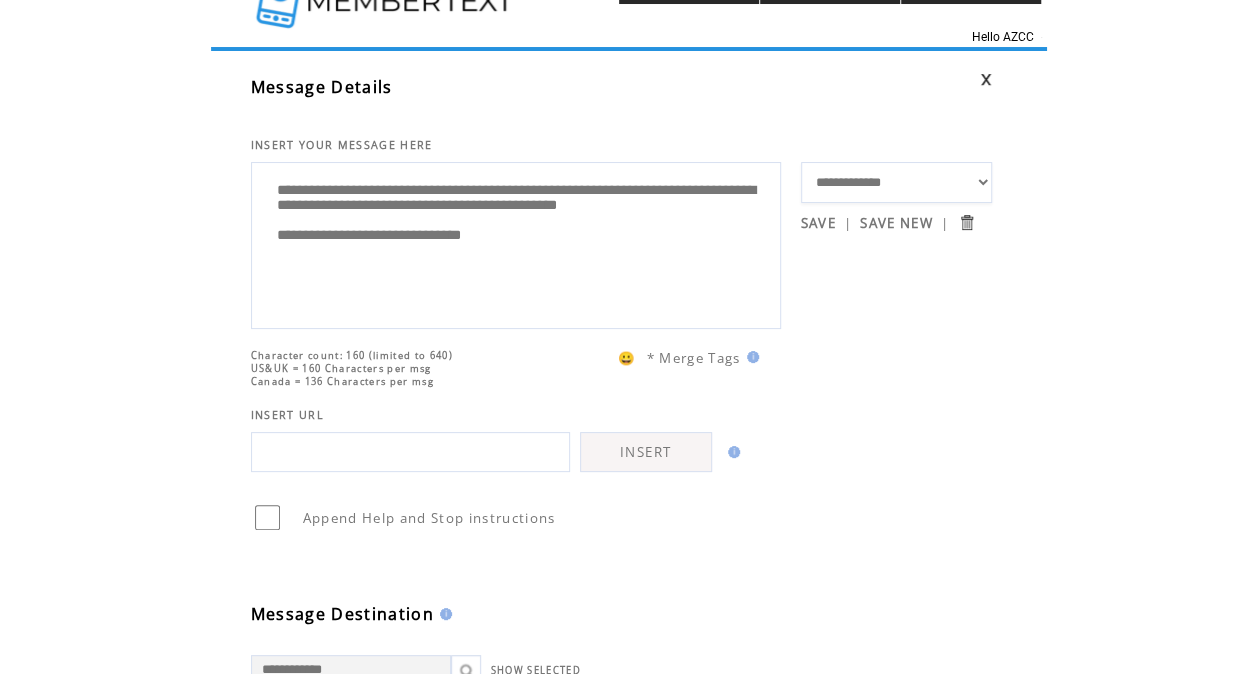 click on "Character count: 160 (limited to 640)" at bounding box center (352, 355) 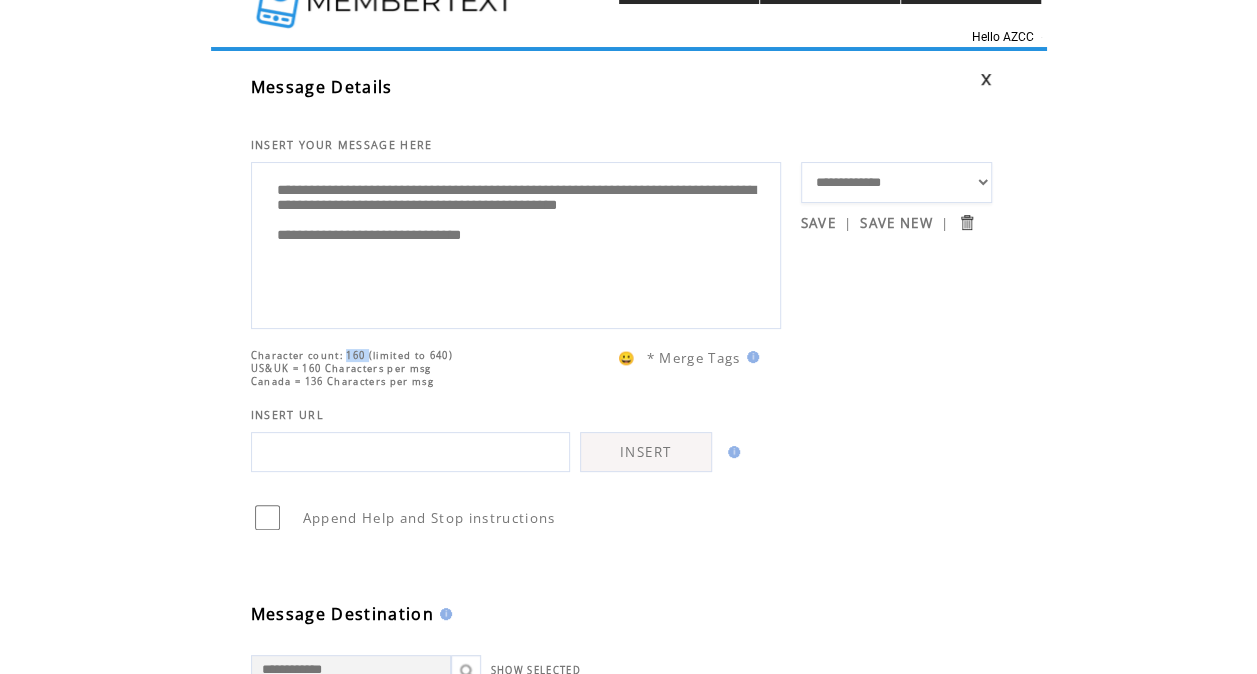 click on "Character count: 160 (limited to 640)" at bounding box center [352, 355] 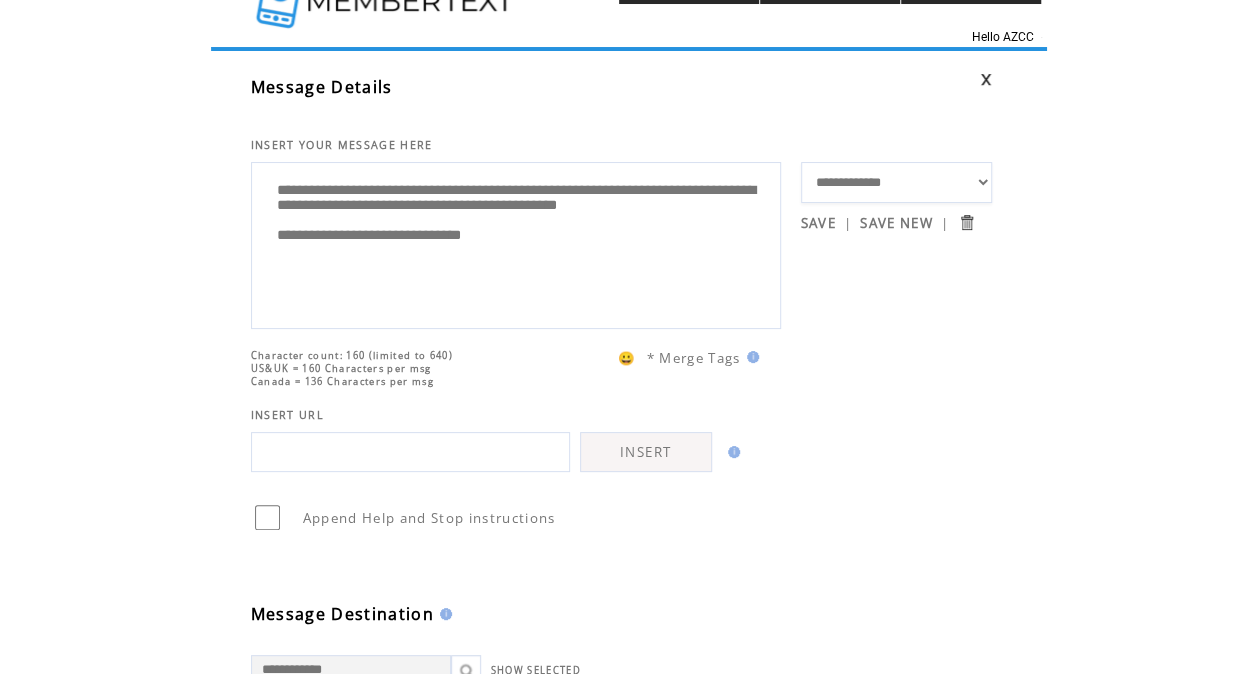 drag, startPoint x: 362, startPoint y: 360, endPoint x: 450, endPoint y: 385, distance: 91.48224 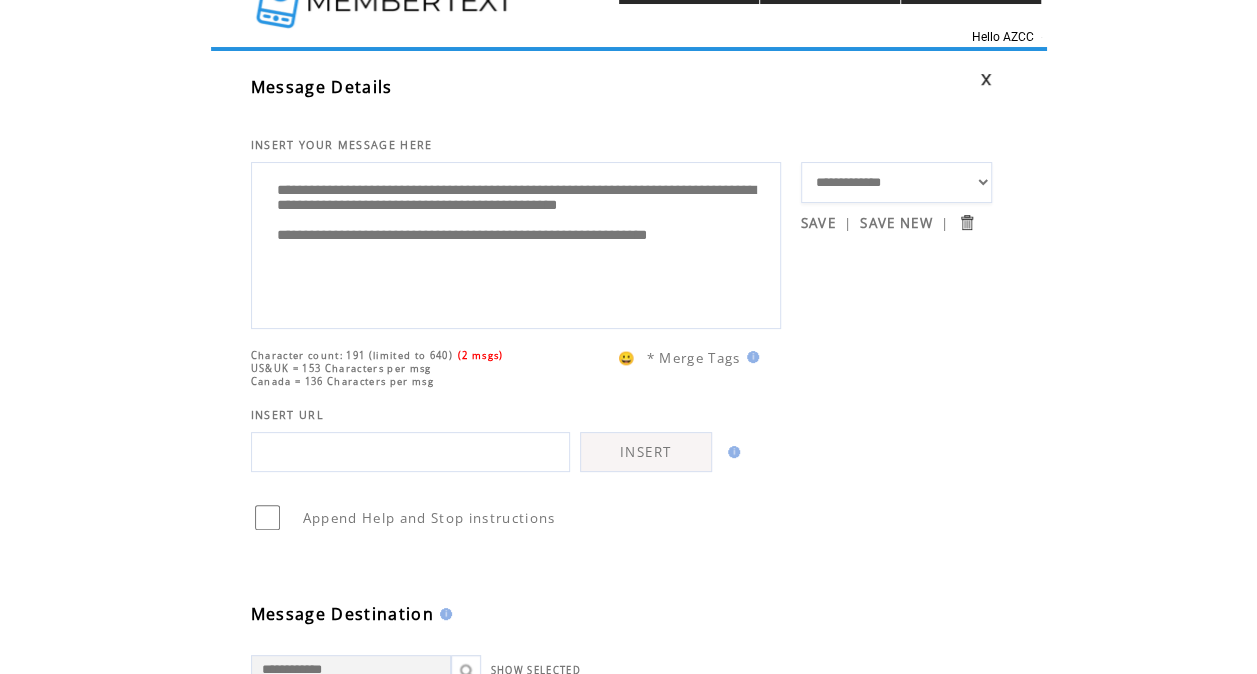 type on "**********" 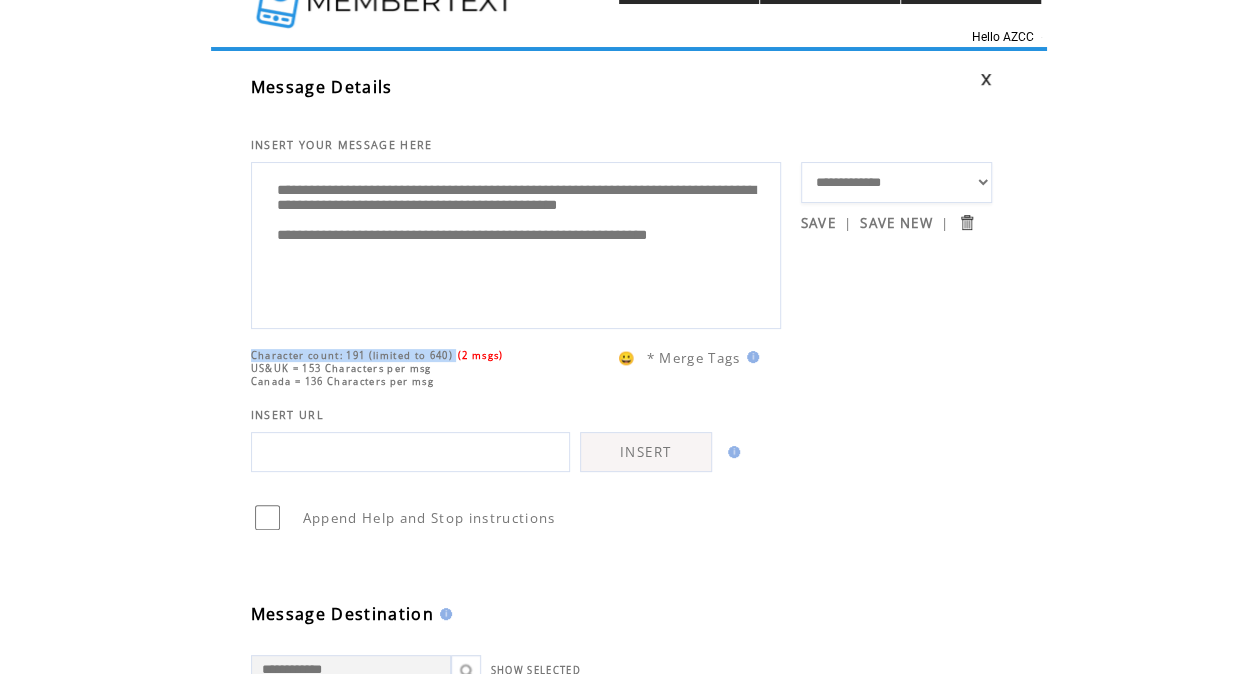 drag, startPoint x: 510, startPoint y: 358, endPoint x: 461, endPoint y: 359, distance: 49.010204 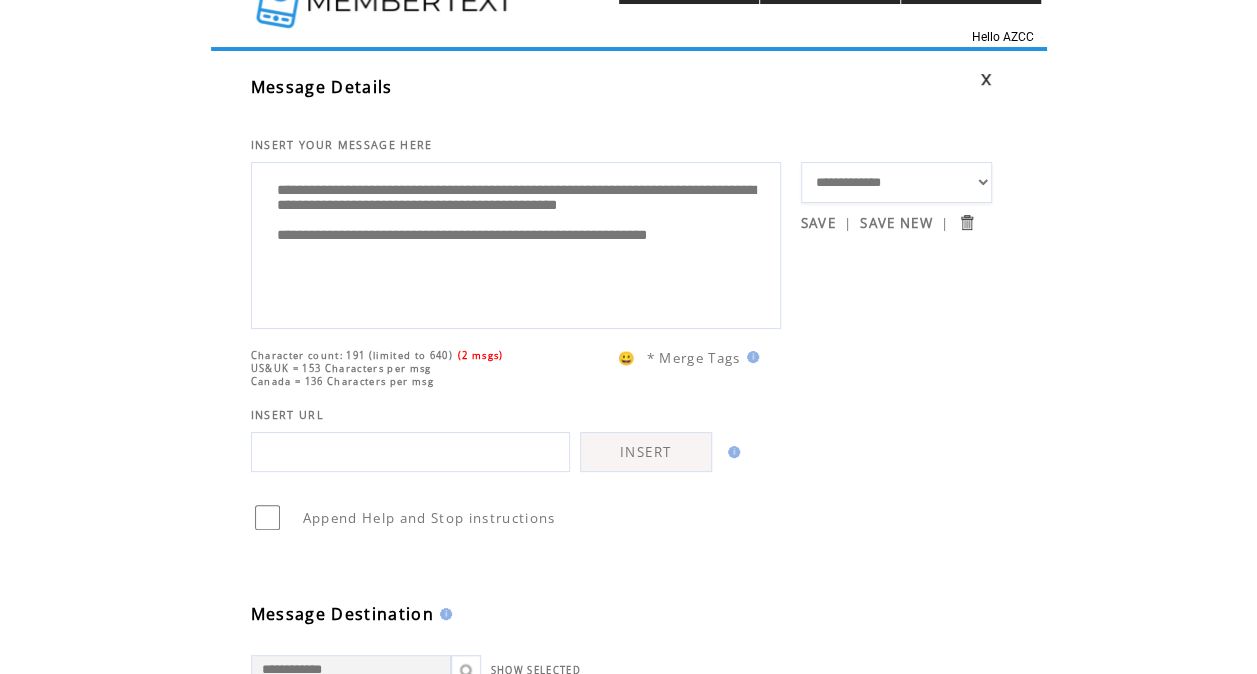 click at bounding box center (455, 355) 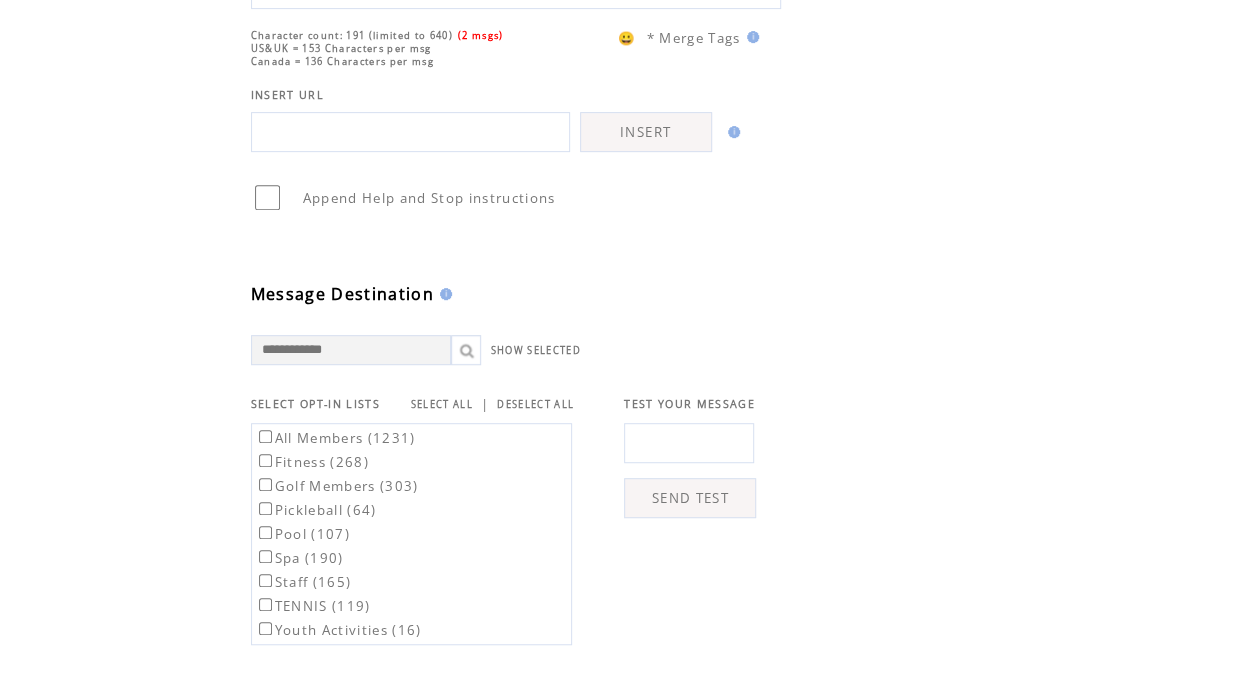 scroll, scrollTop: 375, scrollLeft: 0, axis: vertical 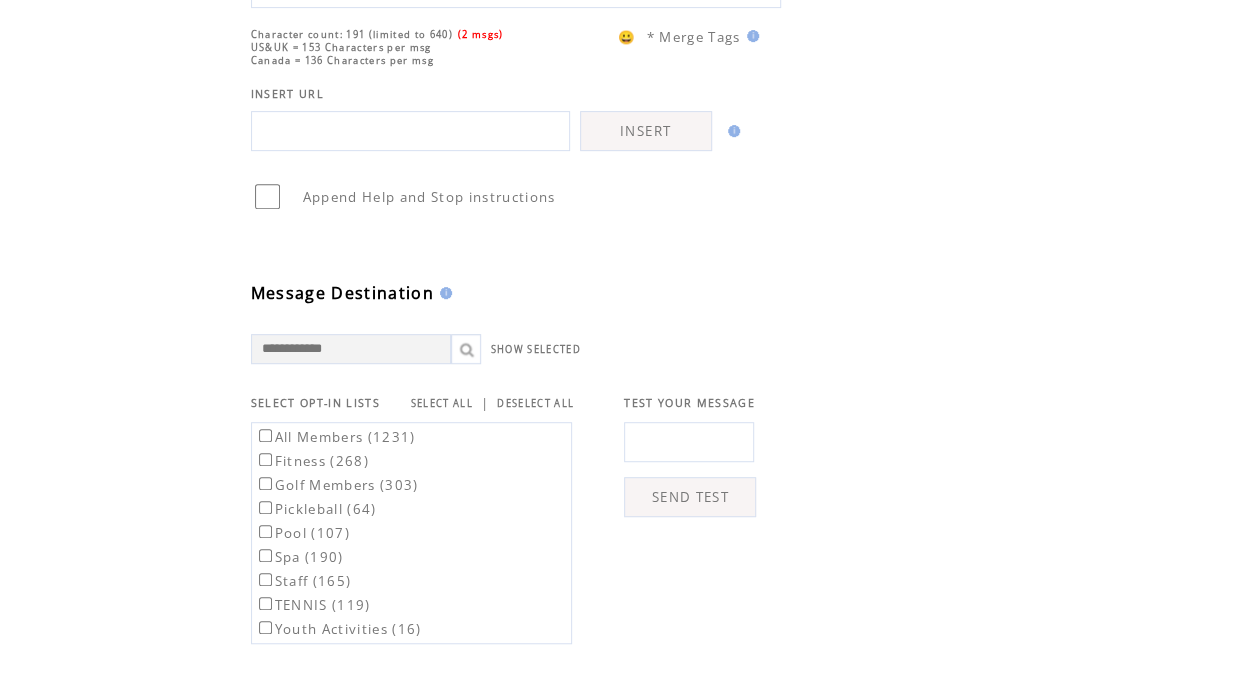 click on "All Members (1231)" at bounding box center [335, 437] 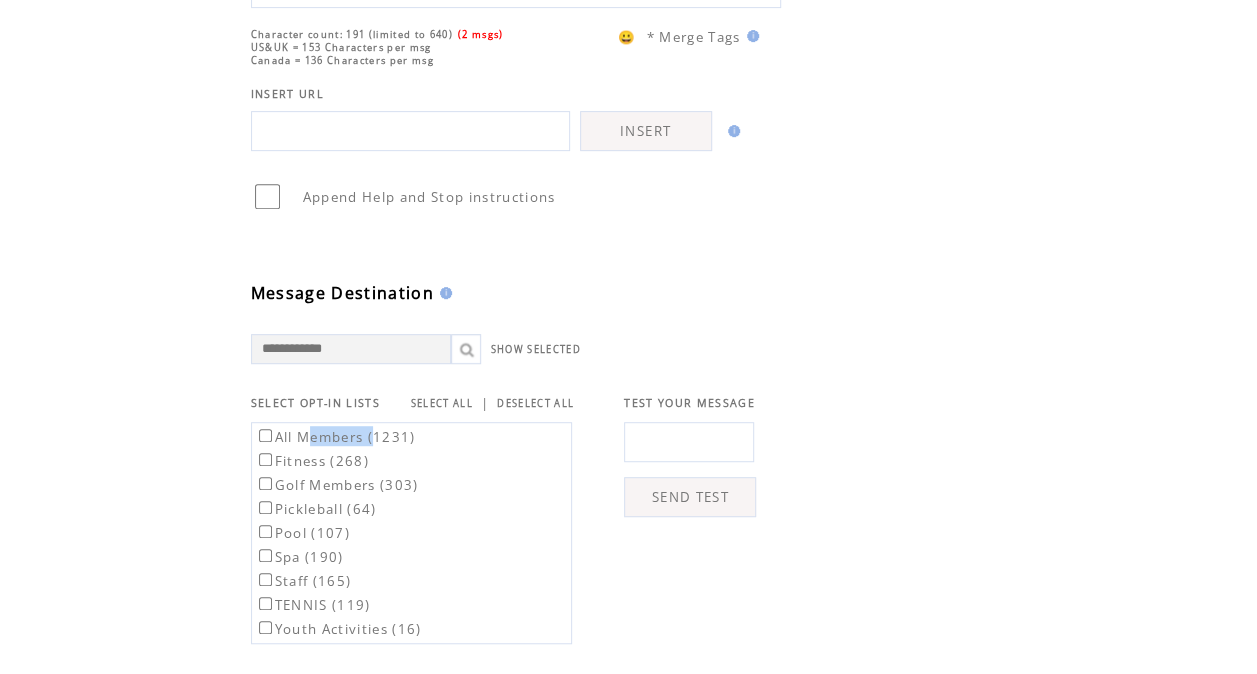click on "All Members (1231)" at bounding box center [335, 437] 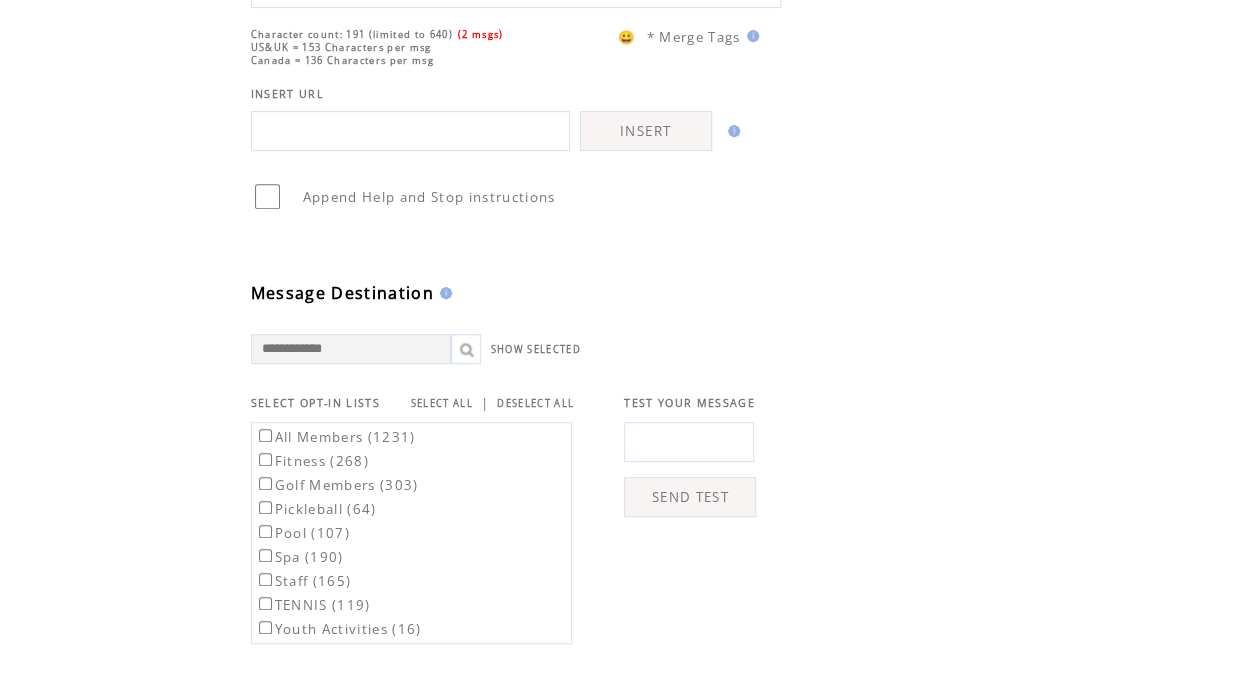 drag, startPoint x: 318, startPoint y: 434, endPoint x: 598, endPoint y: 271, distance: 323.9892 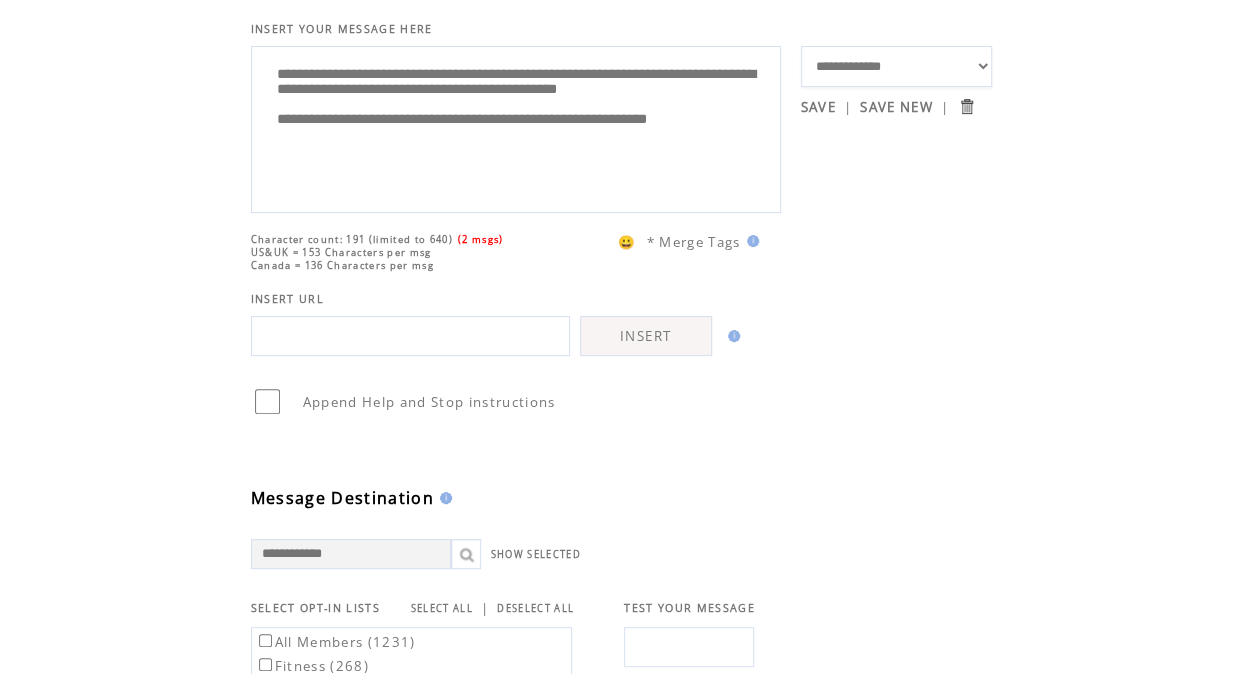 scroll, scrollTop: 167, scrollLeft: 0, axis: vertical 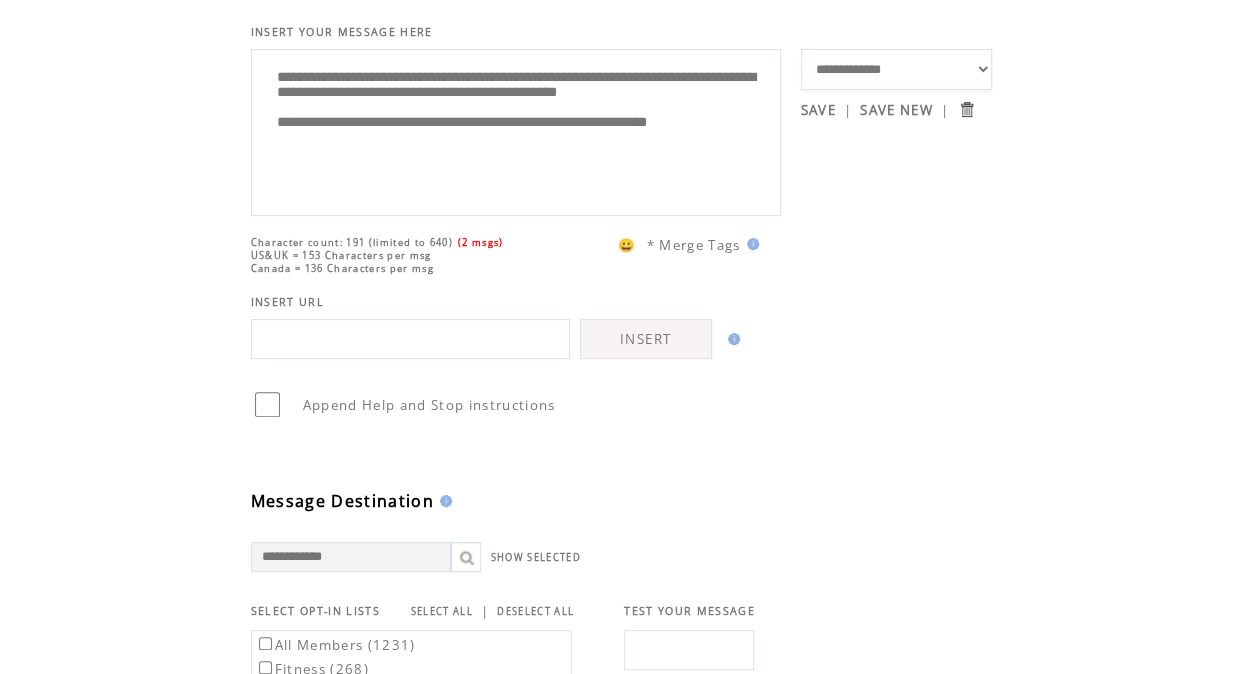 drag, startPoint x: 476, startPoint y: 183, endPoint x: 228, endPoint y: 46, distance: 283.3249 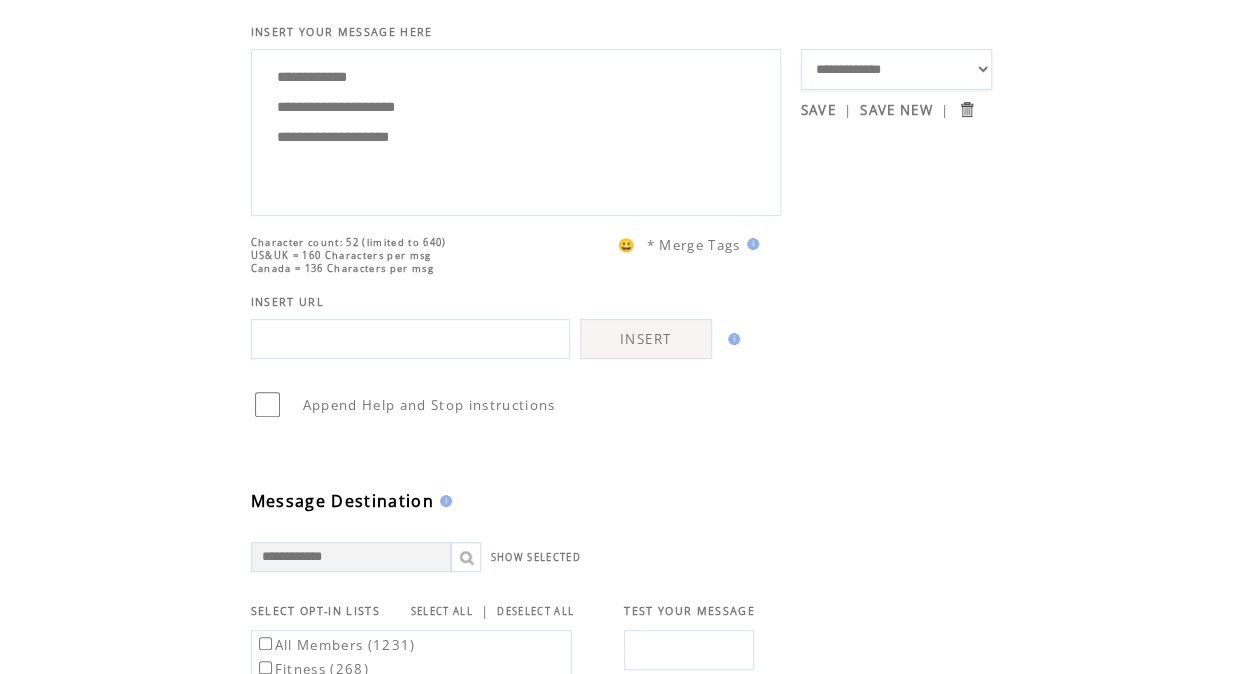 type on "**********" 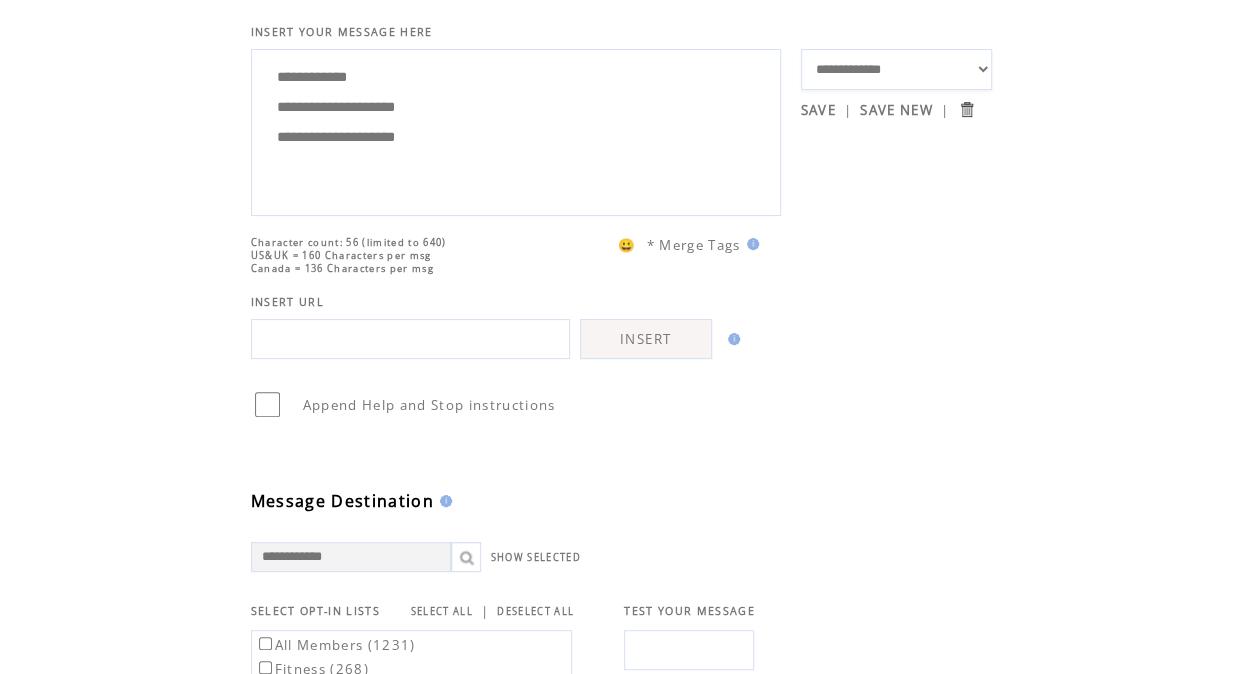 drag, startPoint x: 500, startPoint y: 176, endPoint x: 228, endPoint y: 32, distance: 307.76614 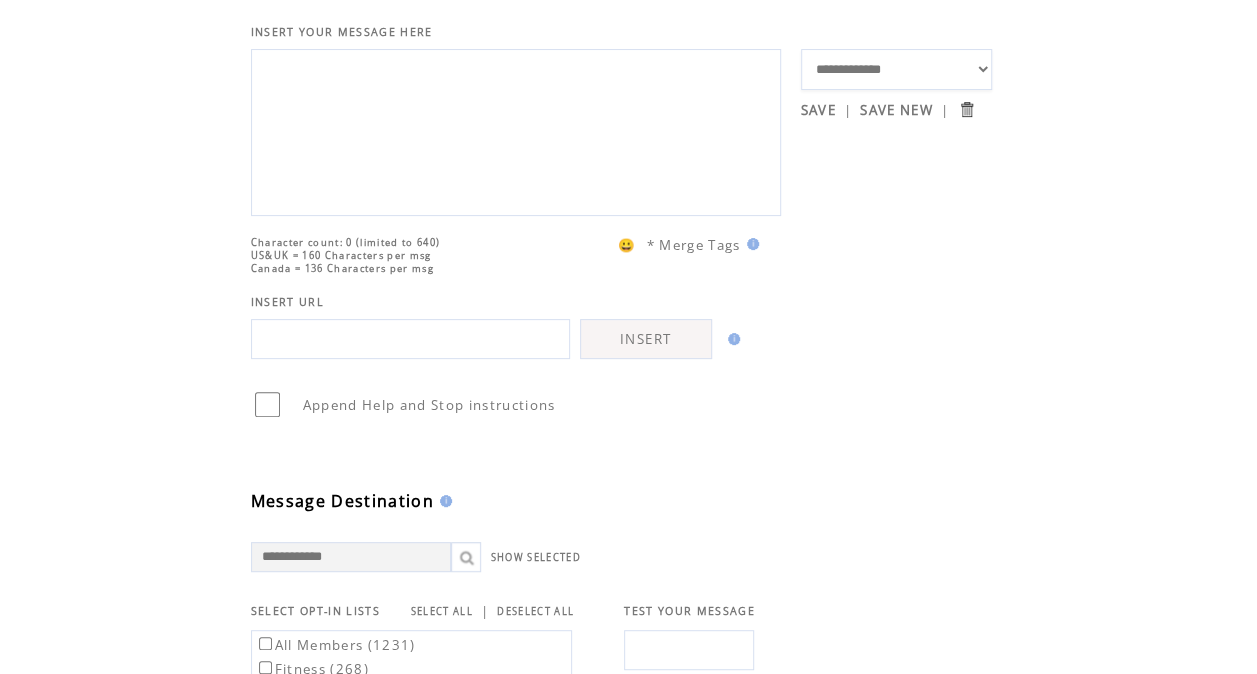type 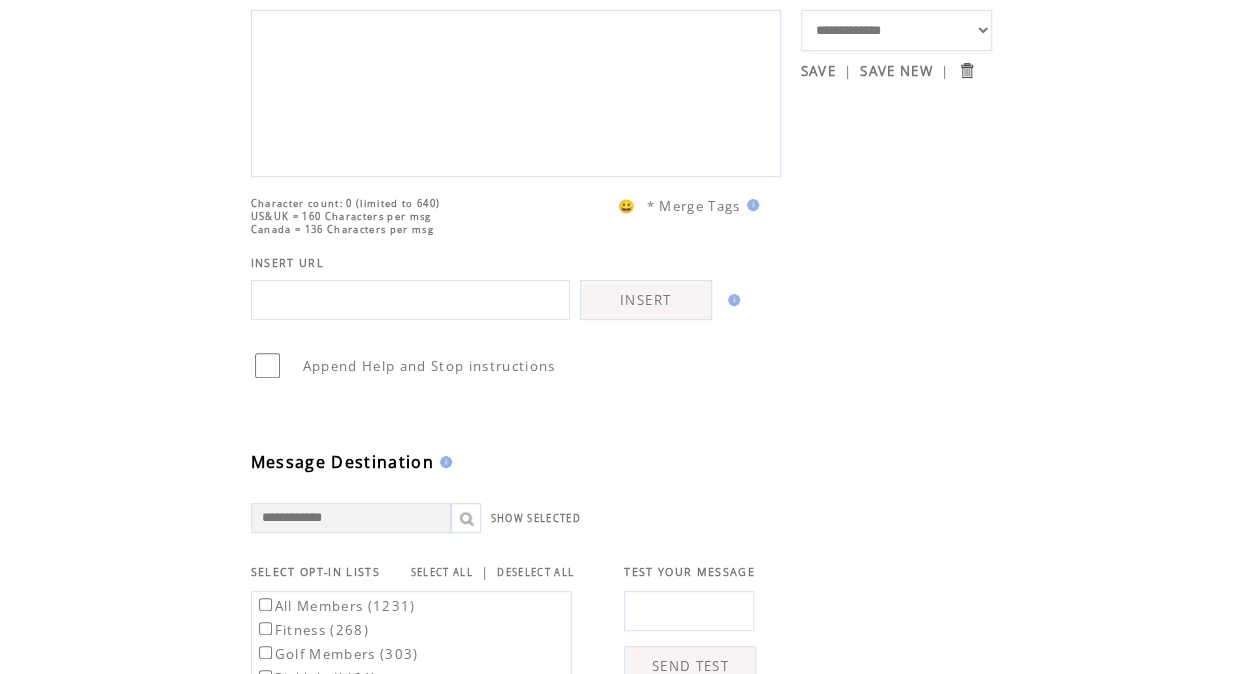 scroll, scrollTop: 204, scrollLeft: 0, axis: vertical 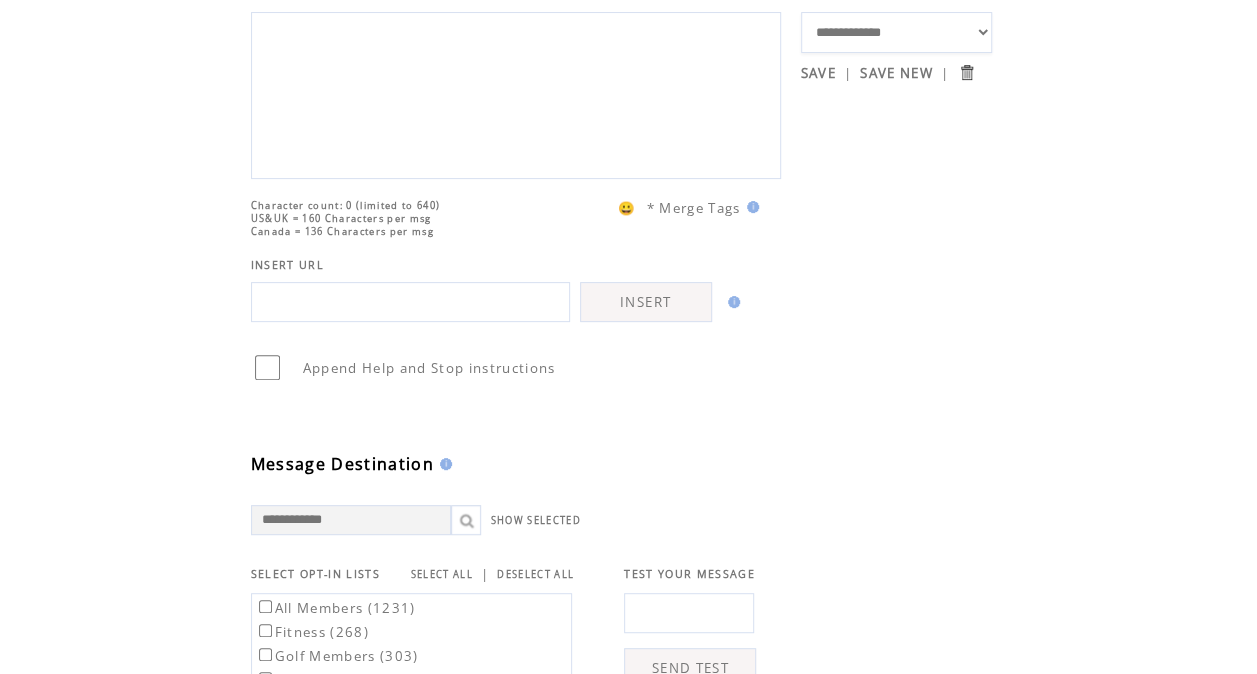 click at bounding box center (410, 302) 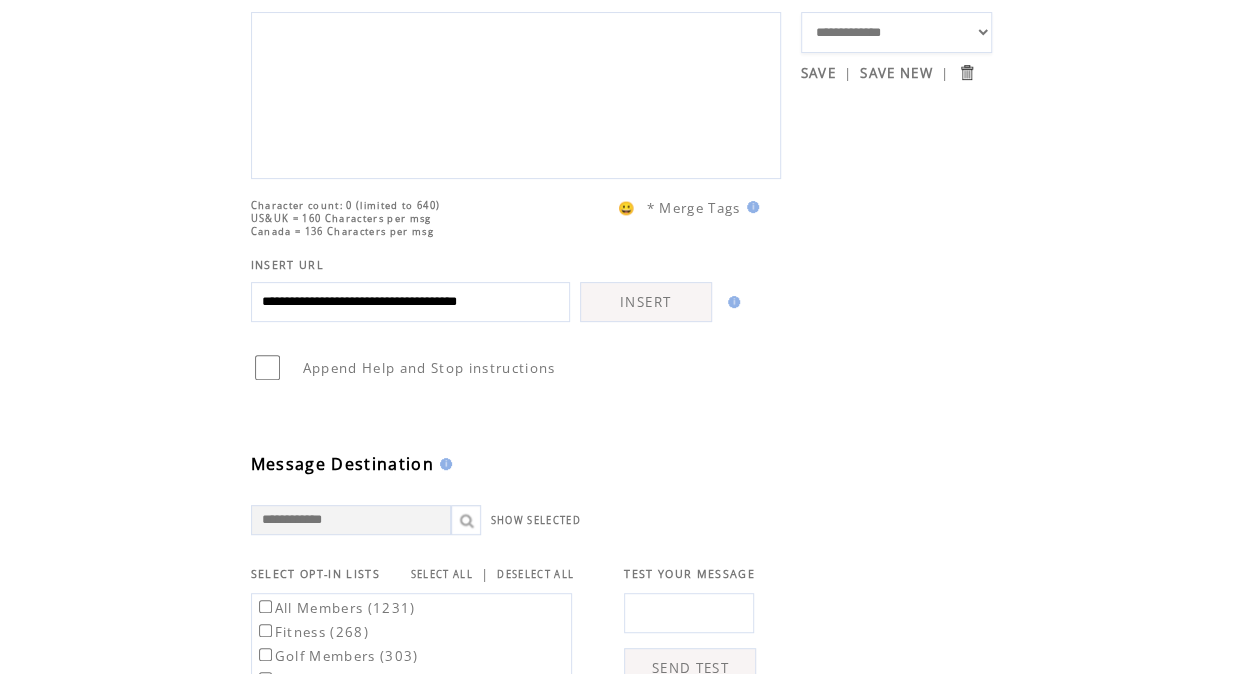 type on "**********" 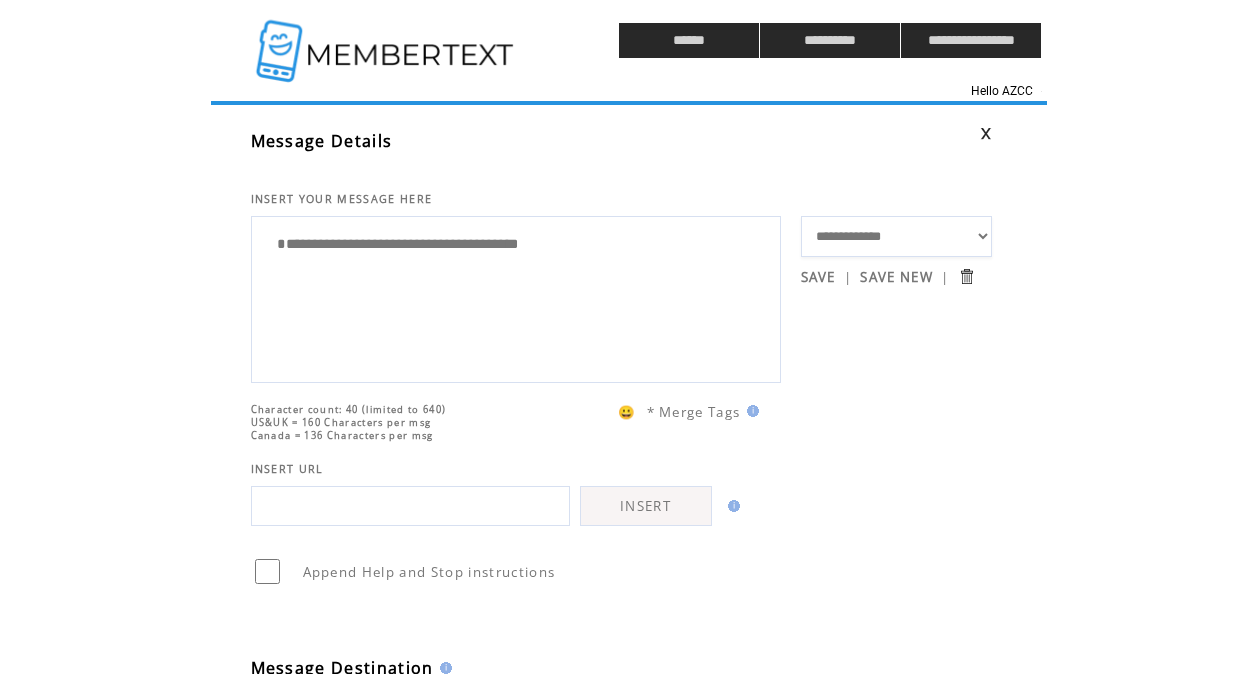 scroll, scrollTop: 0, scrollLeft: 0, axis: both 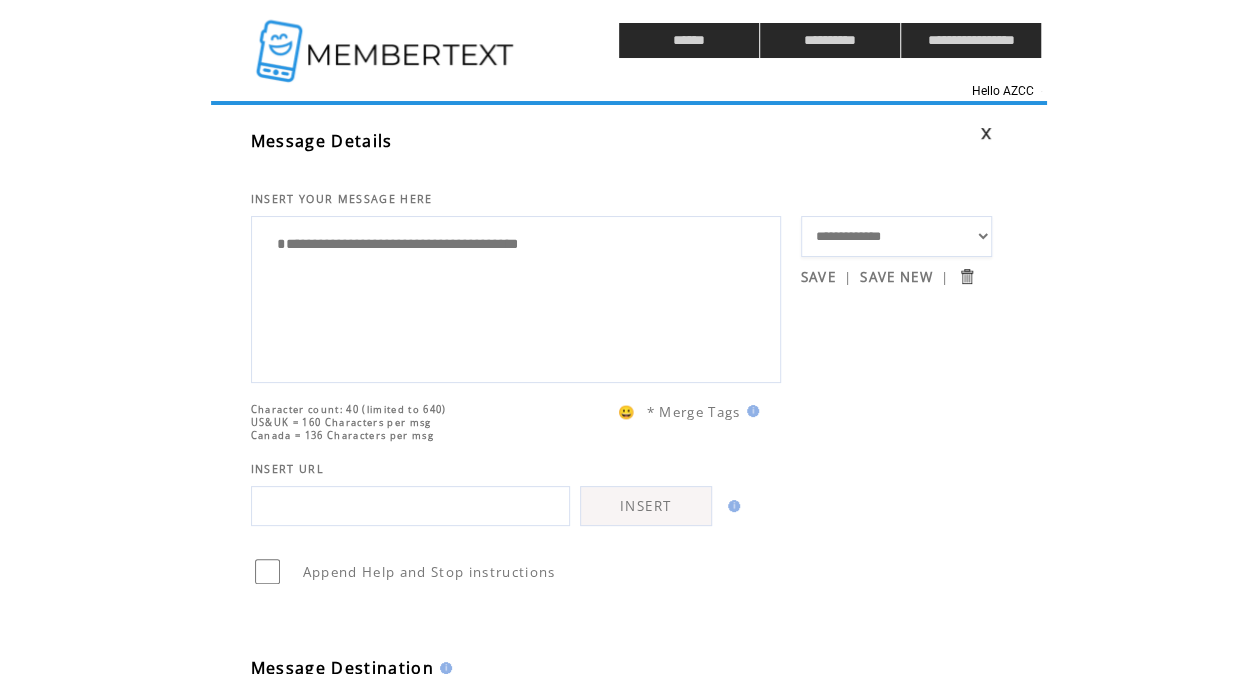 click on "Character count: 40 (limited to 640)" at bounding box center [349, 409] 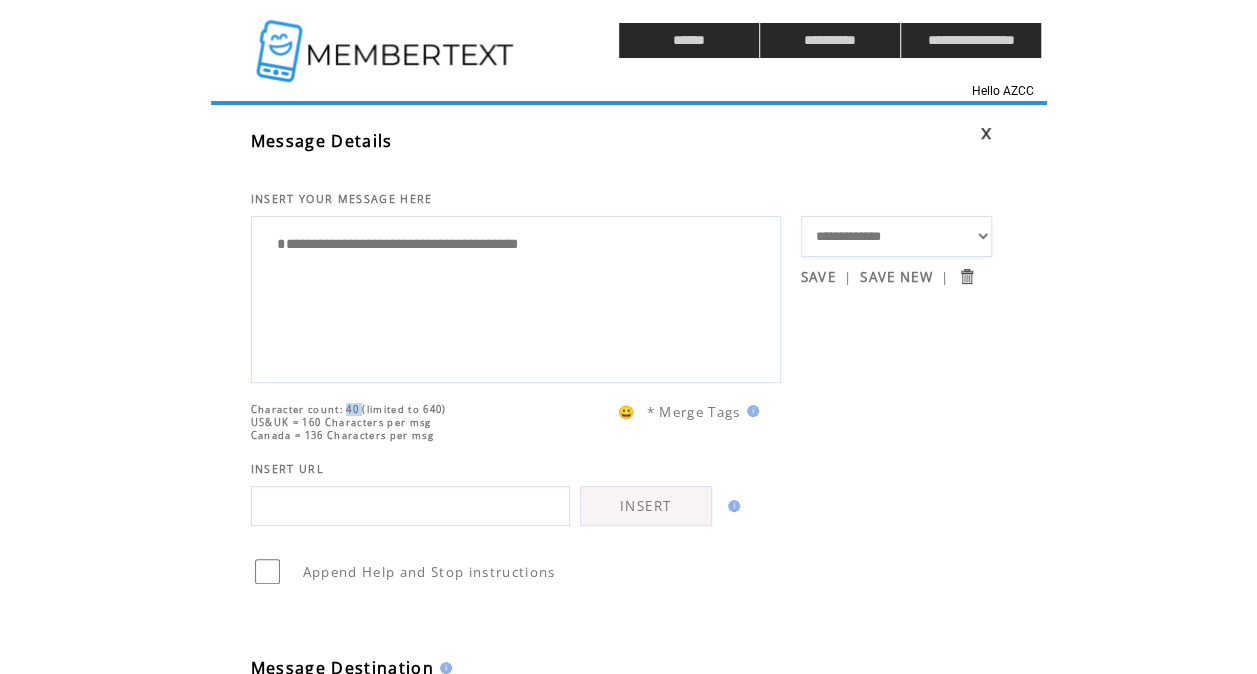 click on "Character count: 40 (limited to 640)" at bounding box center (349, 409) 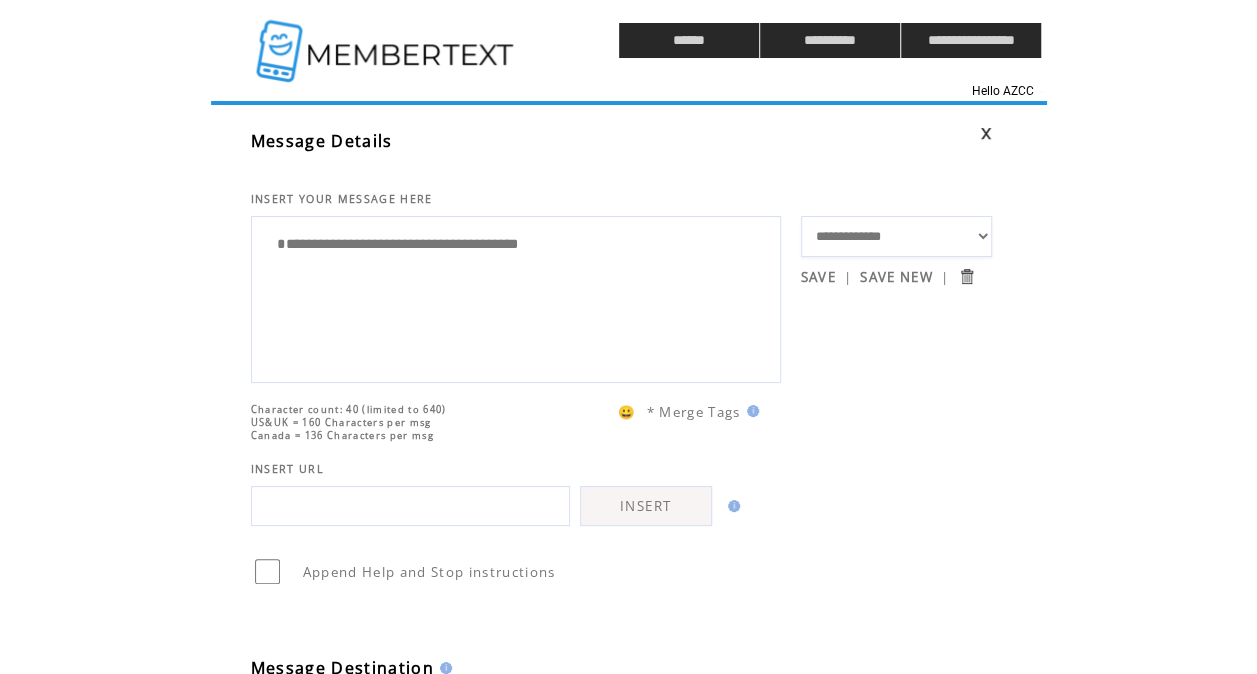 click on "**********" at bounding box center [621, 677] 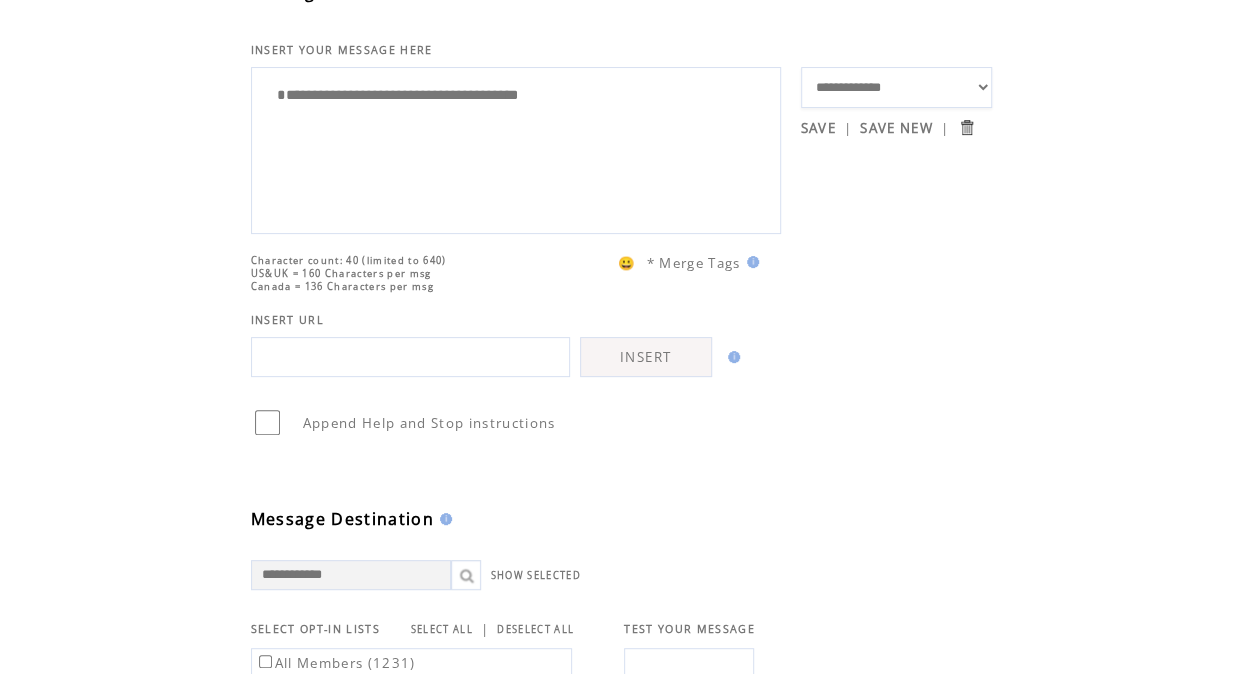scroll, scrollTop: 154, scrollLeft: 0, axis: vertical 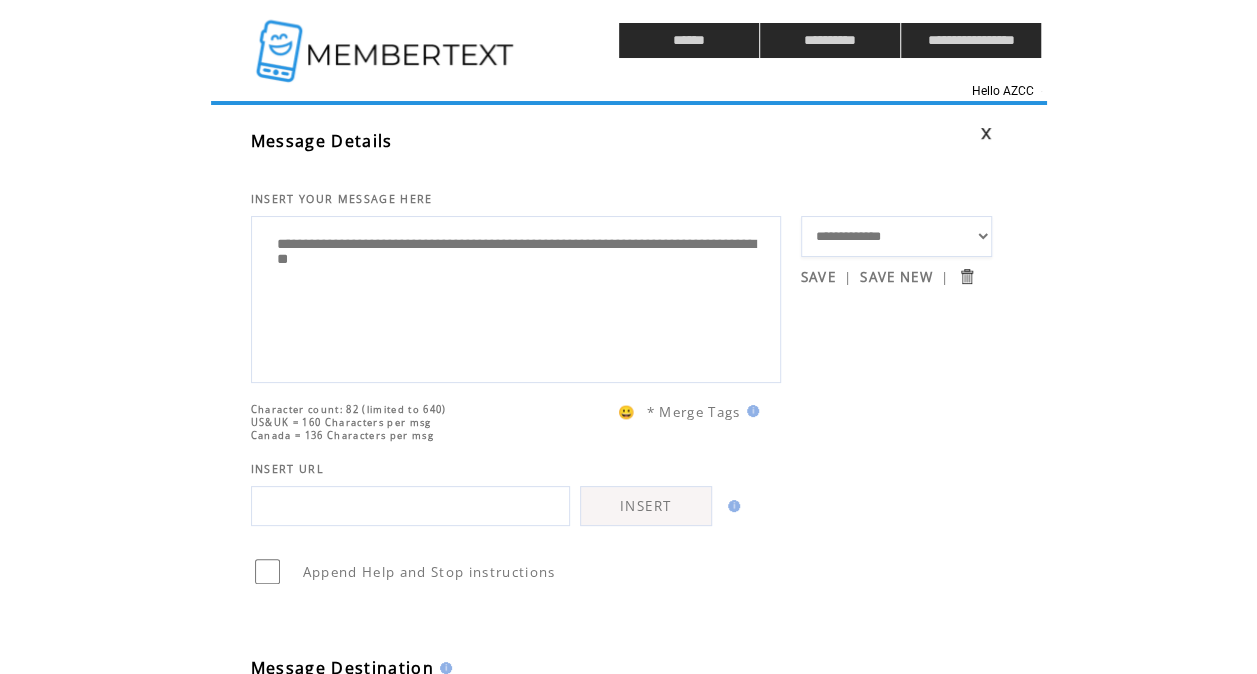 click on "**********" at bounding box center [516, 297] 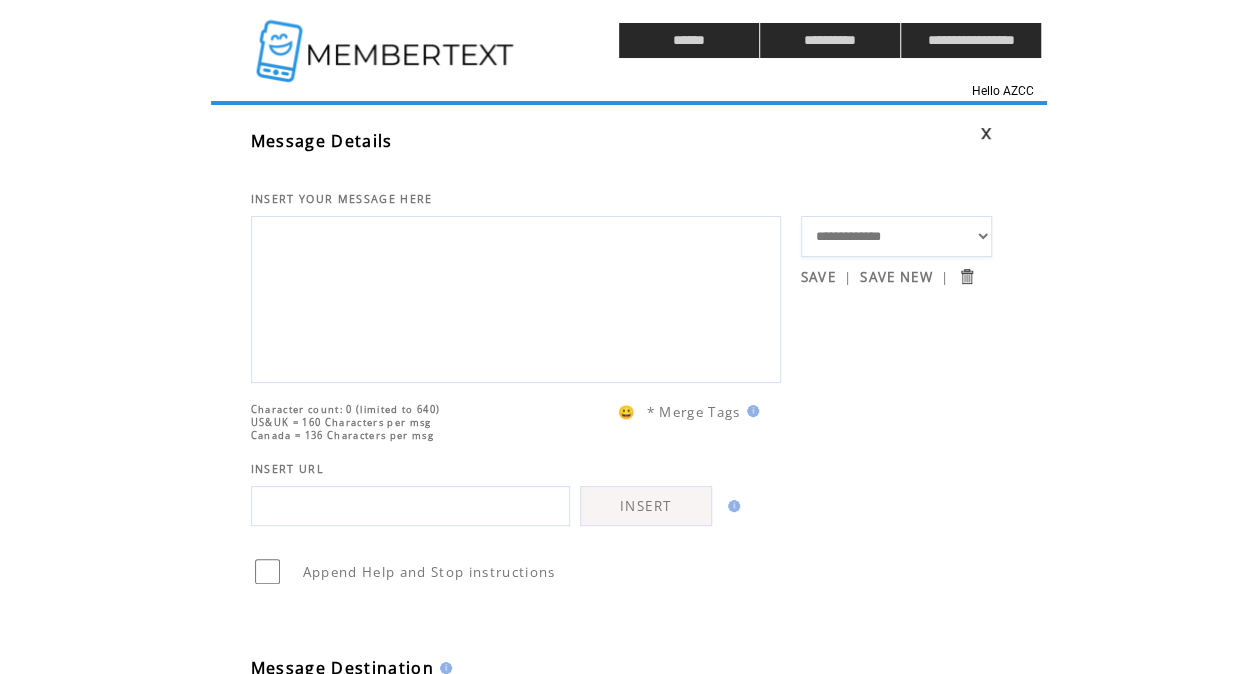 type 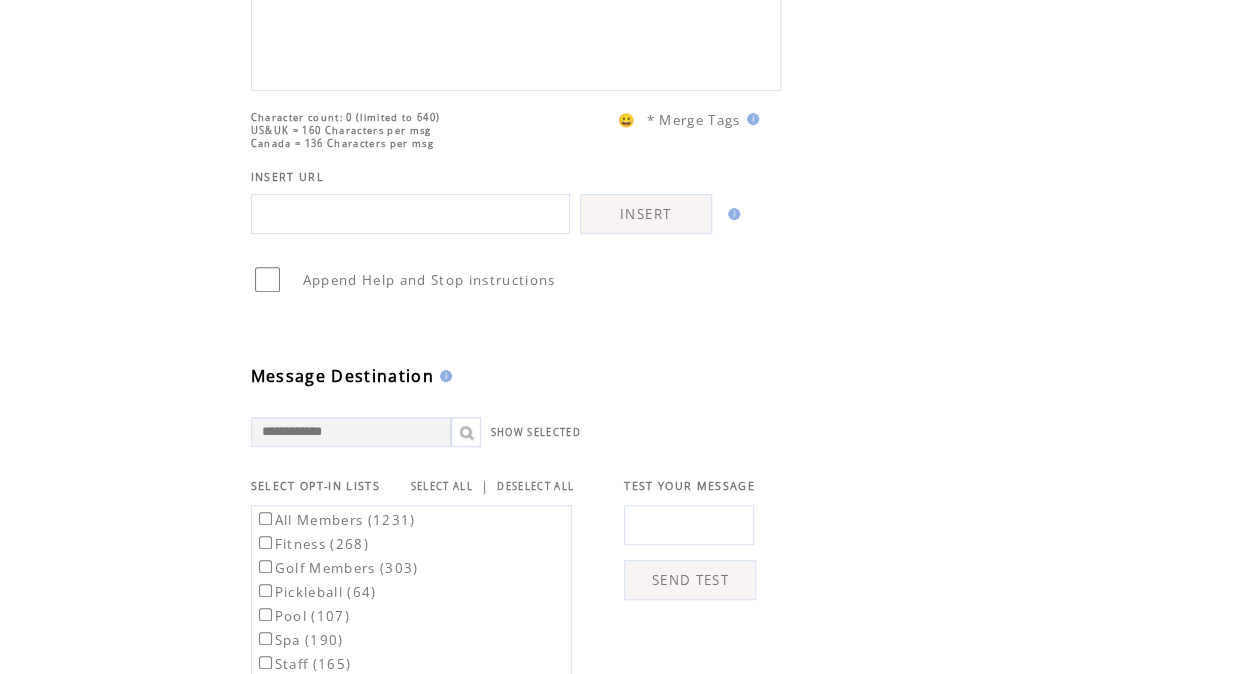 scroll, scrollTop: 296, scrollLeft: 0, axis: vertical 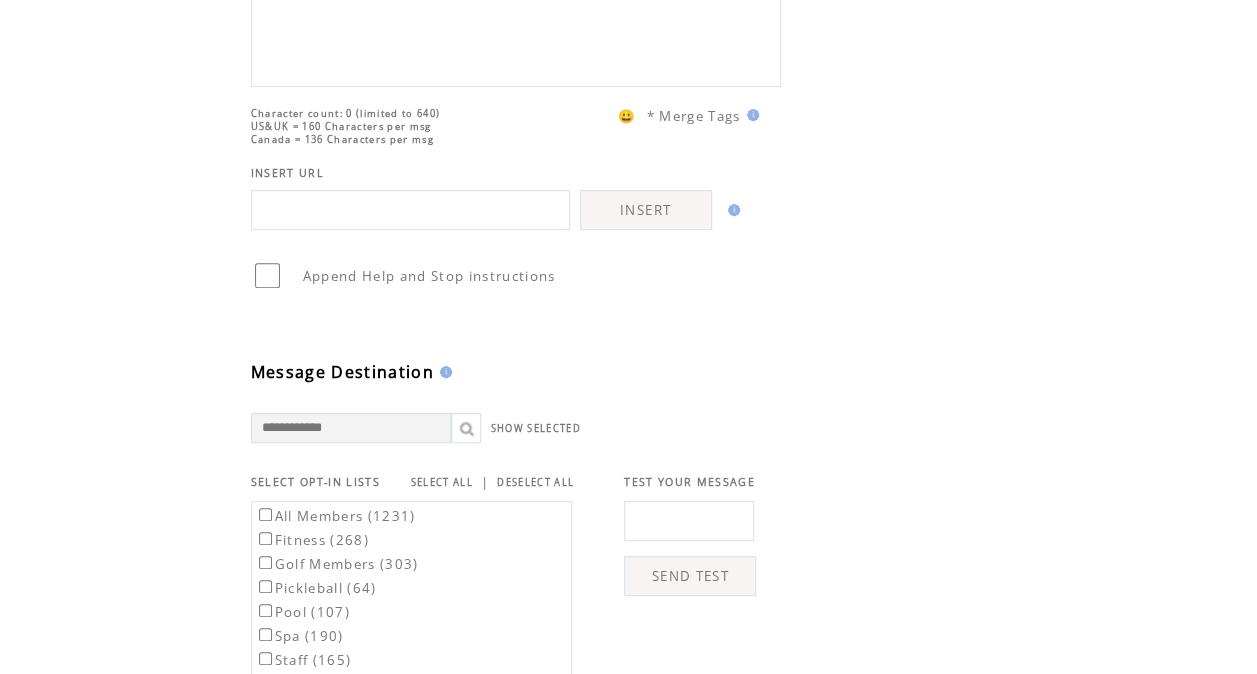 click at bounding box center (267, 275) 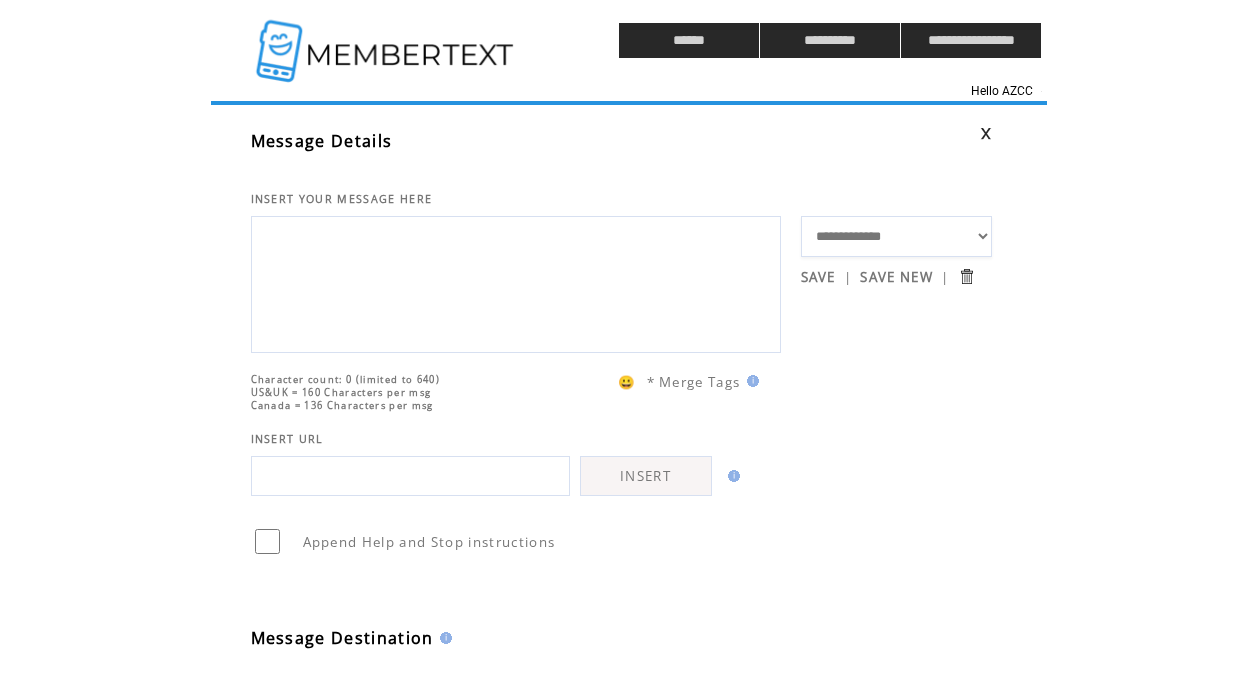 scroll, scrollTop: 0, scrollLeft: 0, axis: both 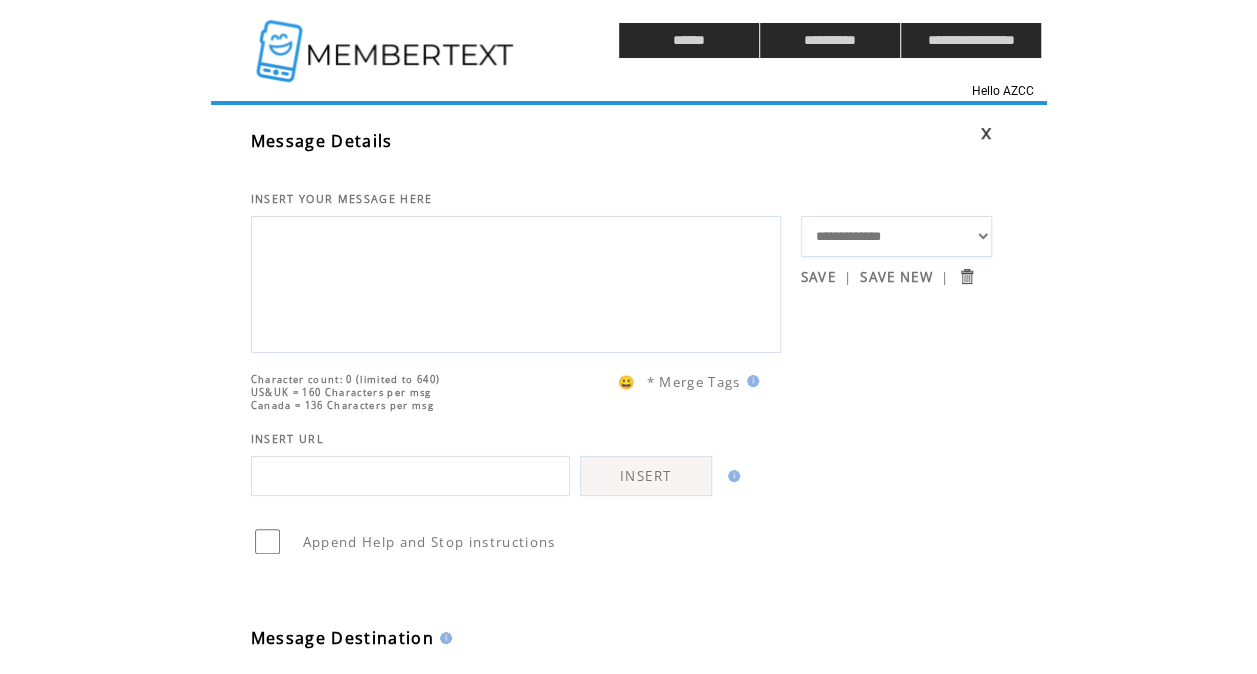 click on "**********" at bounding box center (896, 279) 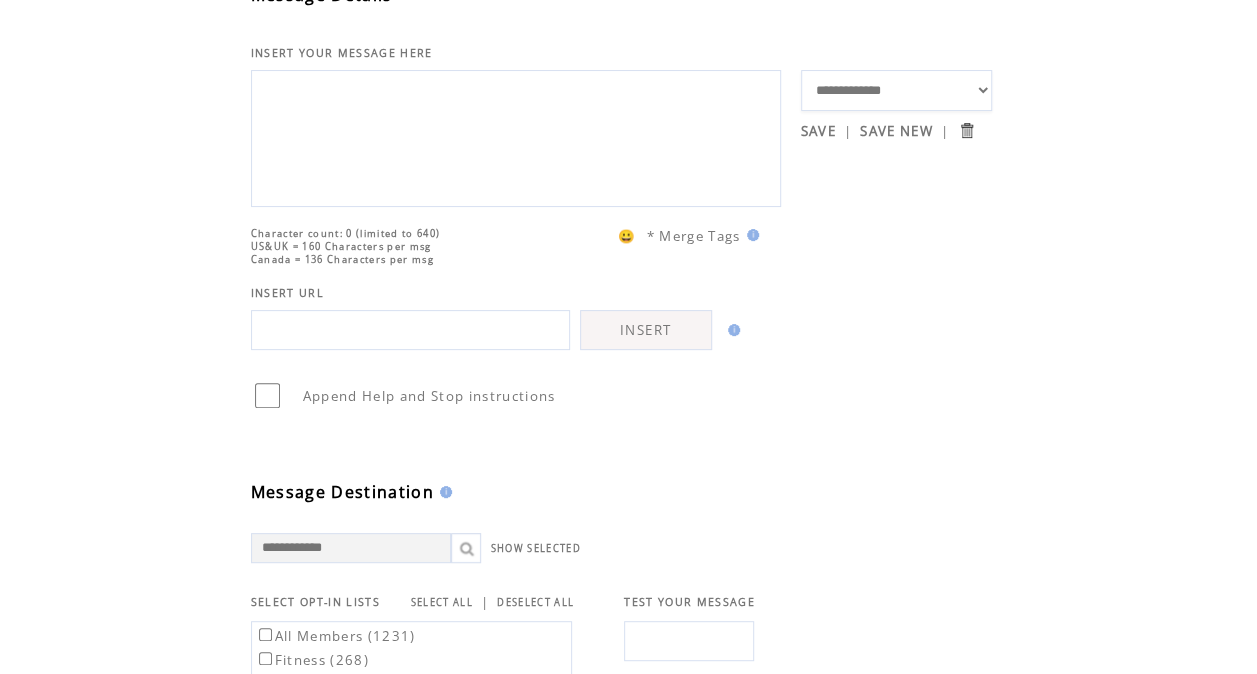 scroll, scrollTop: 132, scrollLeft: 0, axis: vertical 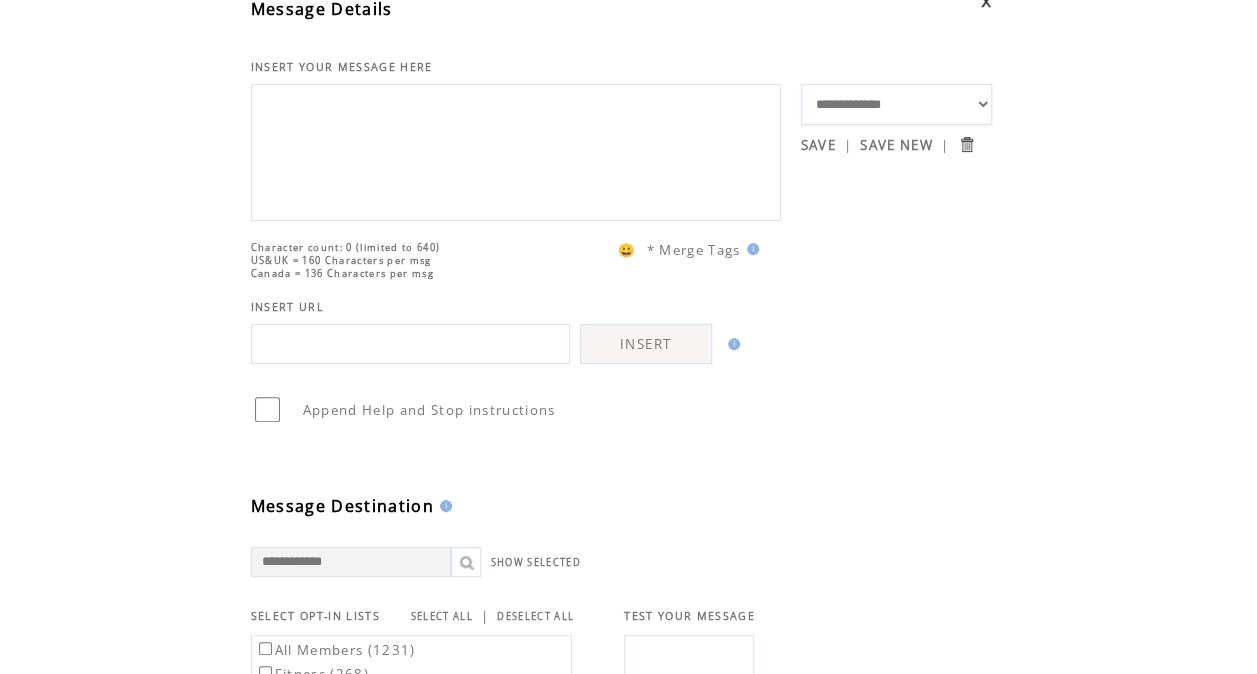 click at bounding box center [516, 150] 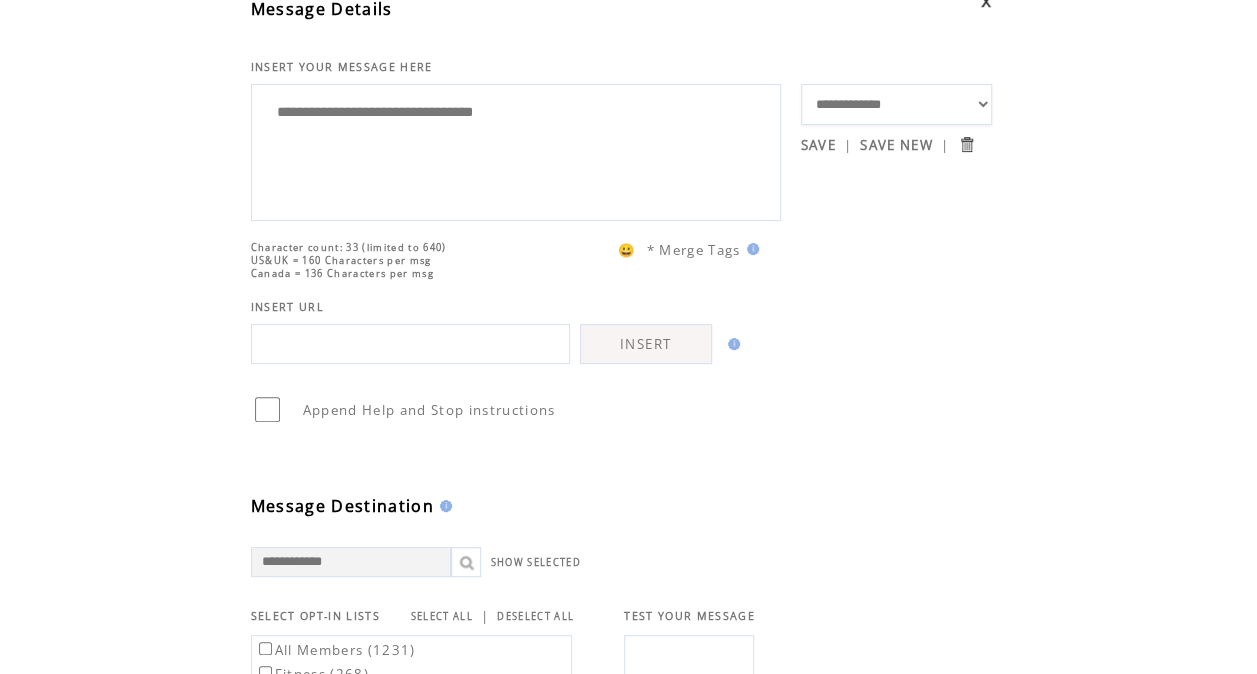 type on "**********" 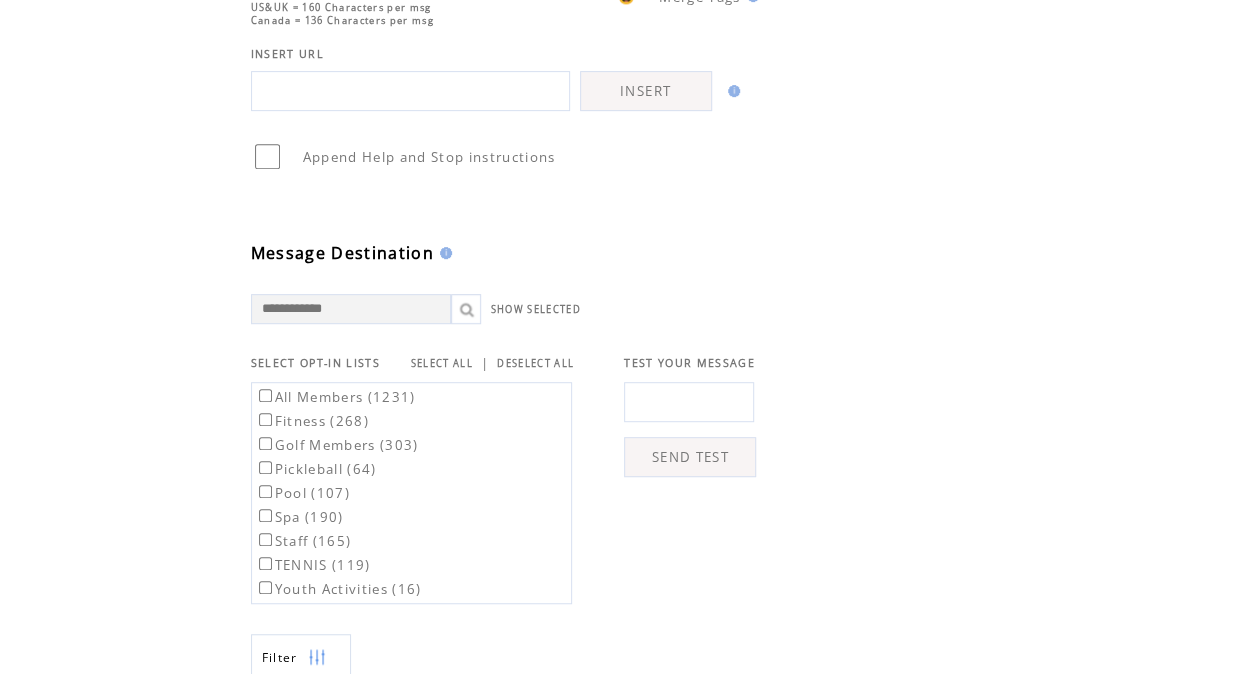 scroll, scrollTop: 396, scrollLeft: 0, axis: vertical 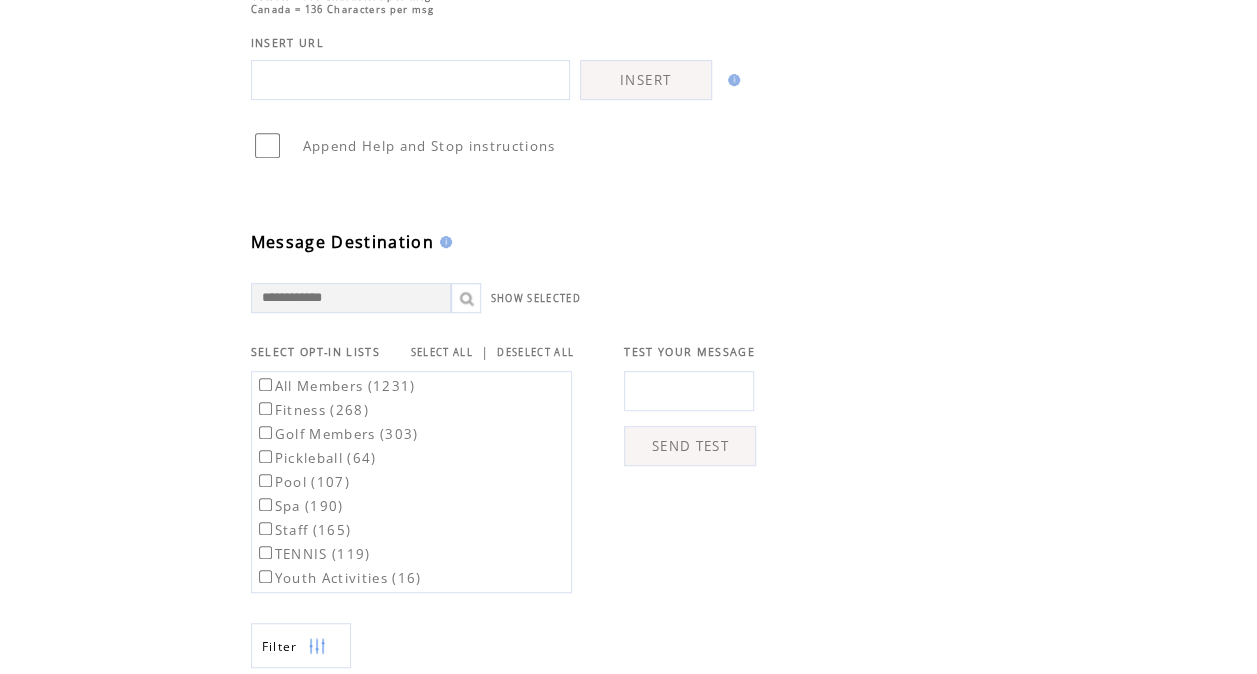 click at bounding box center (689, 391) 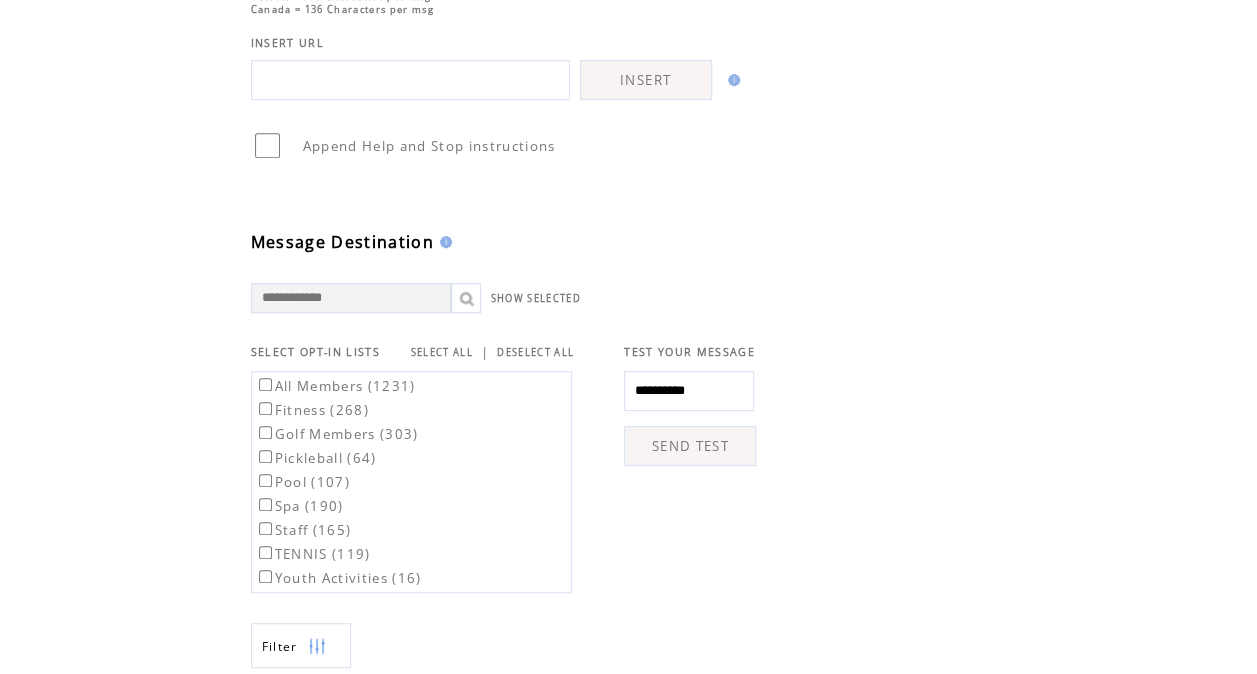 type on "**********" 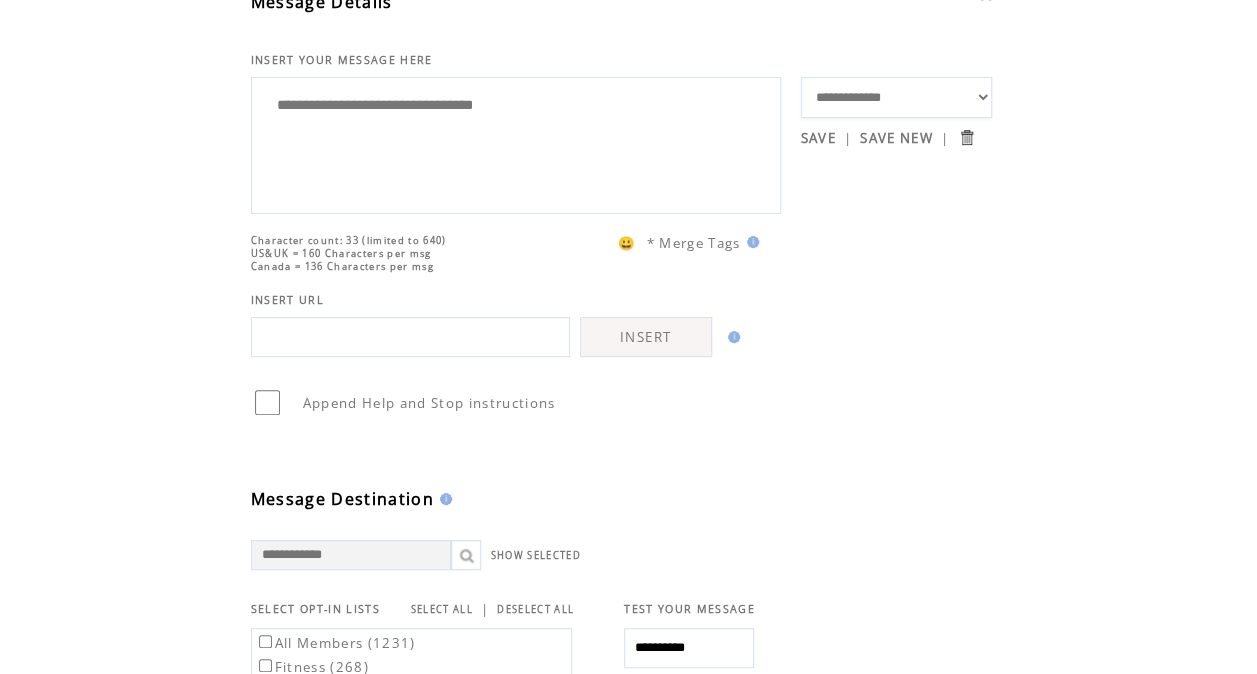 scroll, scrollTop: 138, scrollLeft: 0, axis: vertical 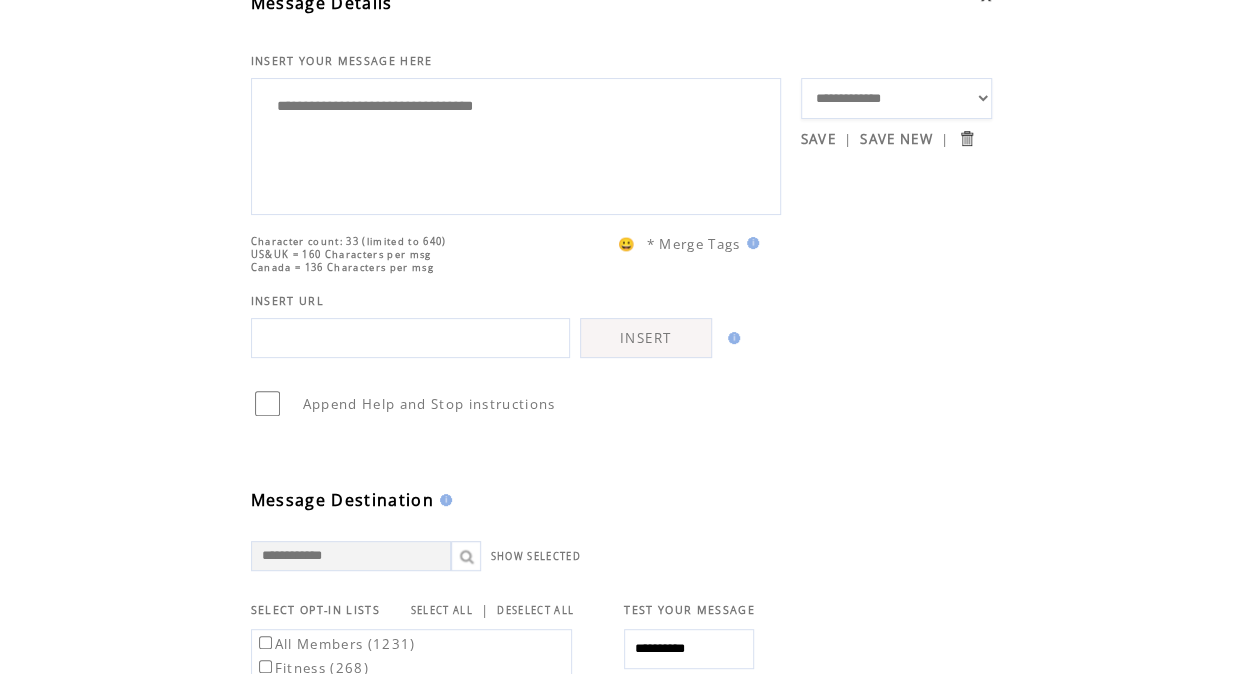 click on "**********" at bounding box center (621, 524) 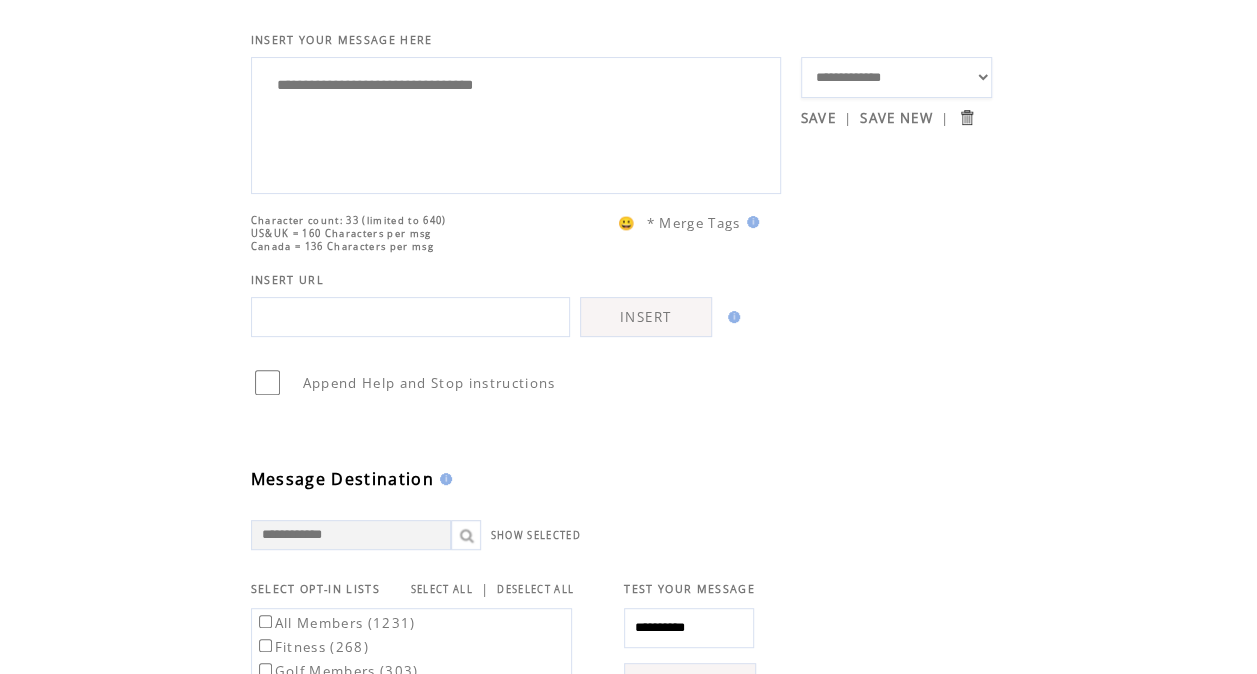 scroll, scrollTop: 158, scrollLeft: 0, axis: vertical 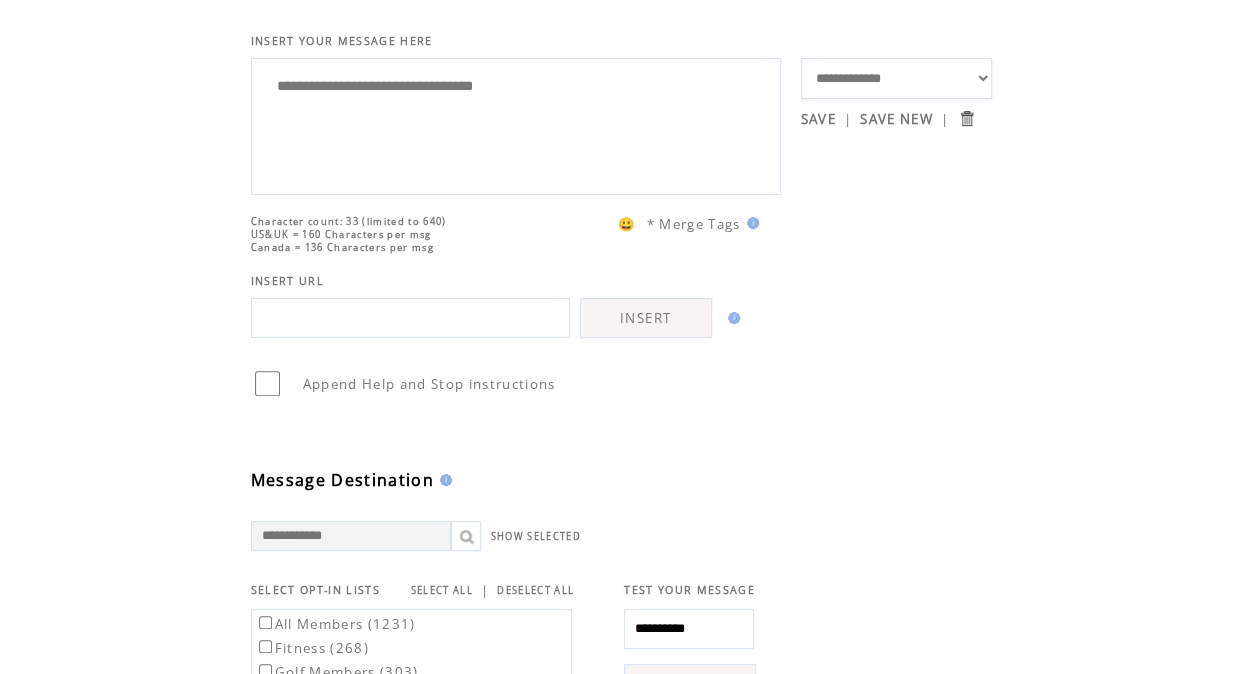 drag, startPoint x: 614, startPoint y: 96, endPoint x: 202, endPoint y: 37, distance: 416.20306 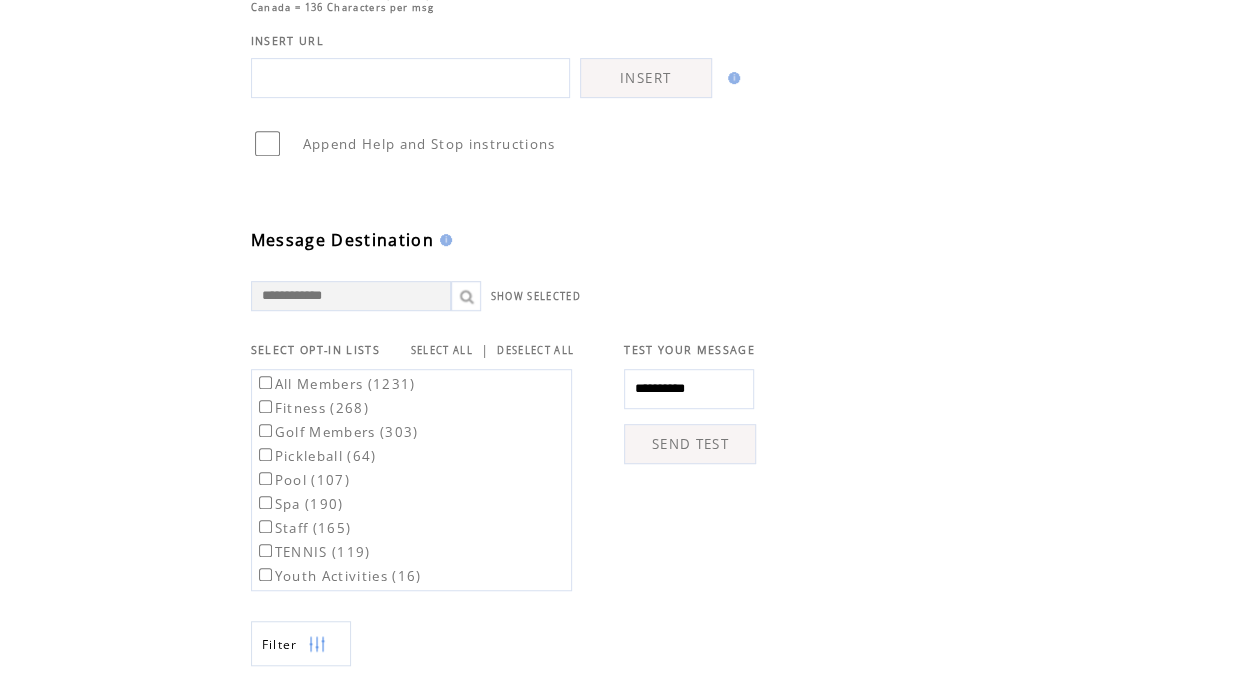 scroll, scrollTop: 397, scrollLeft: 0, axis: vertical 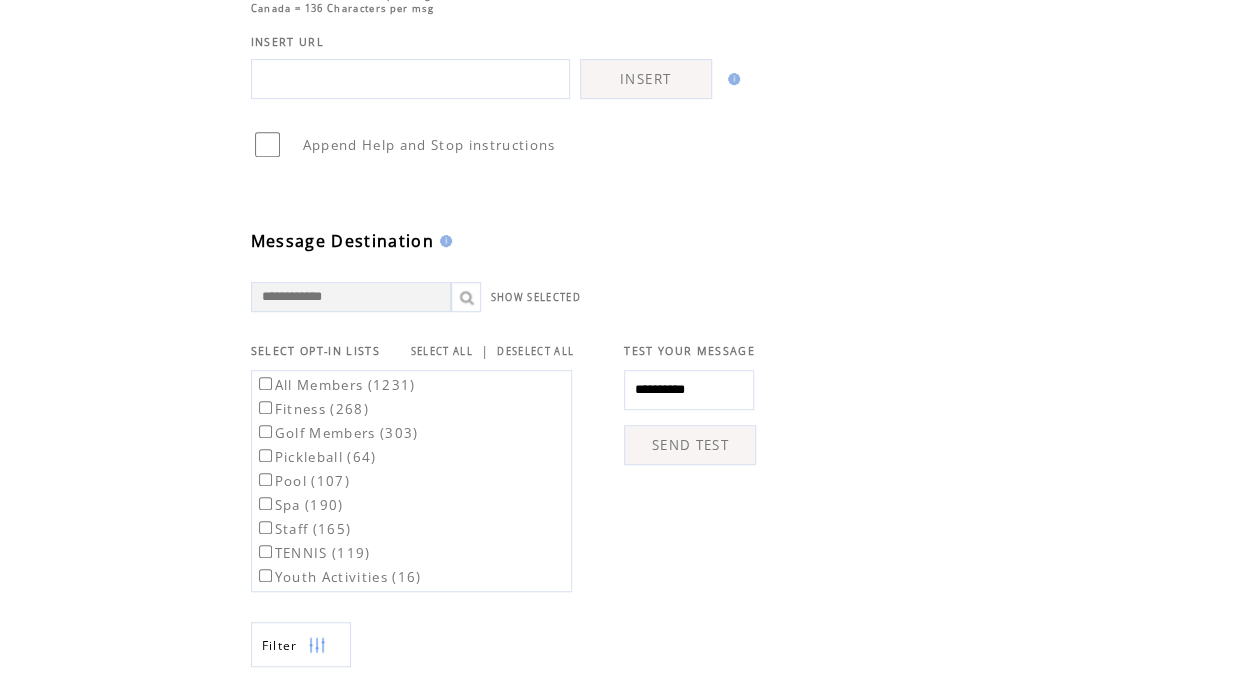 click on "SHOW SELECTED" at bounding box center (621, 282) 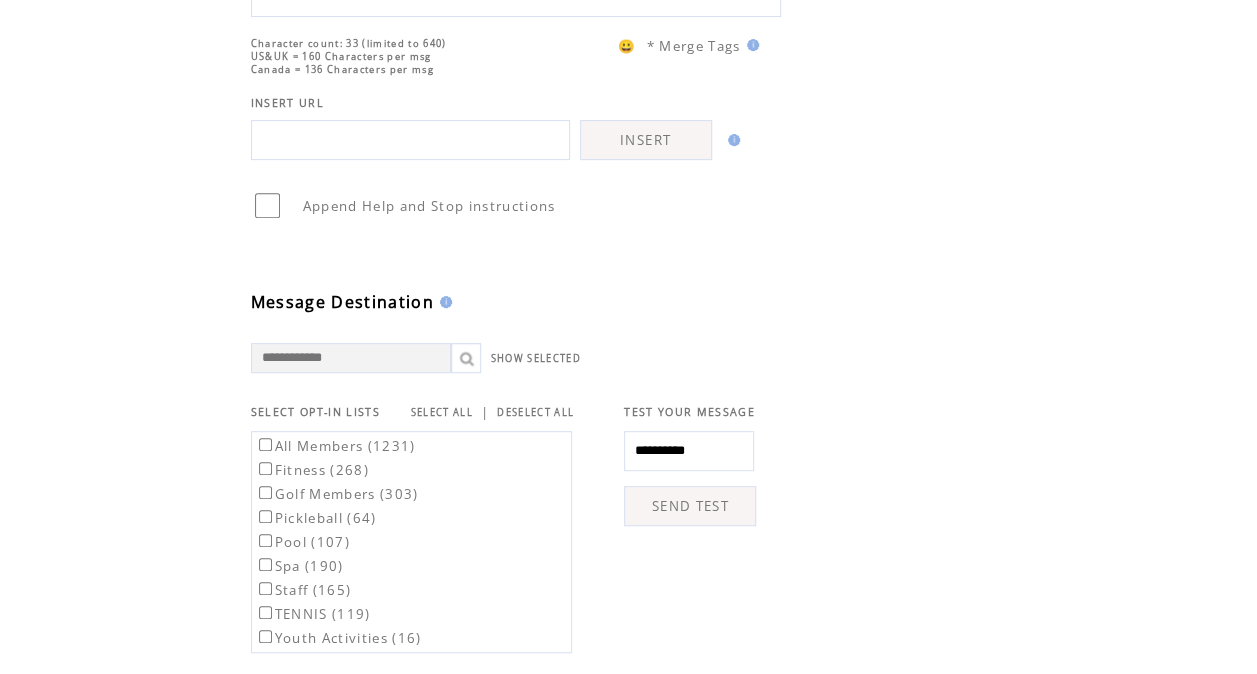 scroll, scrollTop: 0, scrollLeft: 0, axis: both 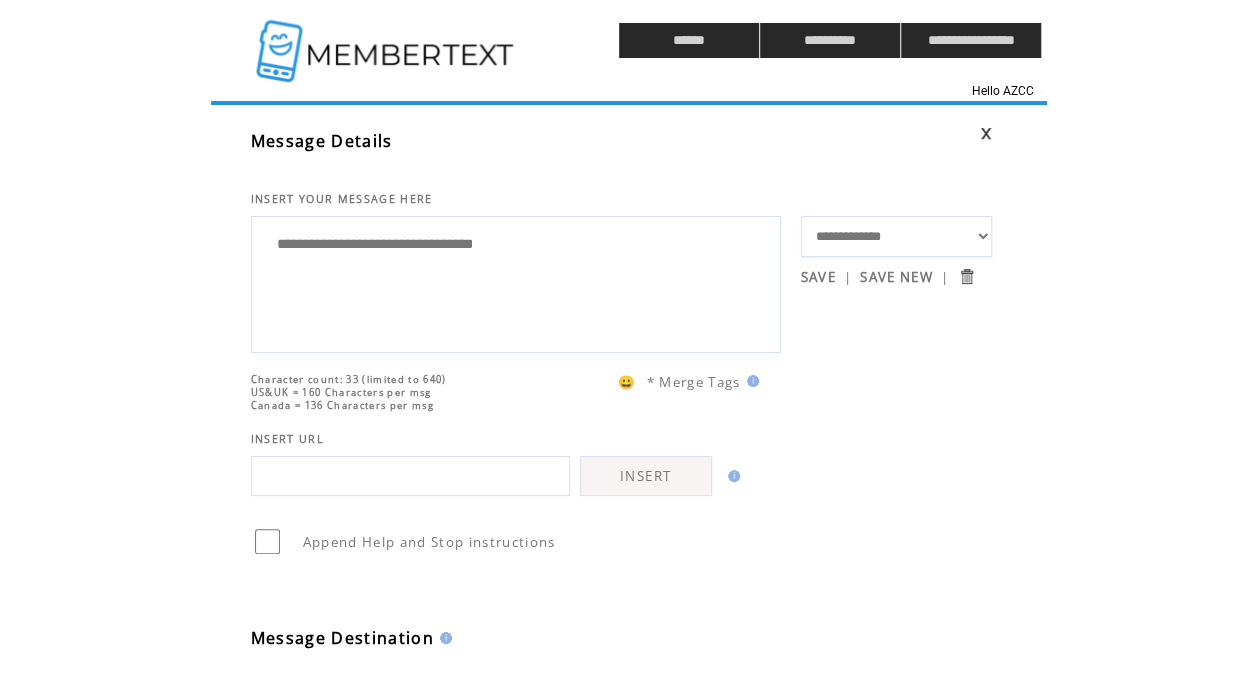 click on "**********" at bounding box center [516, 282] 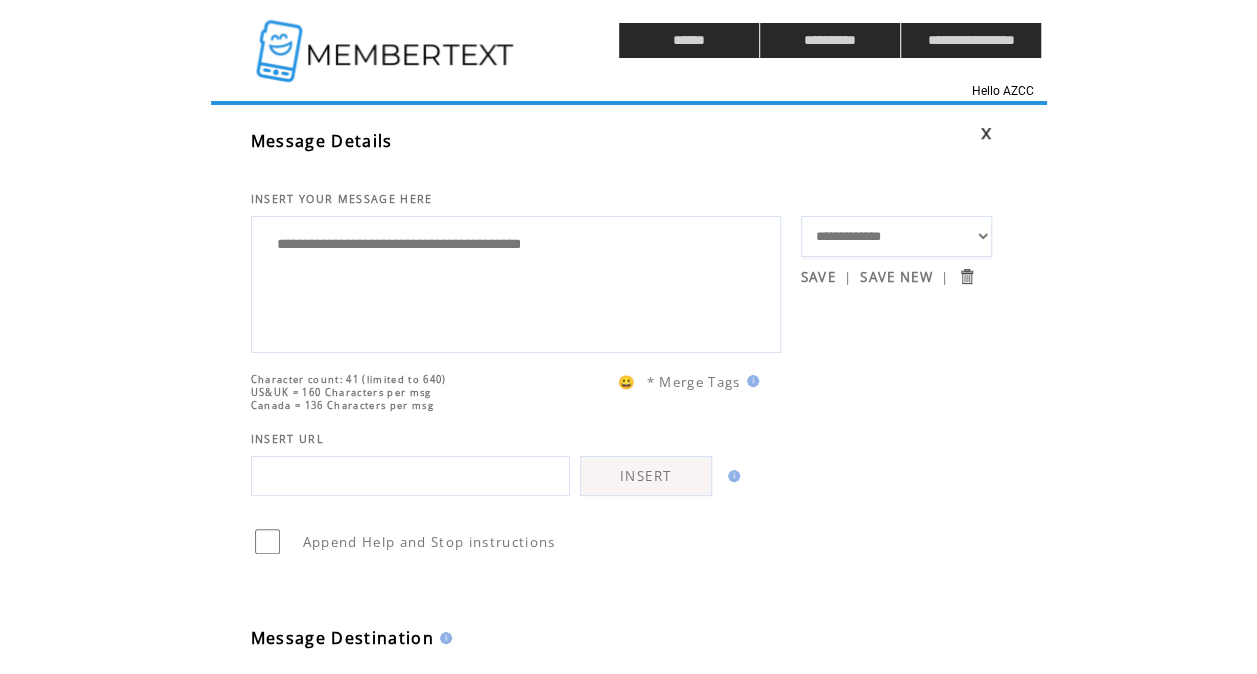 type on "**********" 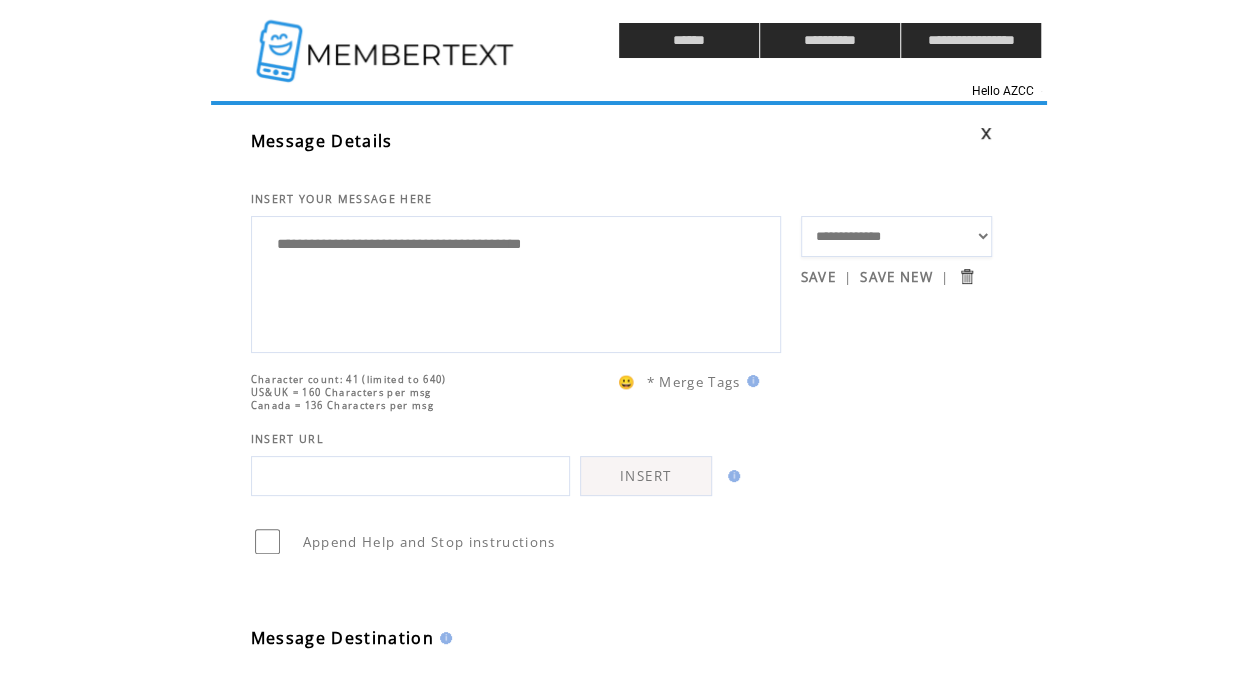 click on "**********" at bounding box center [896, 279] 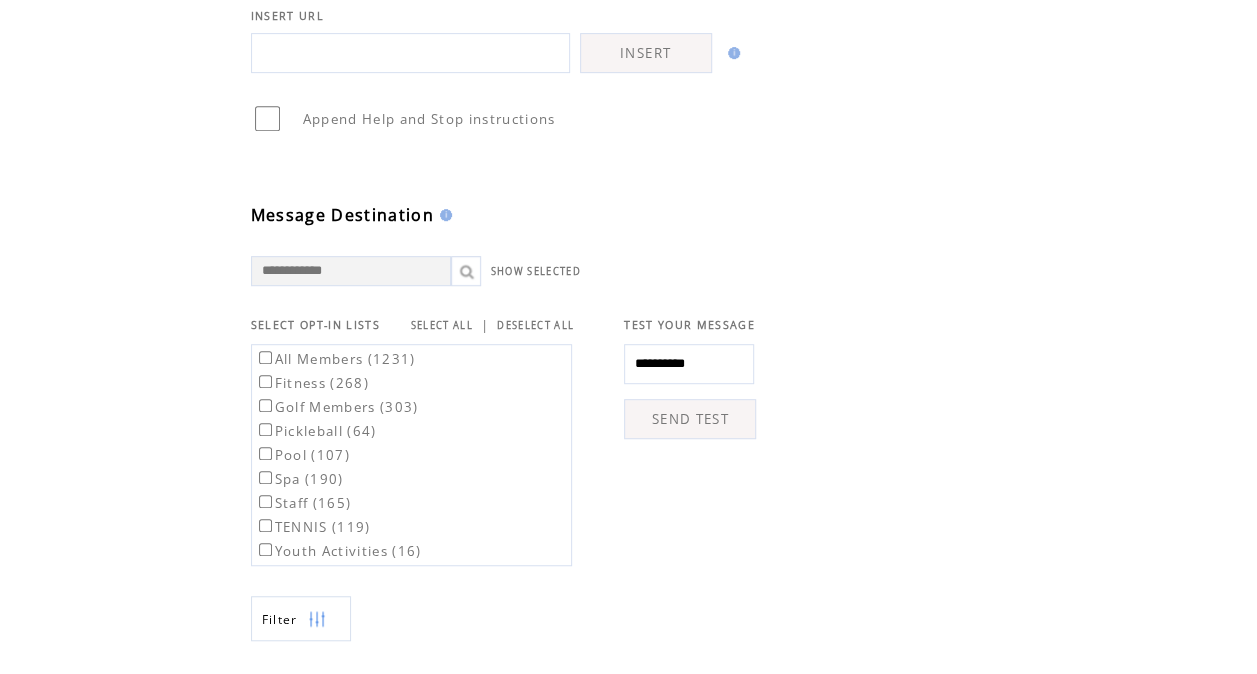 scroll, scrollTop: 425, scrollLeft: 0, axis: vertical 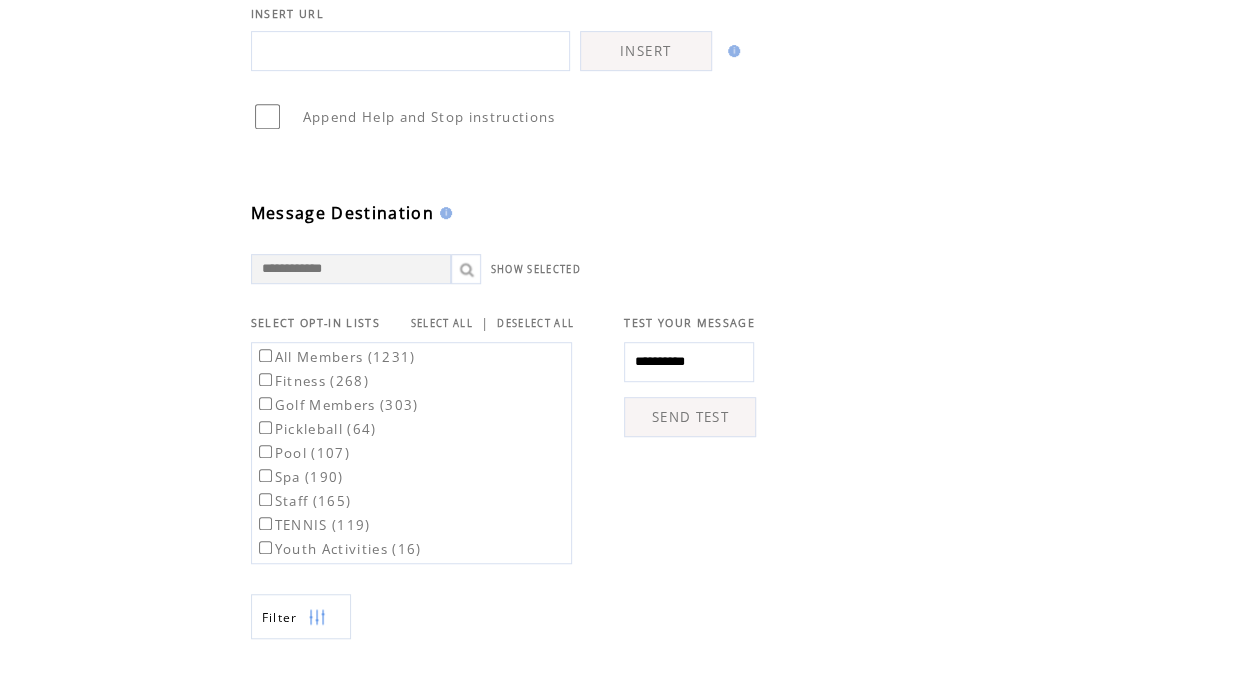 click on "SEND TEST" at bounding box center [690, 417] 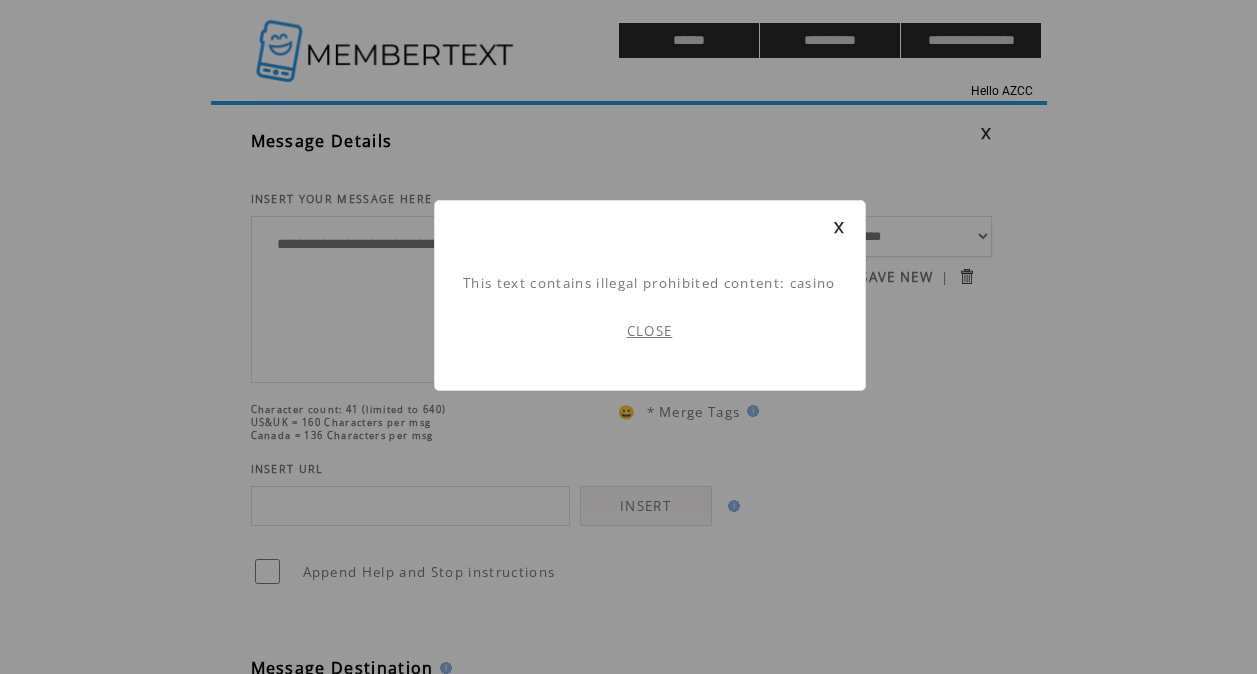 scroll, scrollTop: 1, scrollLeft: 0, axis: vertical 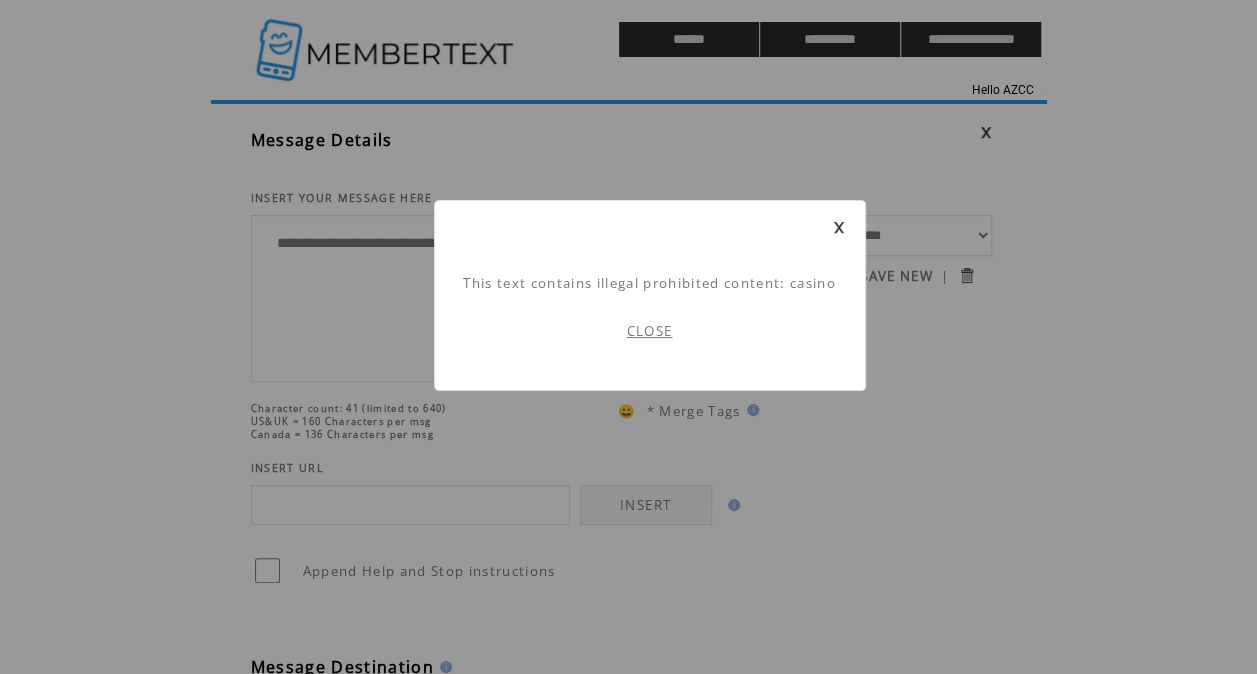 click on "CLOSE" at bounding box center (650, 331) 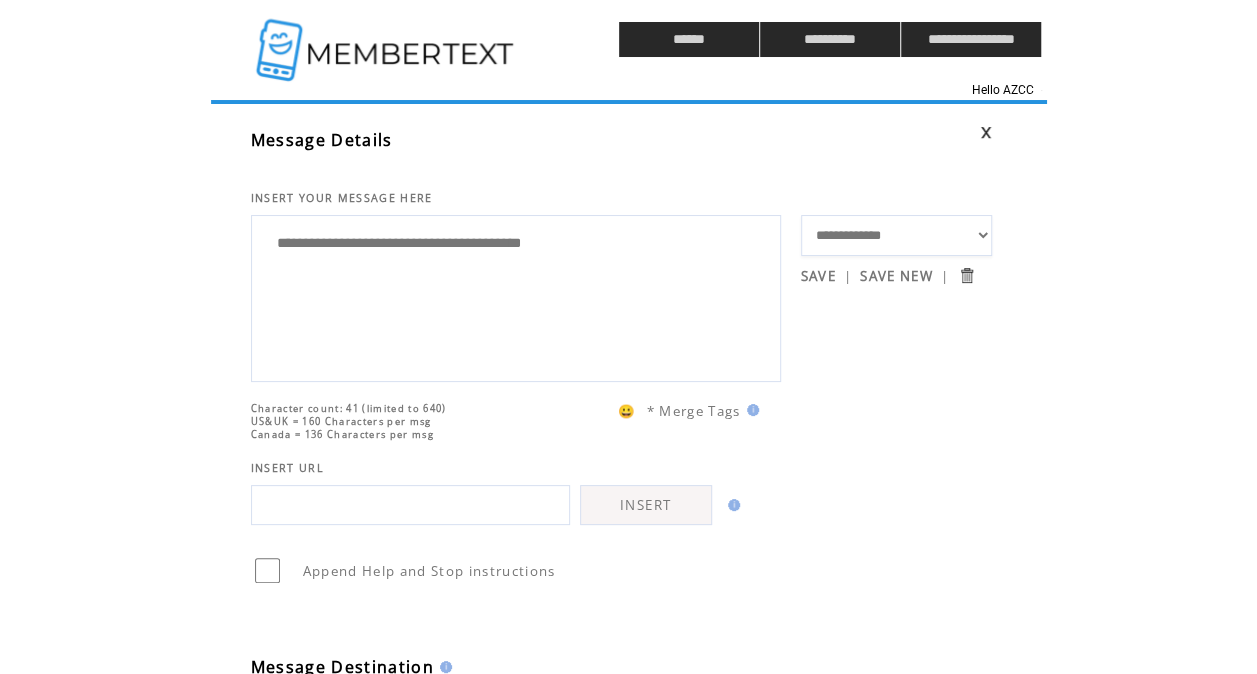 scroll, scrollTop: 0, scrollLeft: 0, axis: both 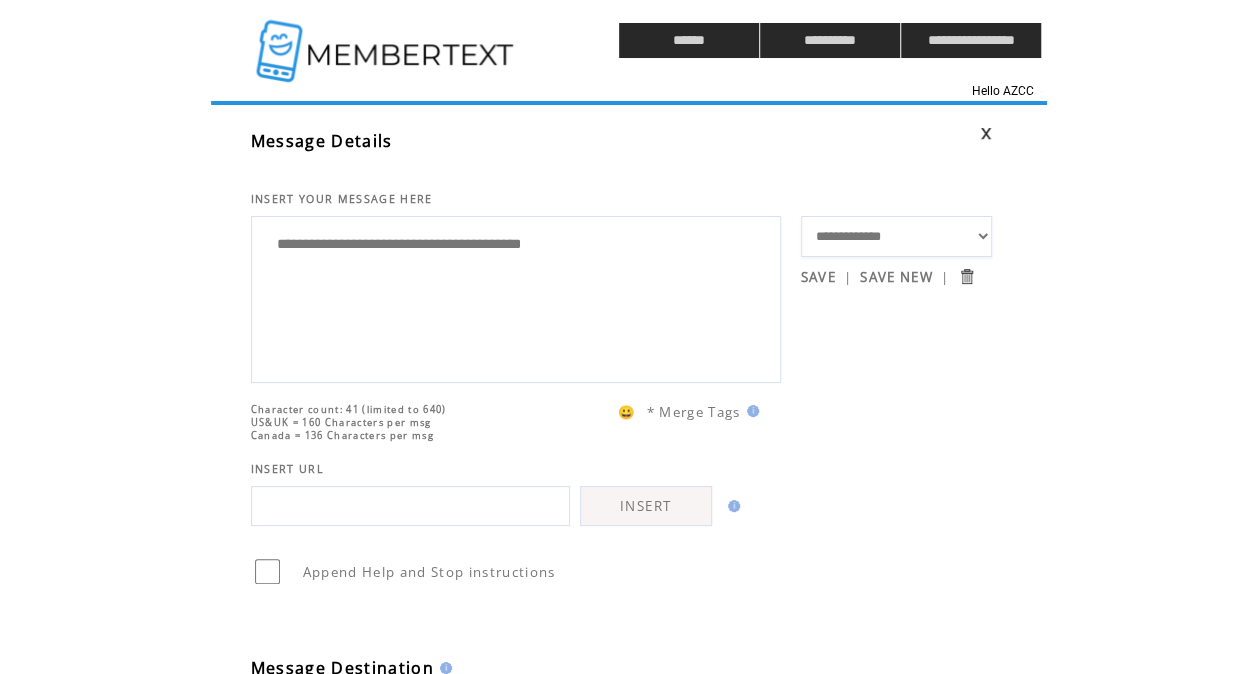 click on "**********" at bounding box center (516, 297) 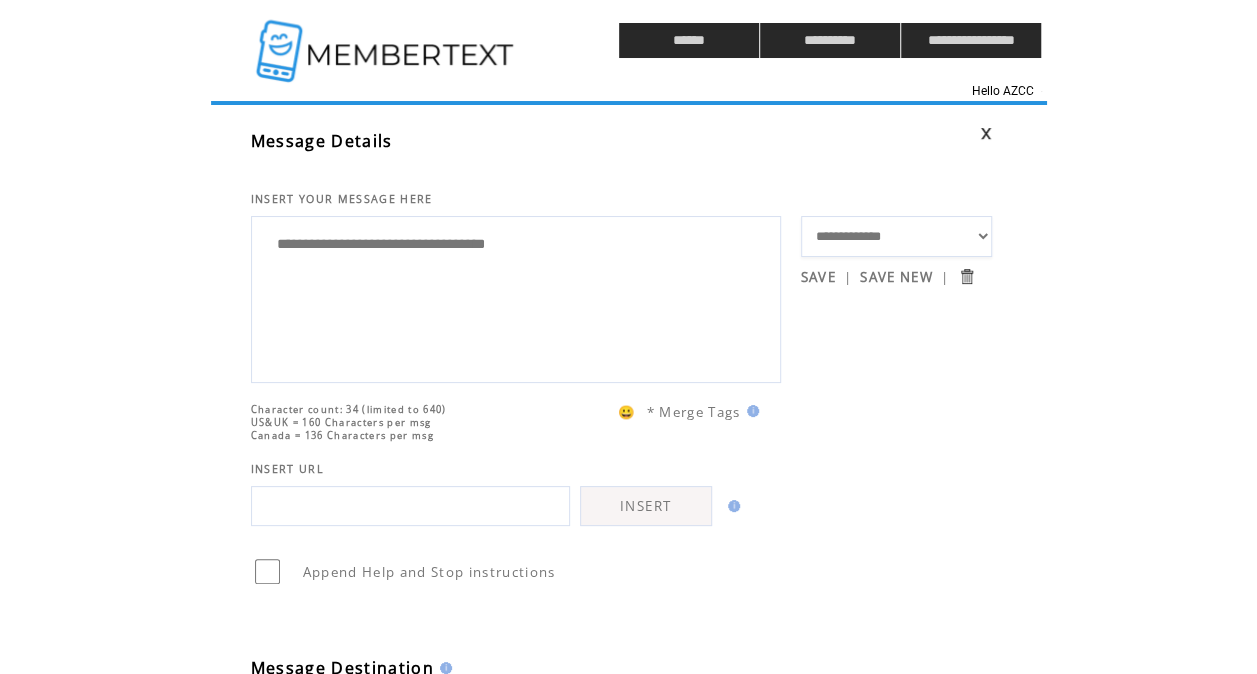 type on "**********" 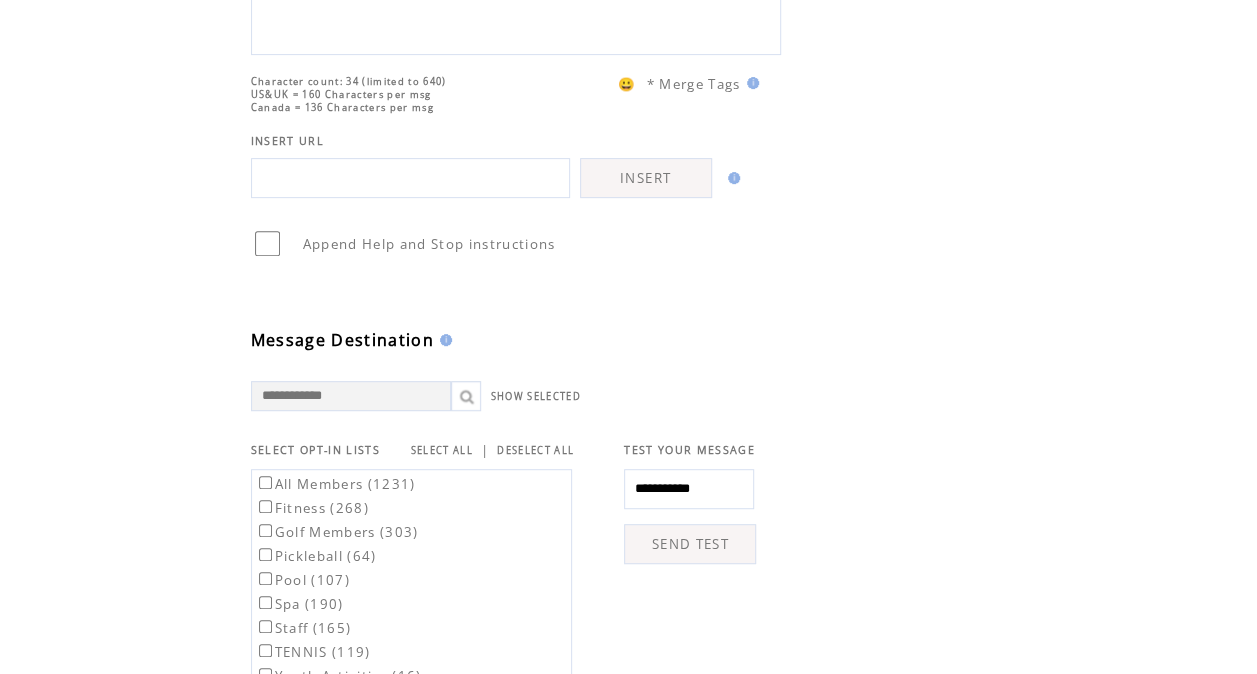 scroll, scrollTop: 329, scrollLeft: 0, axis: vertical 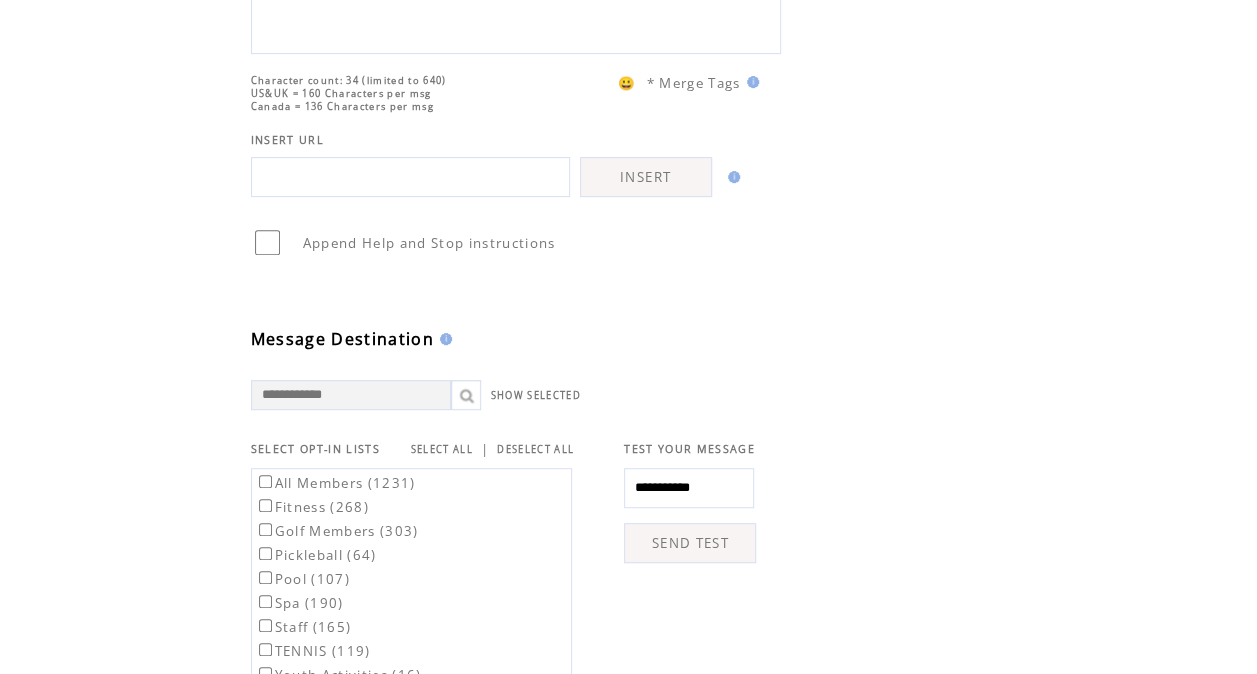 click on "SEND TEST" at bounding box center (690, 543) 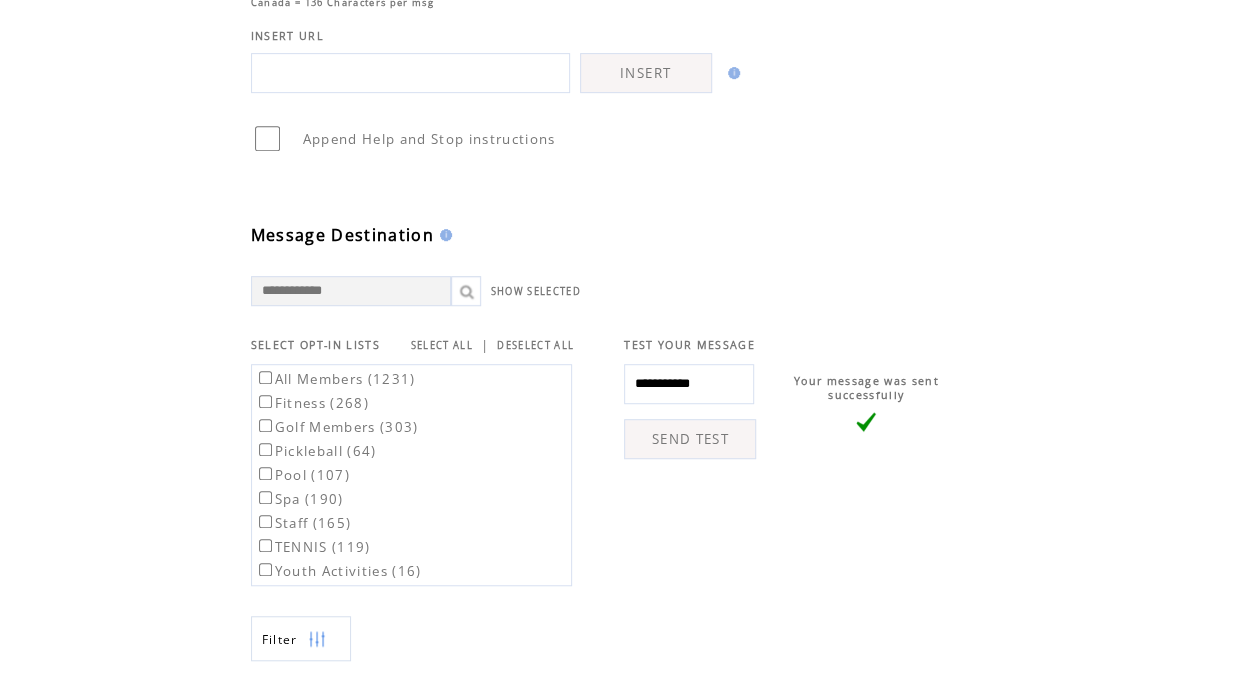 scroll, scrollTop: 448, scrollLeft: 0, axis: vertical 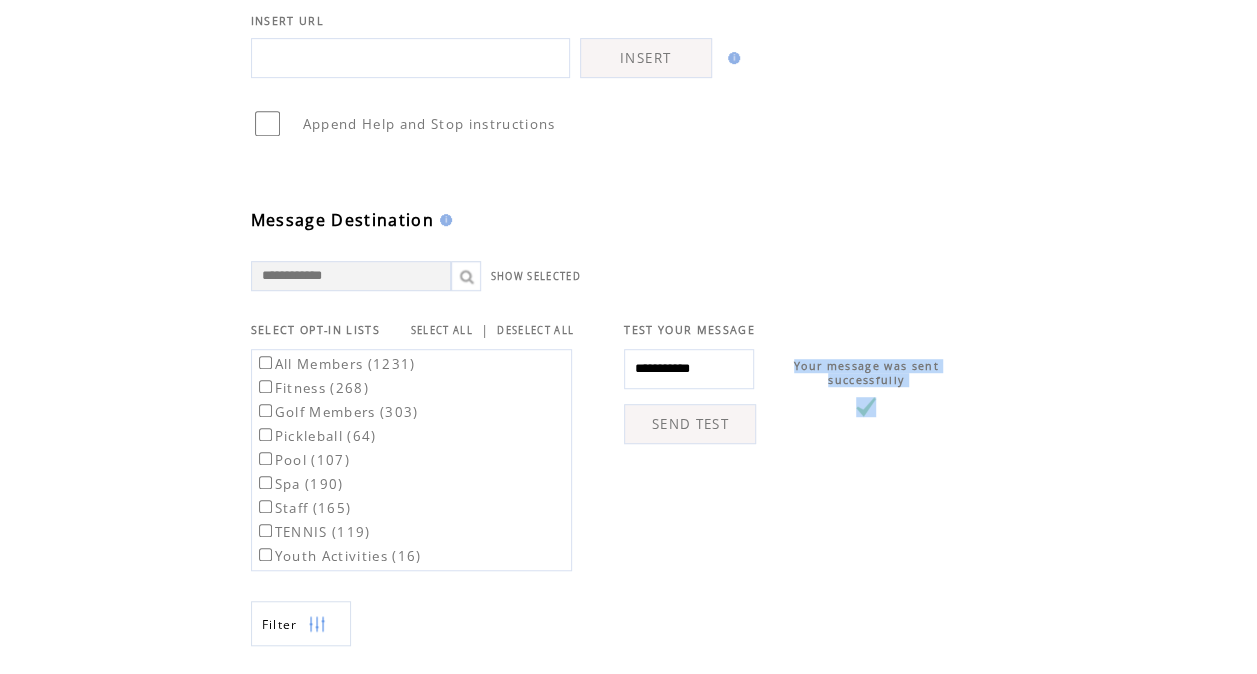 drag, startPoint x: 887, startPoint y: 405, endPoint x: 792, endPoint y: 355, distance: 107.35455 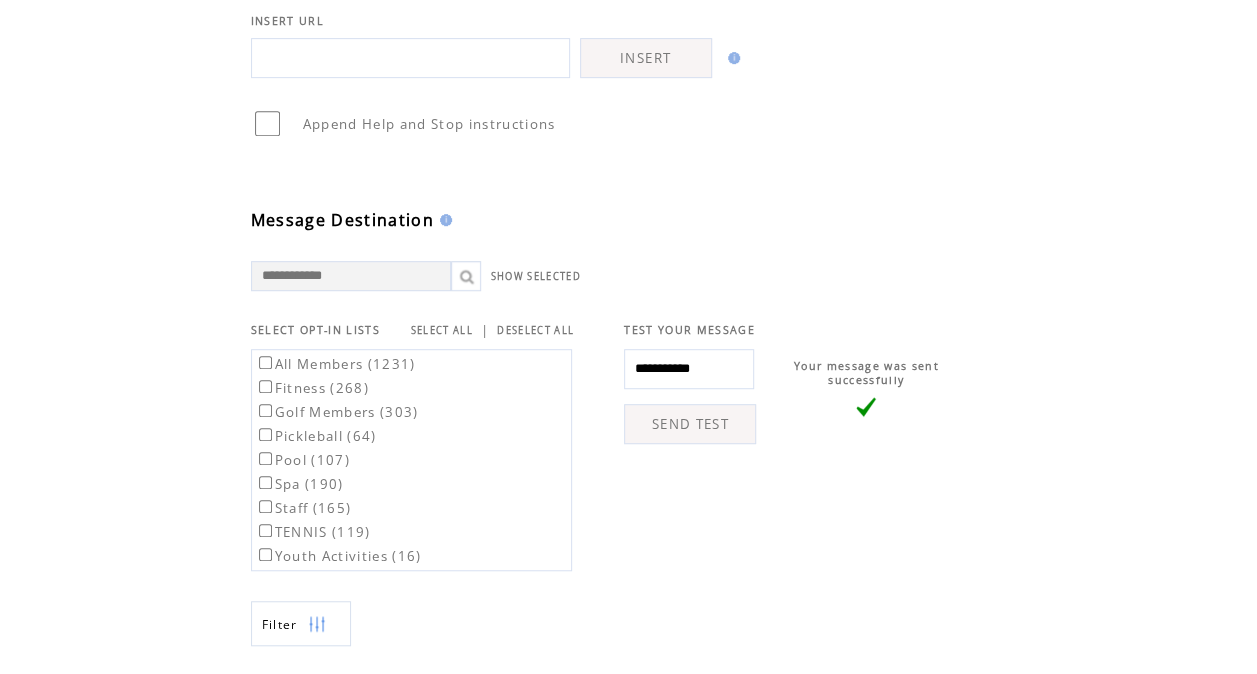 drag, startPoint x: 792, startPoint y: 355, endPoint x: 1001, endPoint y: 241, distance: 238.06932 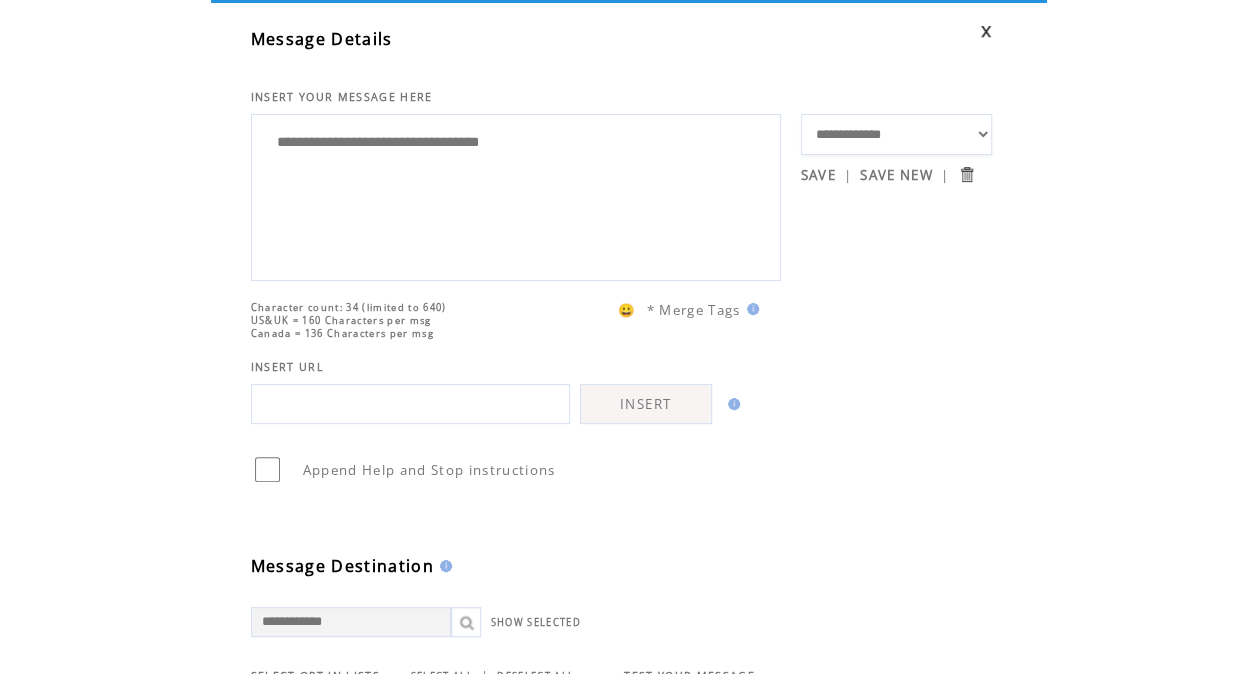 scroll, scrollTop: 99, scrollLeft: 0, axis: vertical 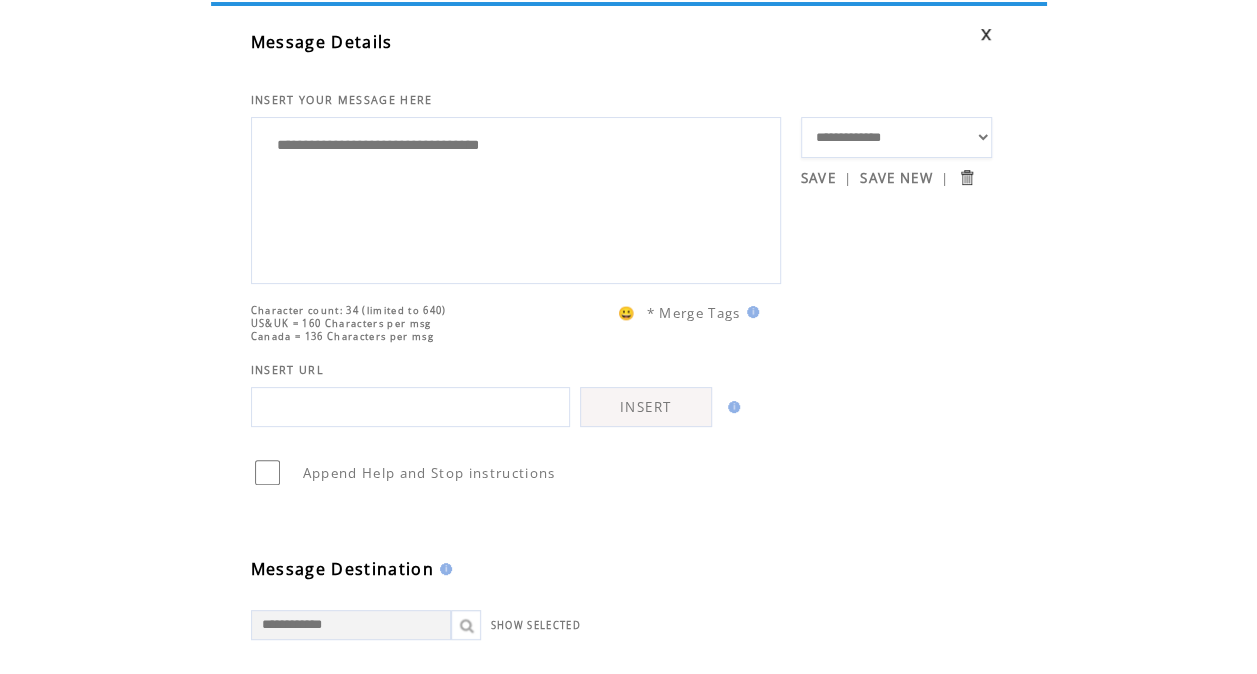 click on "INSERT YOUR MESSAGE HERE" at bounding box center [526, 80] 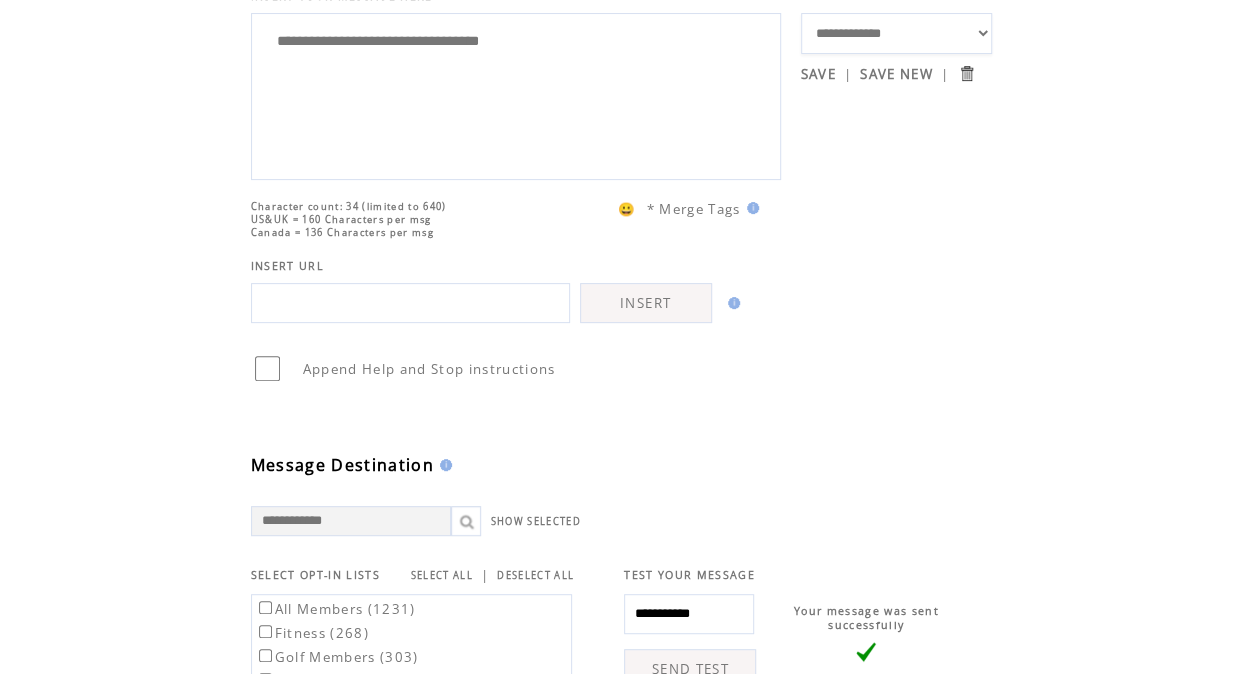 scroll, scrollTop: 192, scrollLeft: 0, axis: vertical 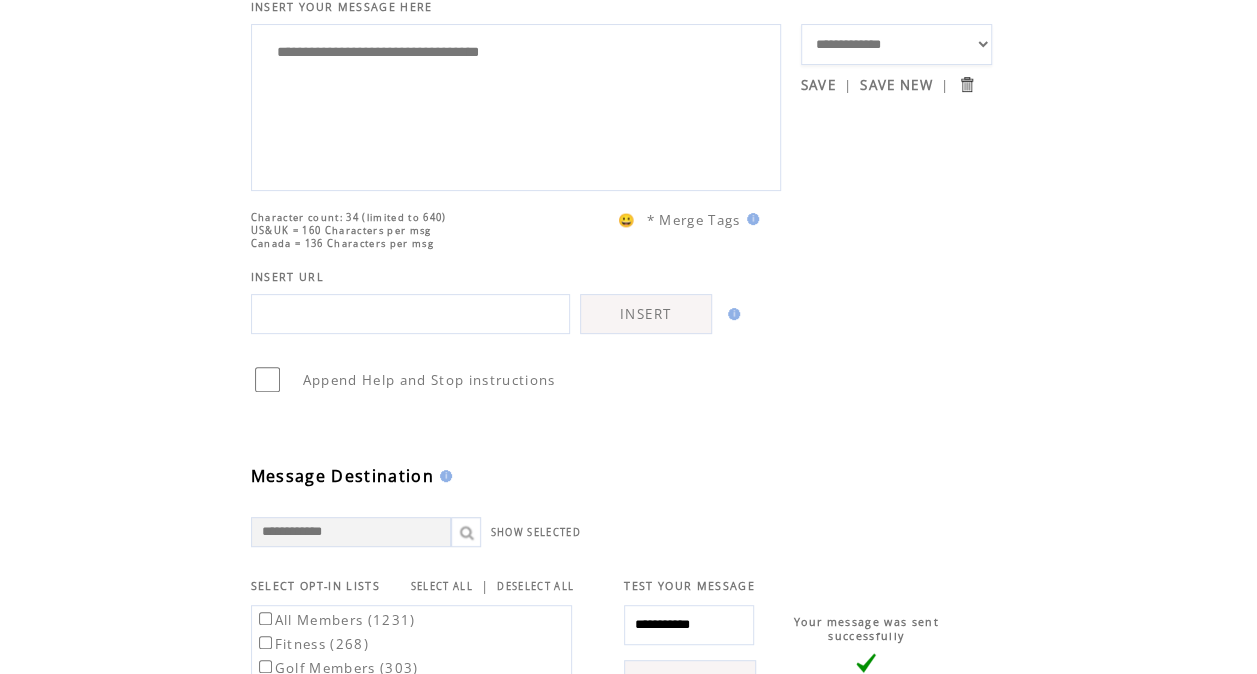 drag, startPoint x: 402, startPoint y: 56, endPoint x: 225, endPoint y: 34, distance: 178.36198 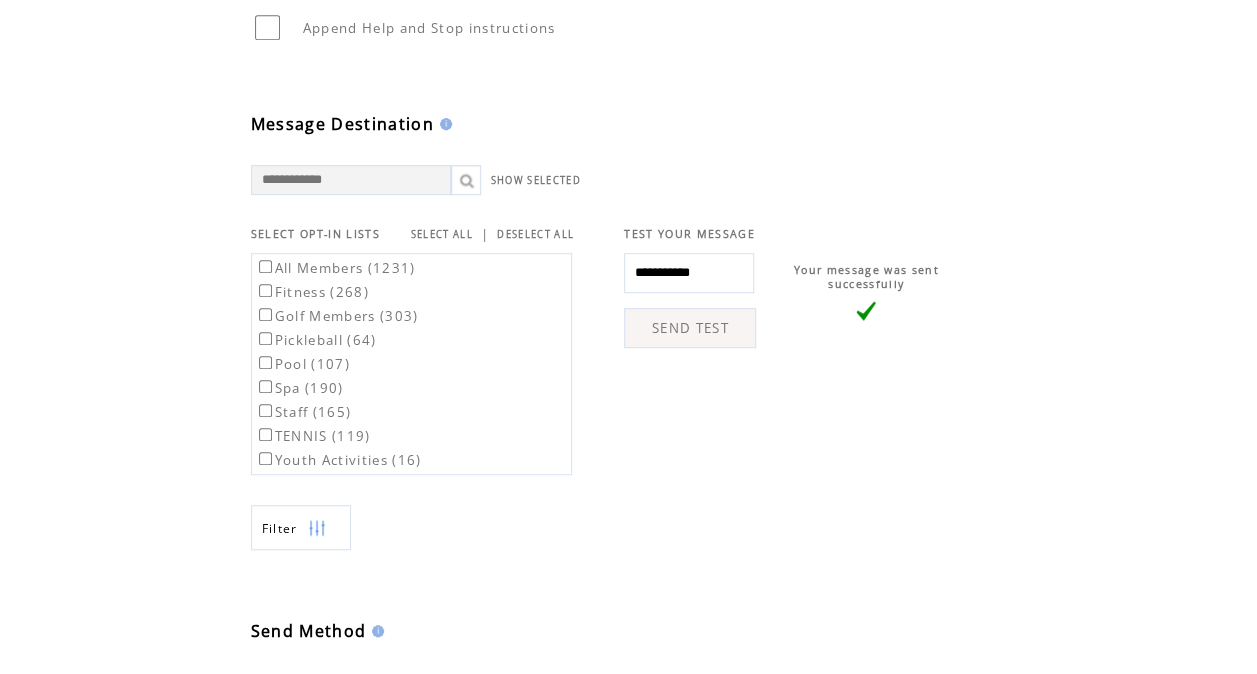 scroll, scrollTop: 545, scrollLeft: 0, axis: vertical 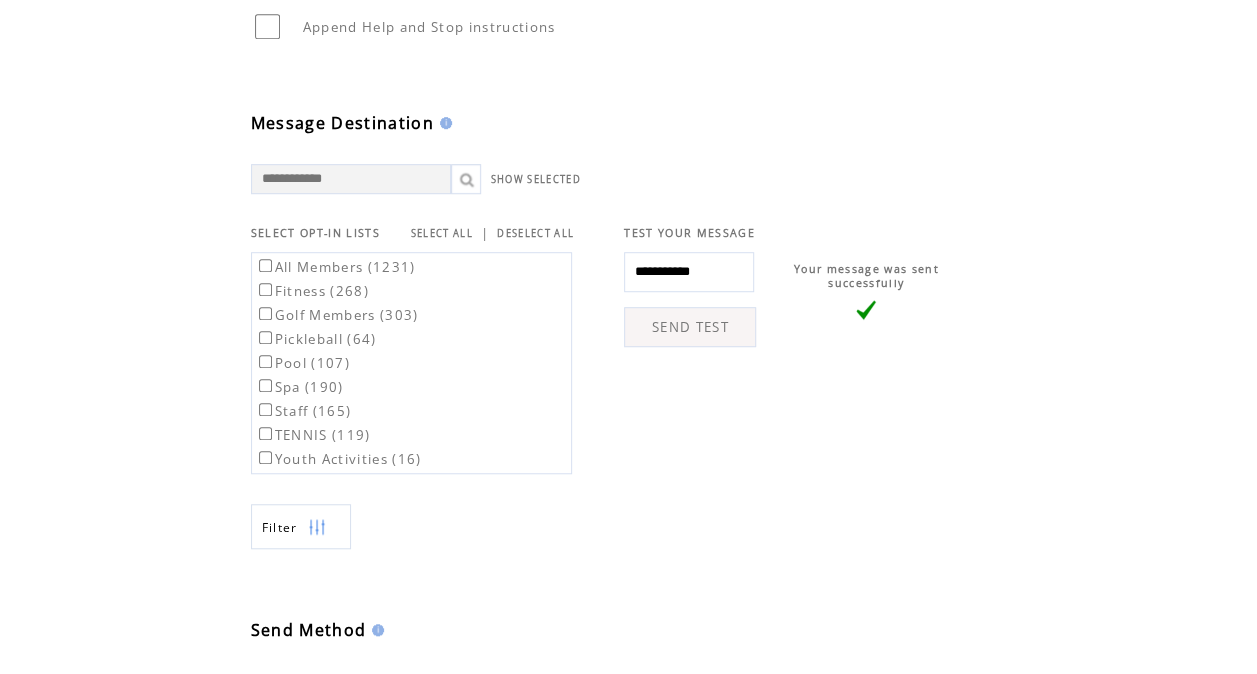 click on "Spa (190)" at bounding box center [299, 387] 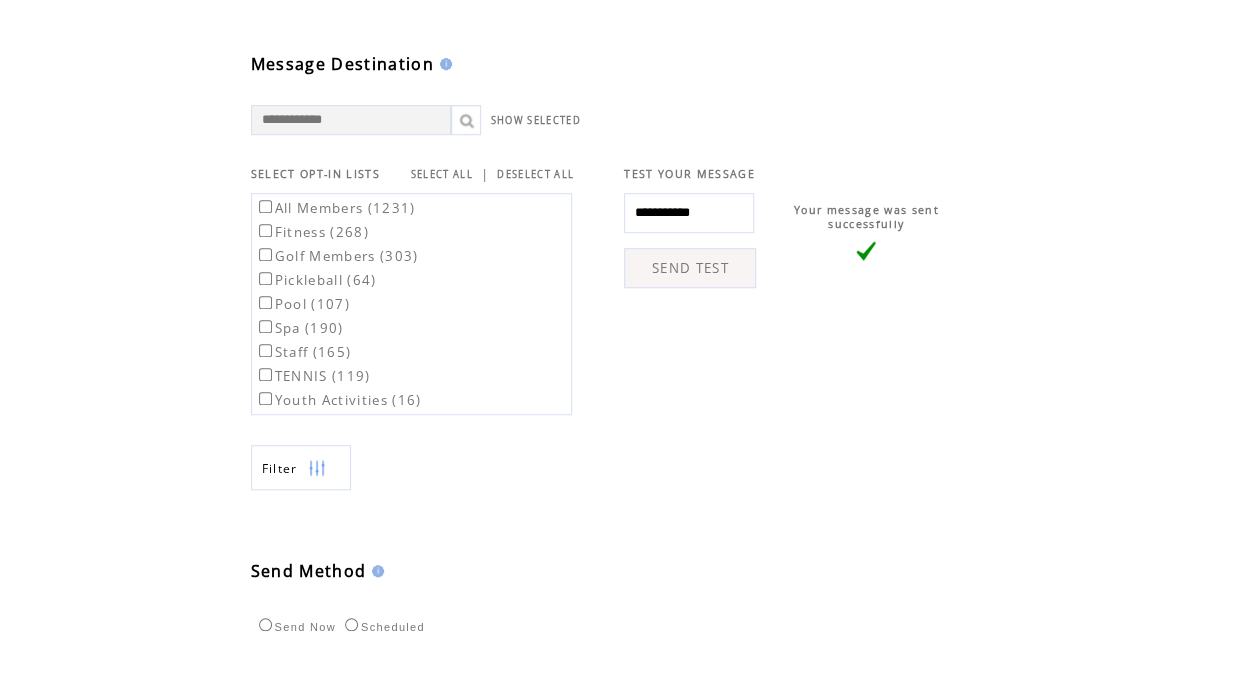 scroll, scrollTop: 609, scrollLeft: 0, axis: vertical 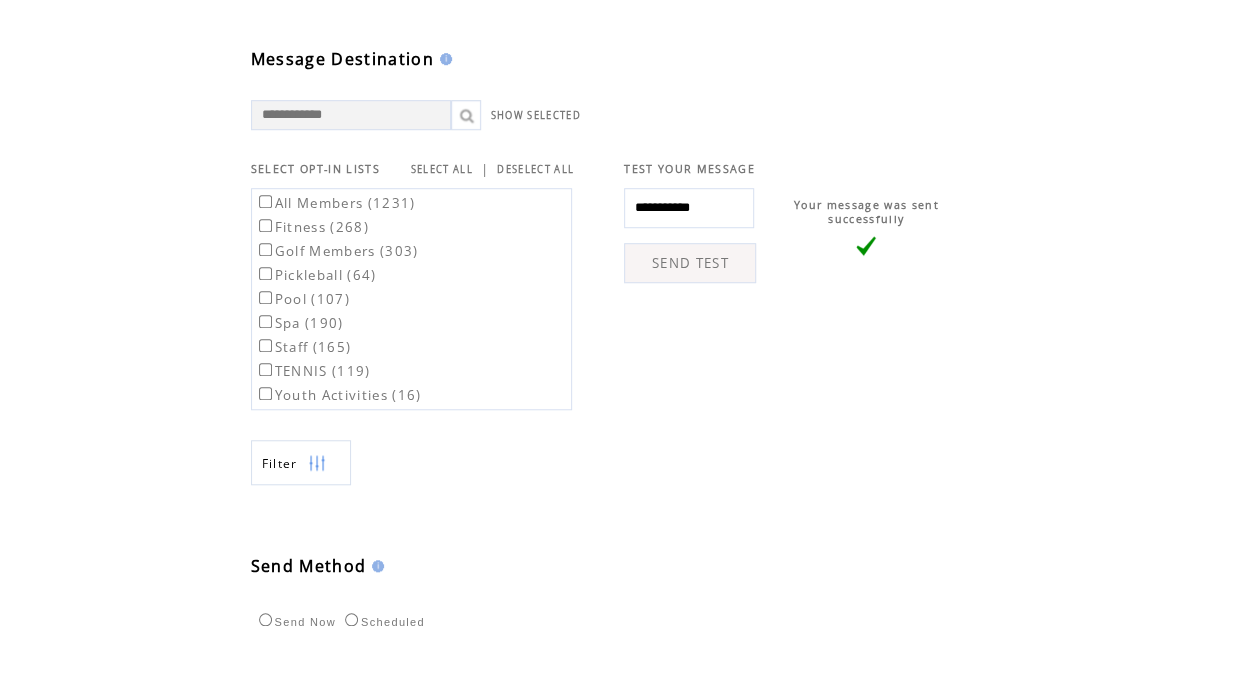 click on "DESELECT ALL" at bounding box center (535, 169) 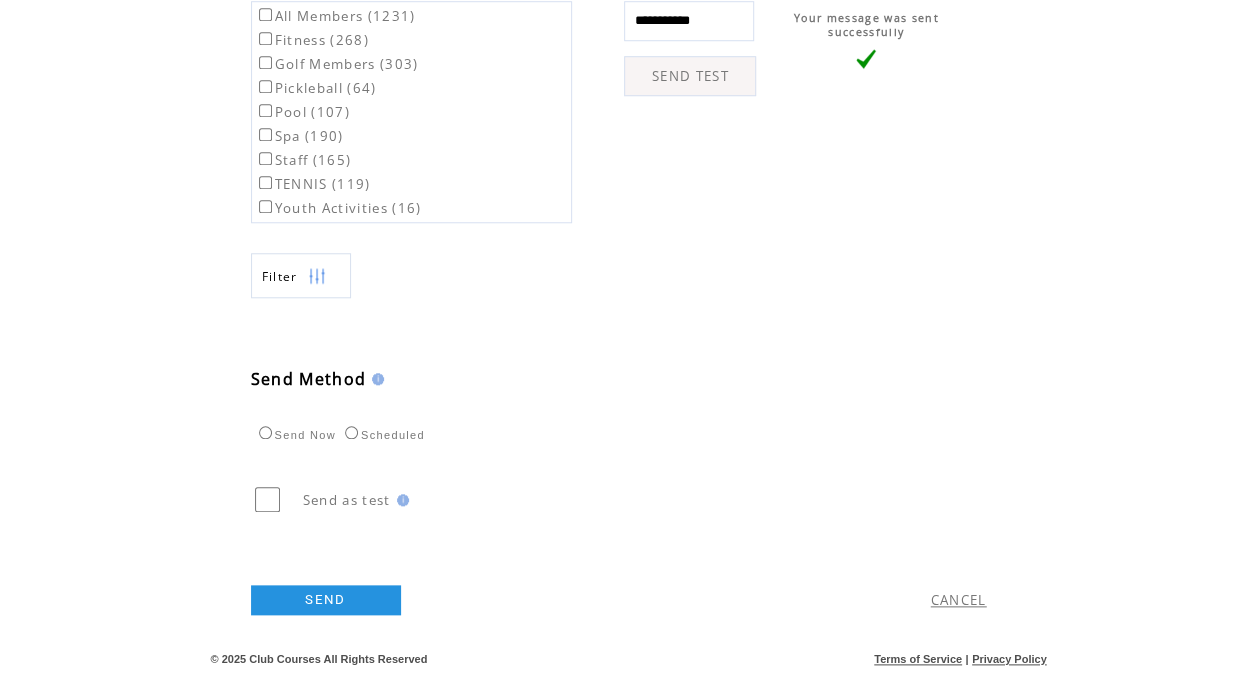 scroll, scrollTop: 798, scrollLeft: 0, axis: vertical 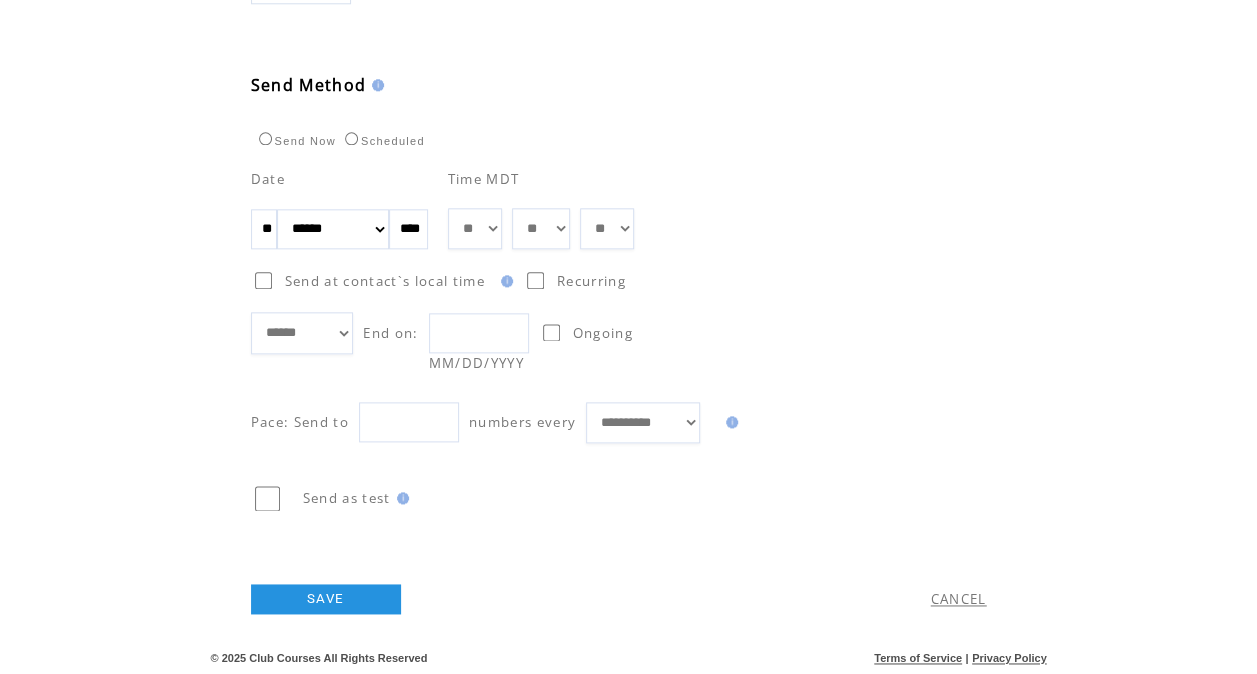 click on "***** 	 ****** 	 ******** 	 ******* 	 ********* 	 *******" at bounding box center [302, 332] 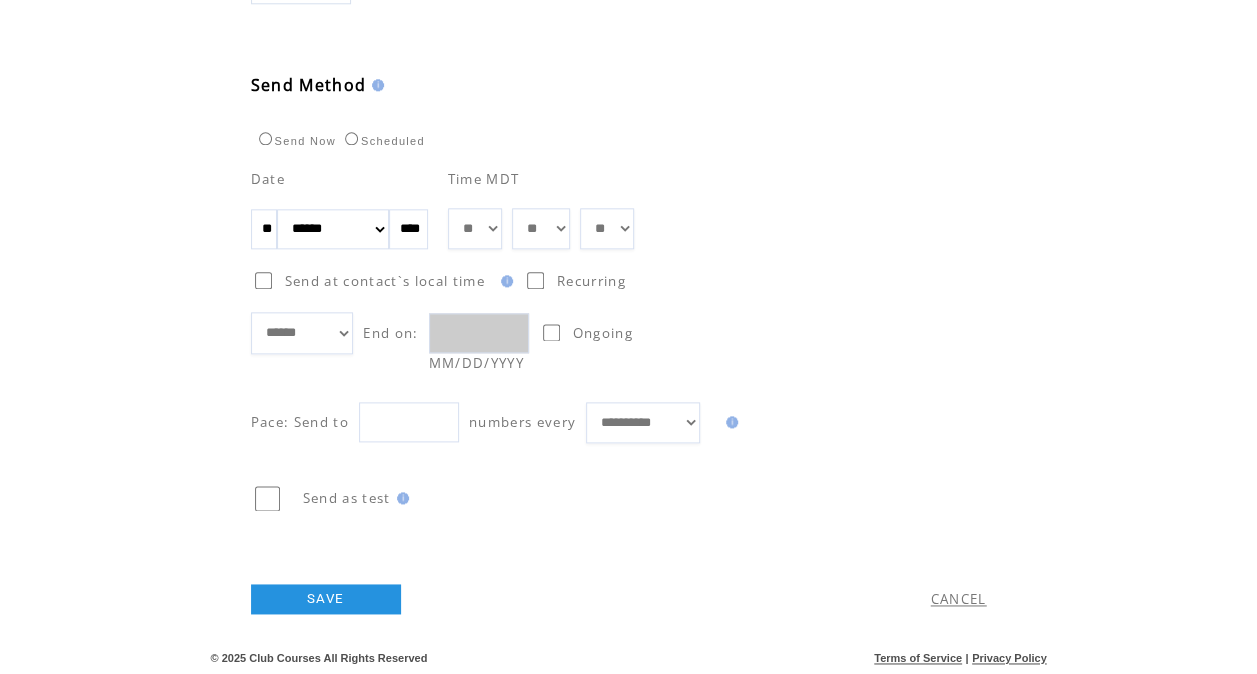 click on "***** 	 ****** 	 ******** 	 ******* 	 ********* 	 ******* End on: Ongoing
MM/DD/YYYY" at bounding box center (621, 331) 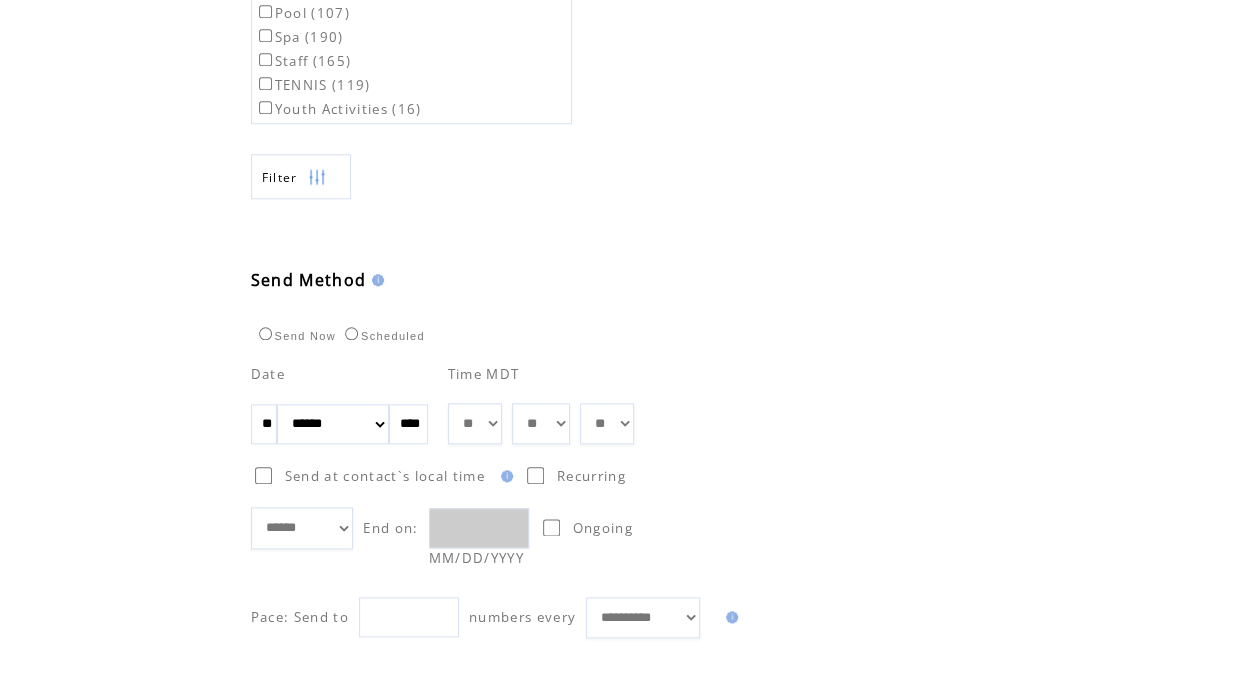 scroll, scrollTop: 942, scrollLeft: 0, axis: vertical 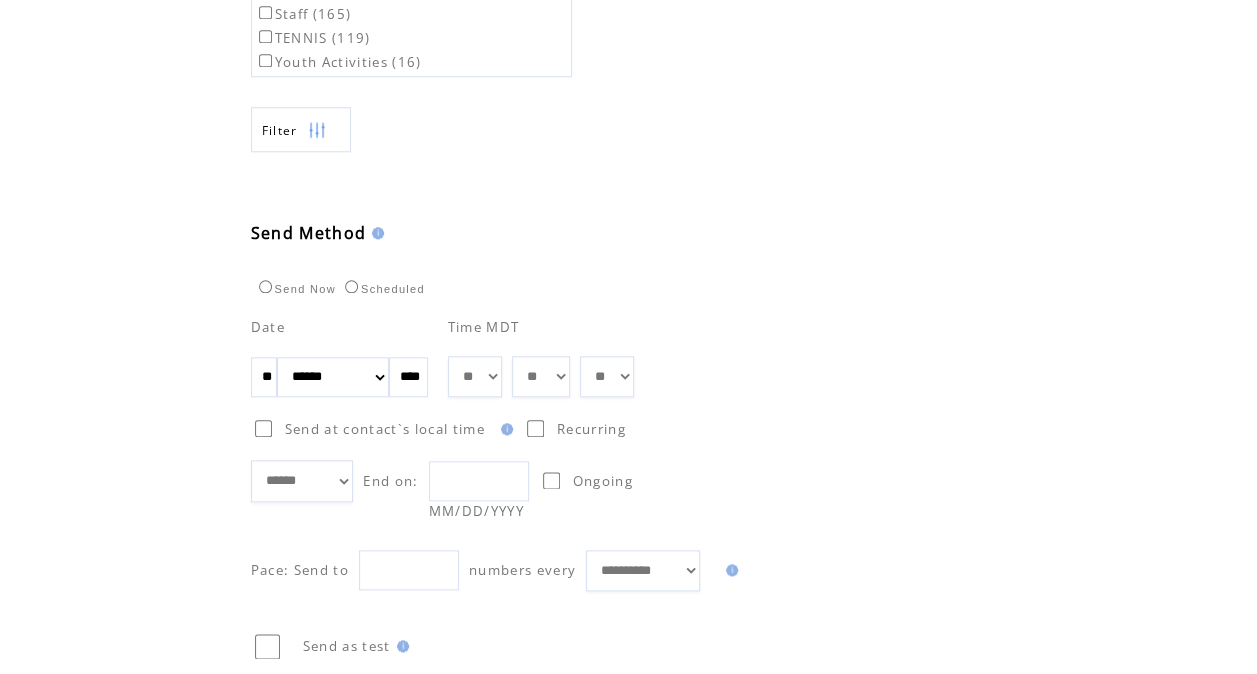 click at bounding box center (535, 428) 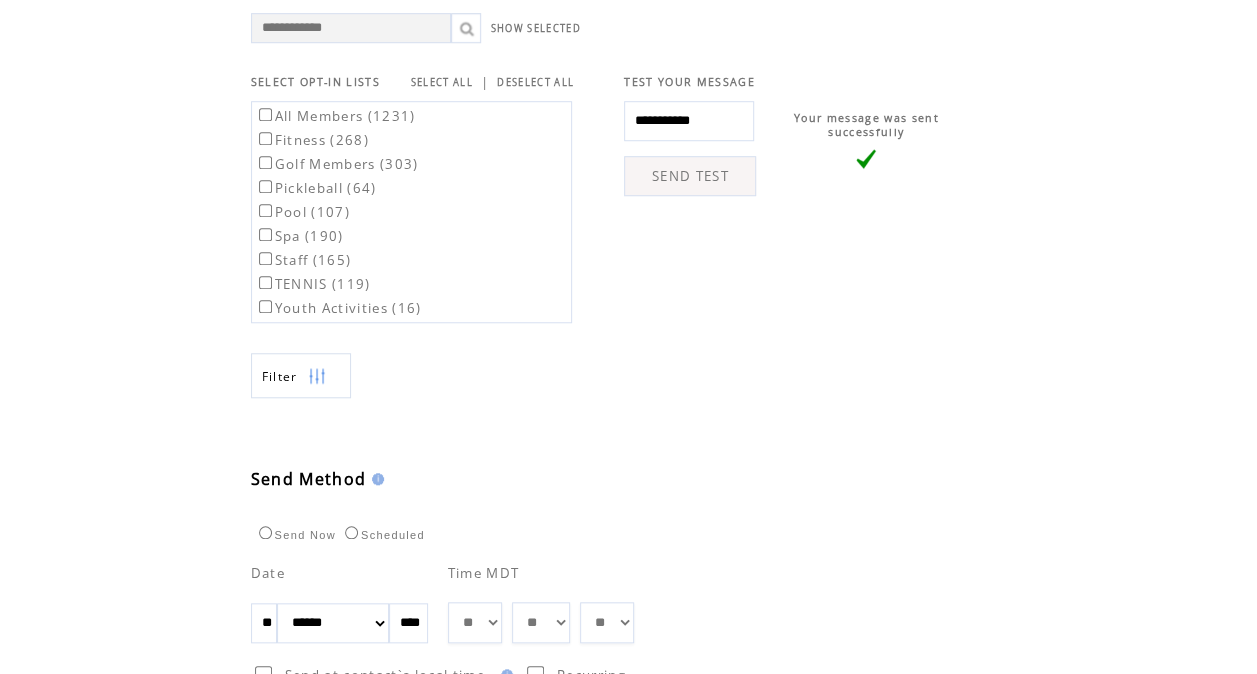 scroll, scrollTop: 695, scrollLeft: 0, axis: vertical 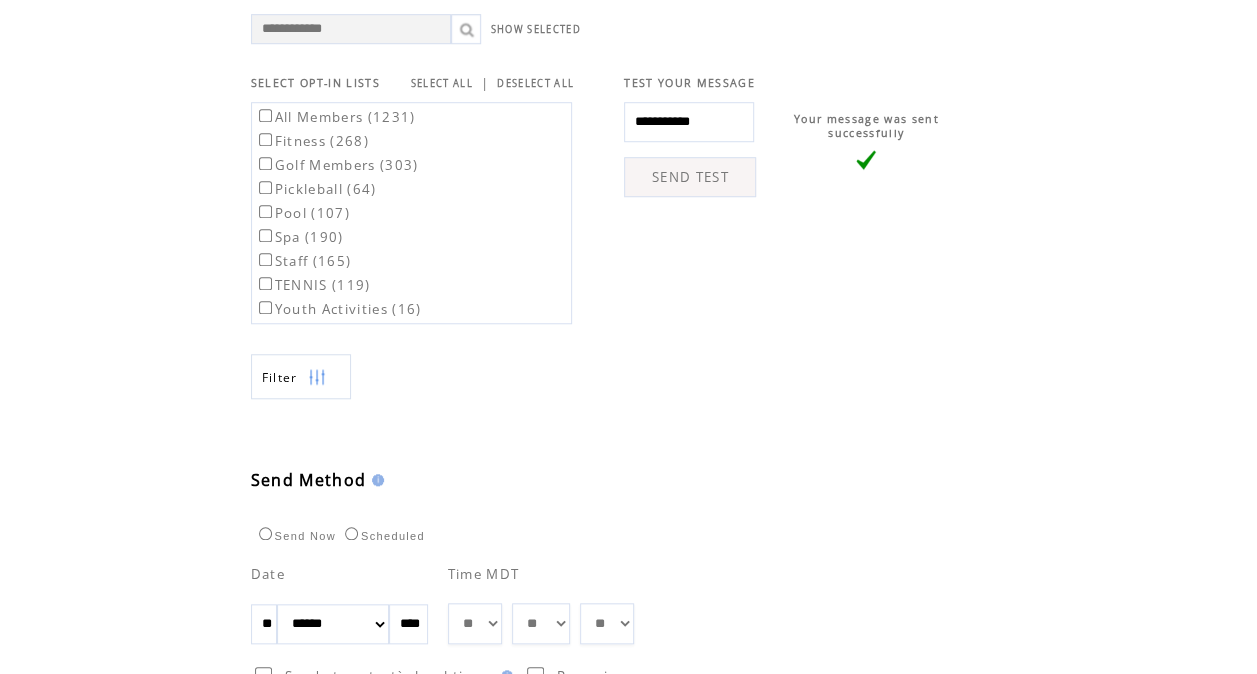 click at bounding box center (303, 377) 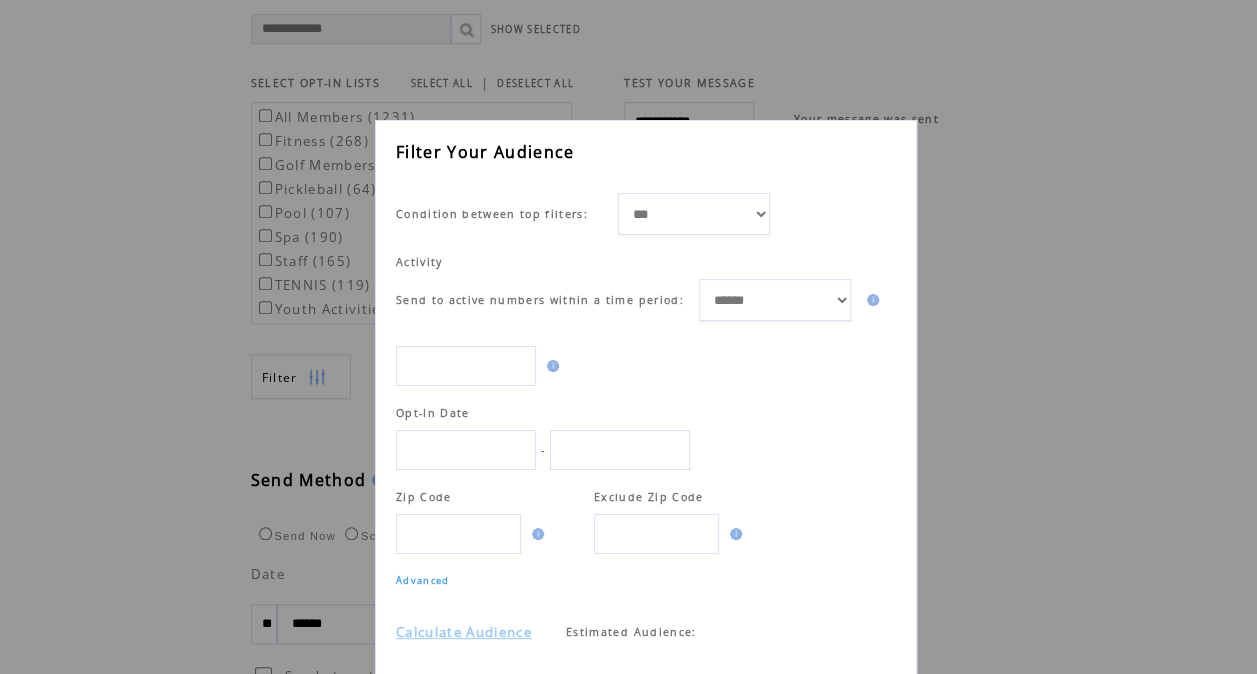 scroll, scrollTop: 1, scrollLeft: 0, axis: vertical 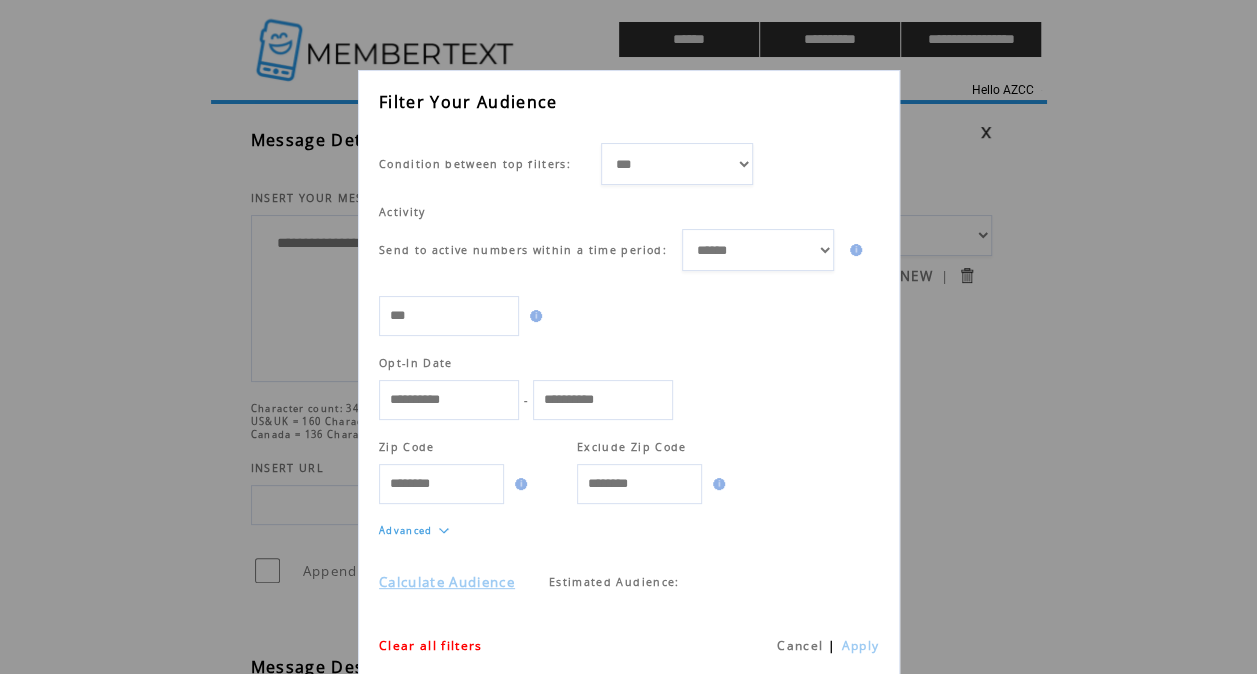 click on "Advanced" at bounding box center [406, 530] 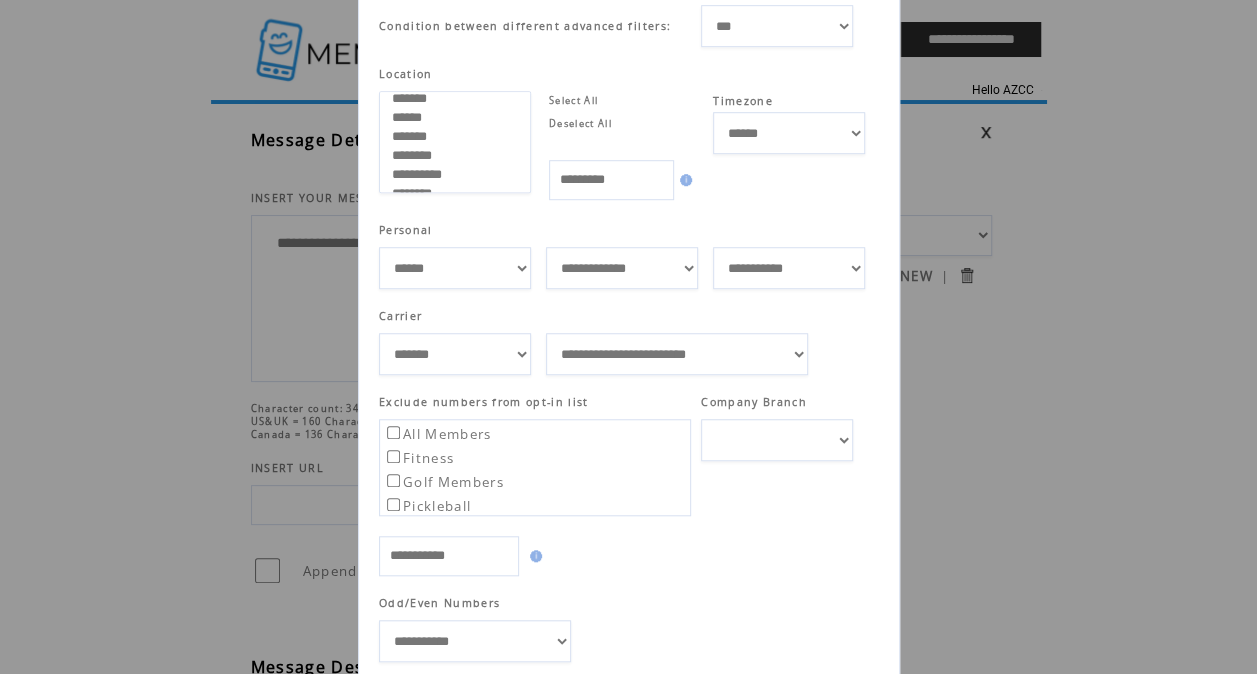 scroll, scrollTop: 588, scrollLeft: 0, axis: vertical 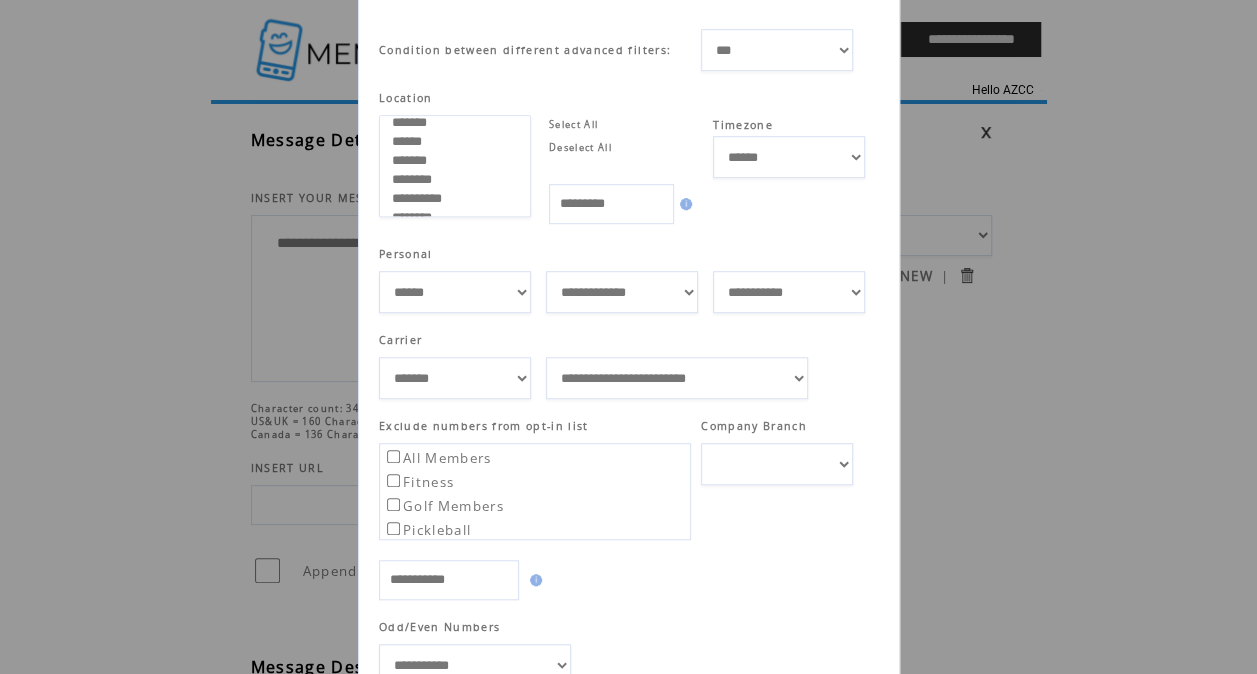 click on "****** **** ******" at bounding box center [455, 292] 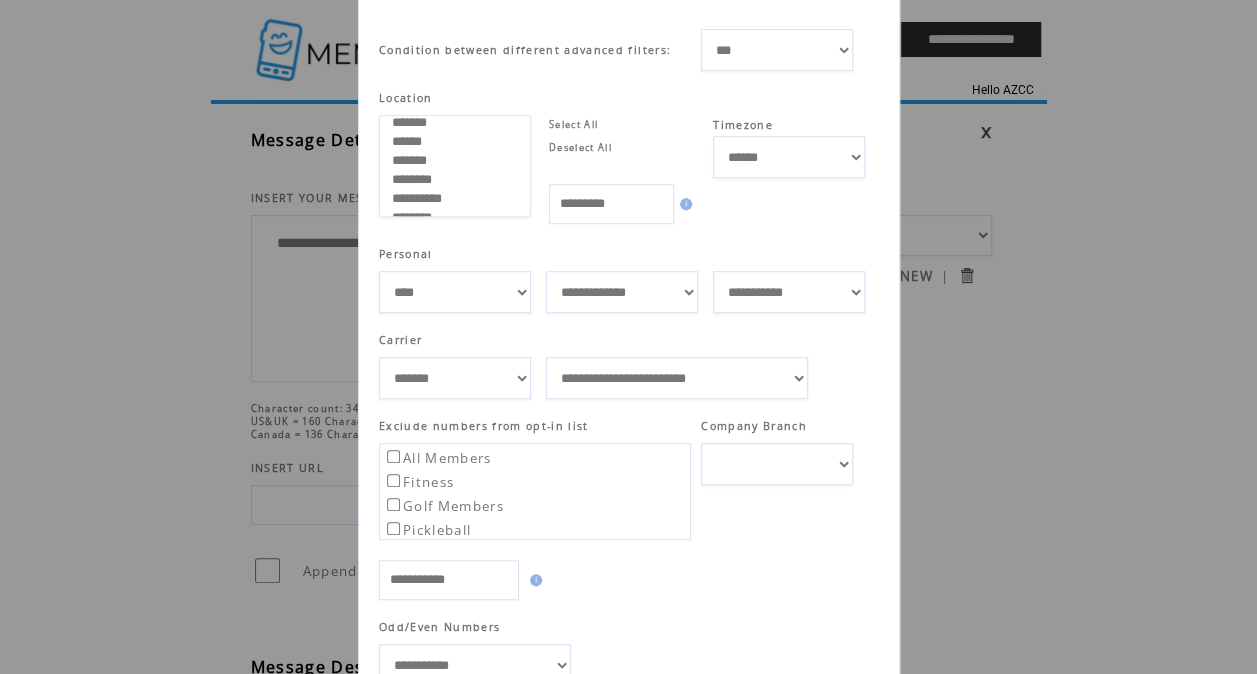 click on "Carrier" at bounding box center [623, 340] 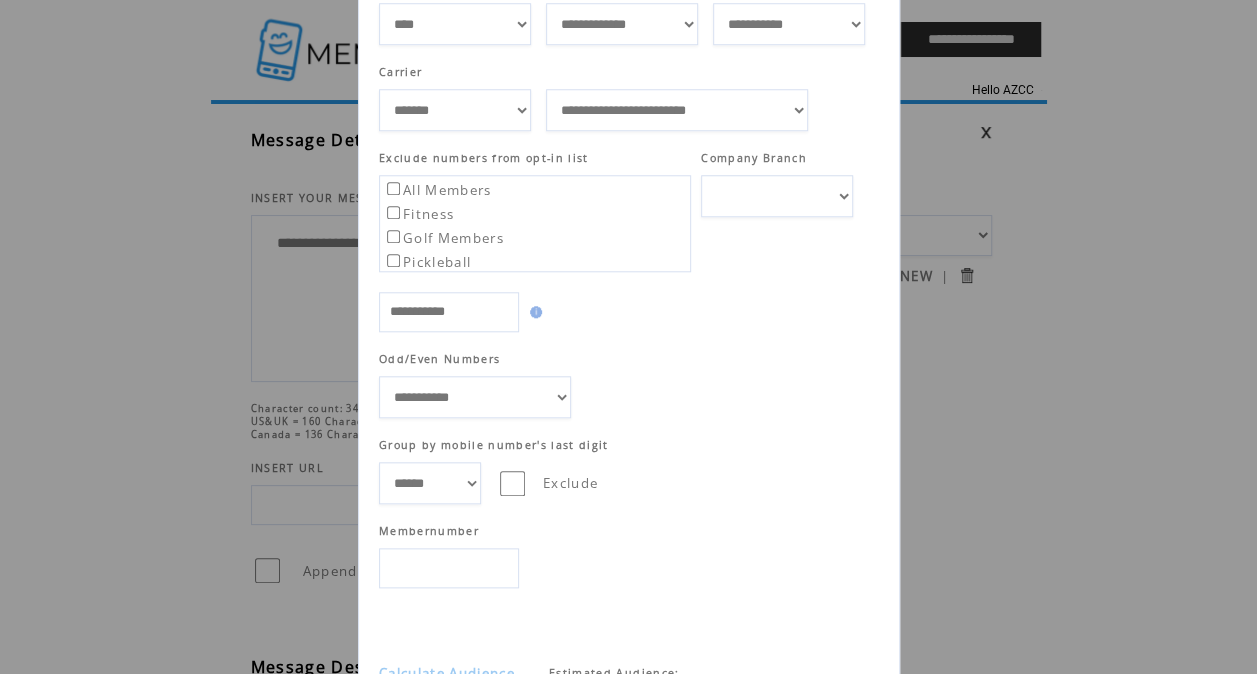 scroll, scrollTop: 946, scrollLeft: 0, axis: vertical 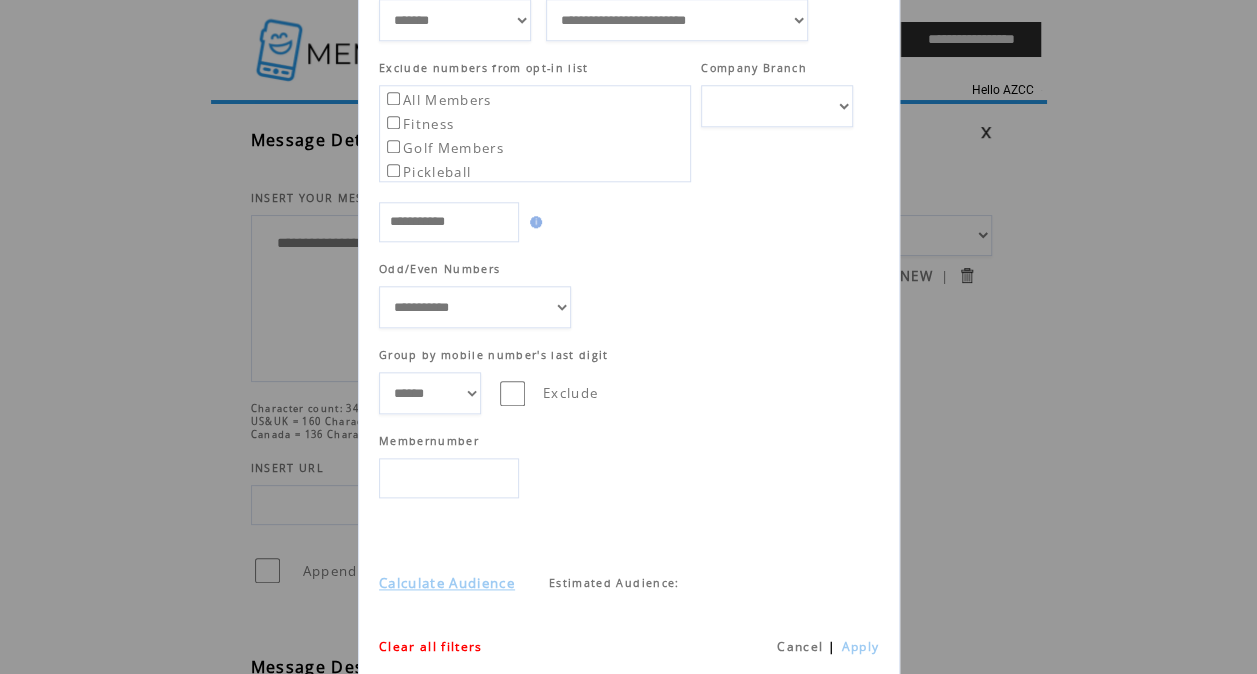 click on "Calculate Audience" at bounding box center [447, 583] 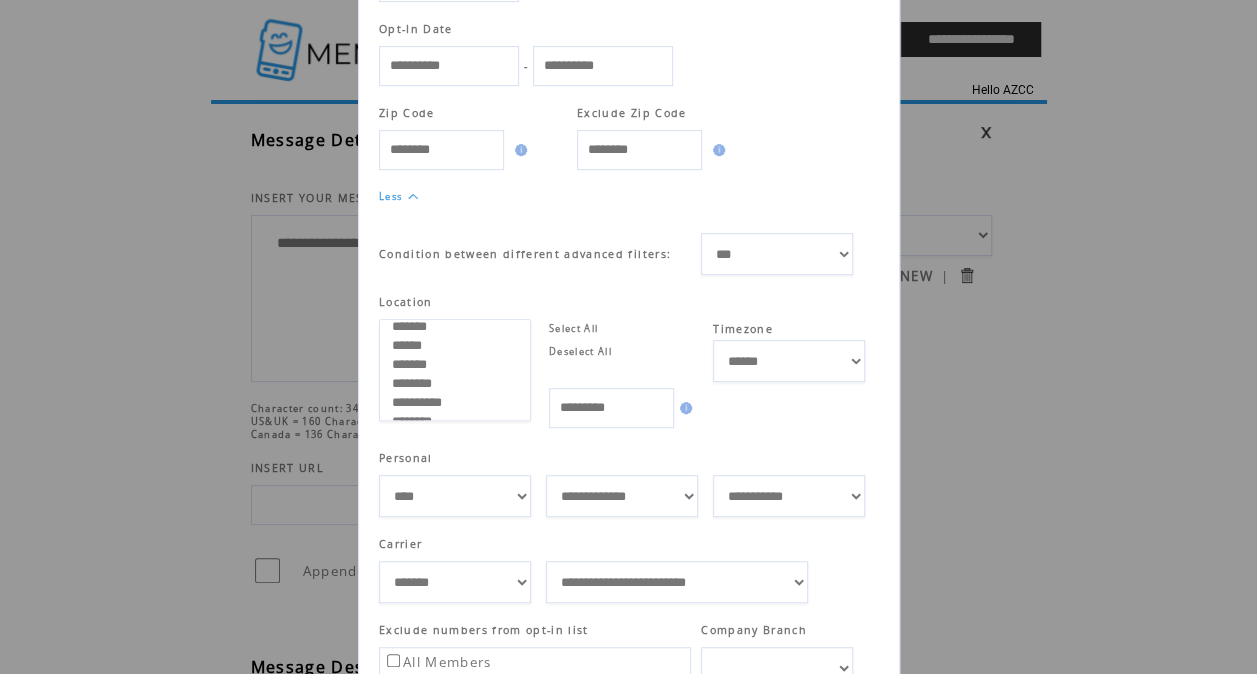 scroll, scrollTop: 374, scrollLeft: 0, axis: vertical 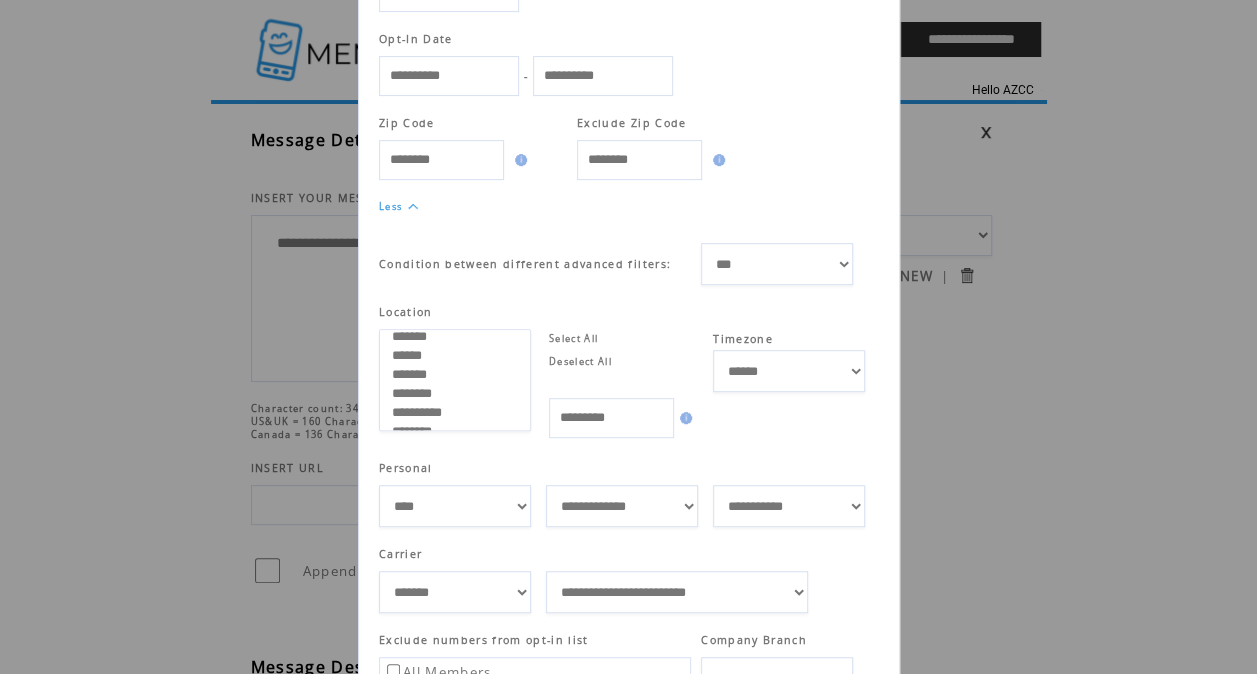 click on "**********" at bounding box center [789, 385] 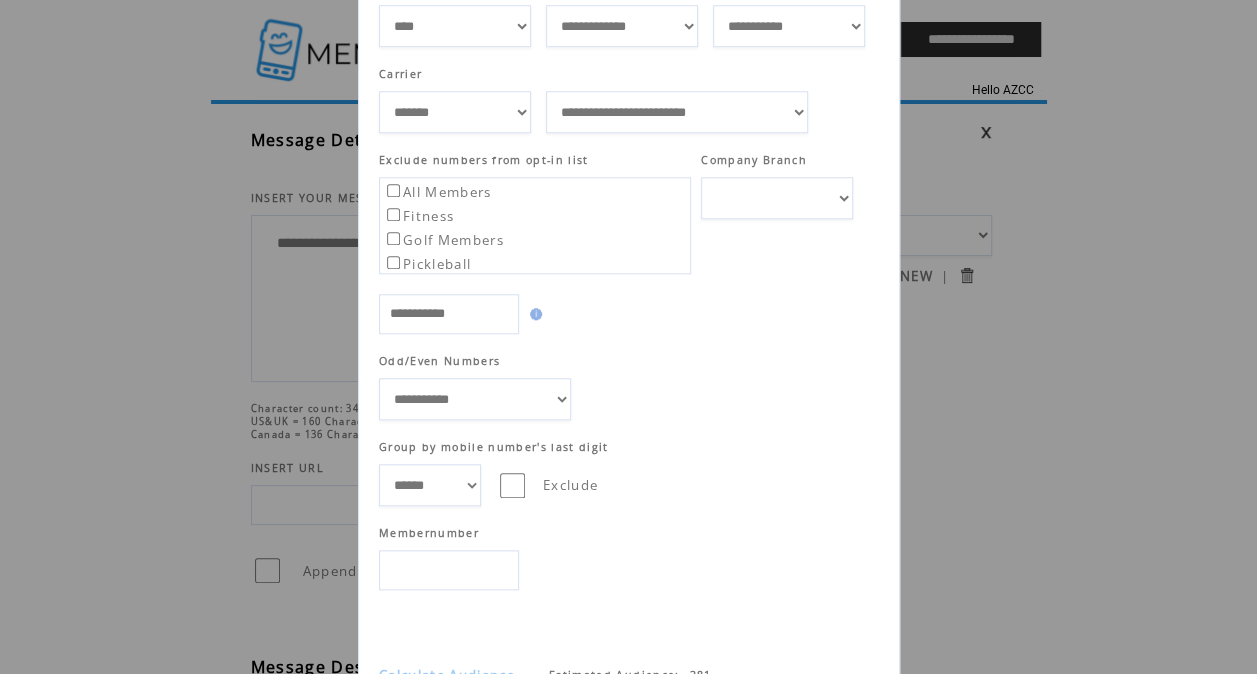 scroll, scrollTop: 946, scrollLeft: 0, axis: vertical 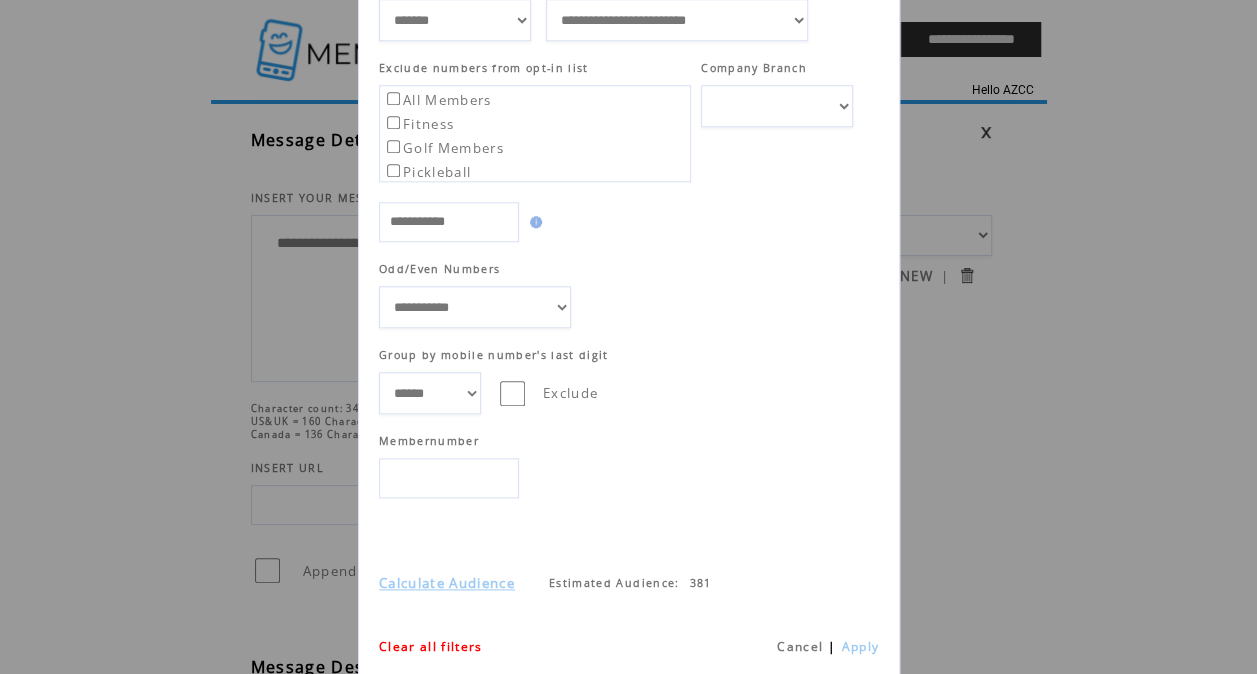 click on "Cancel" at bounding box center (800, 646) 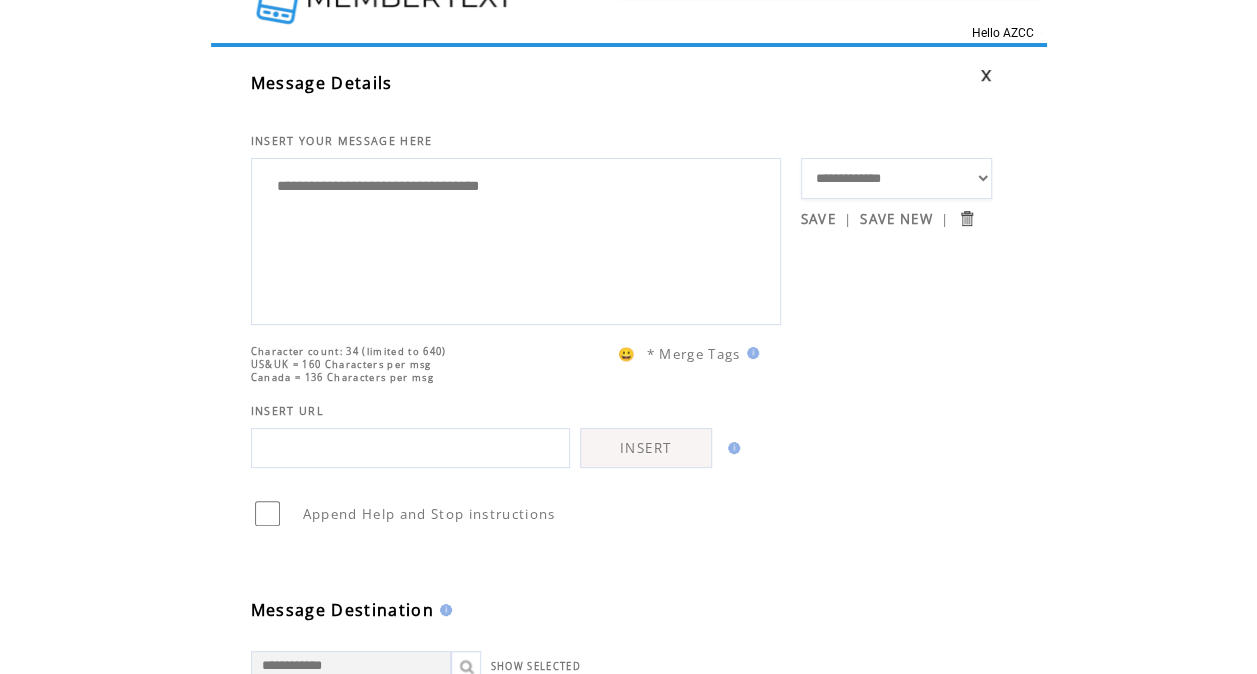 scroll, scrollTop: 0, scrollLeft: 0, axis: both 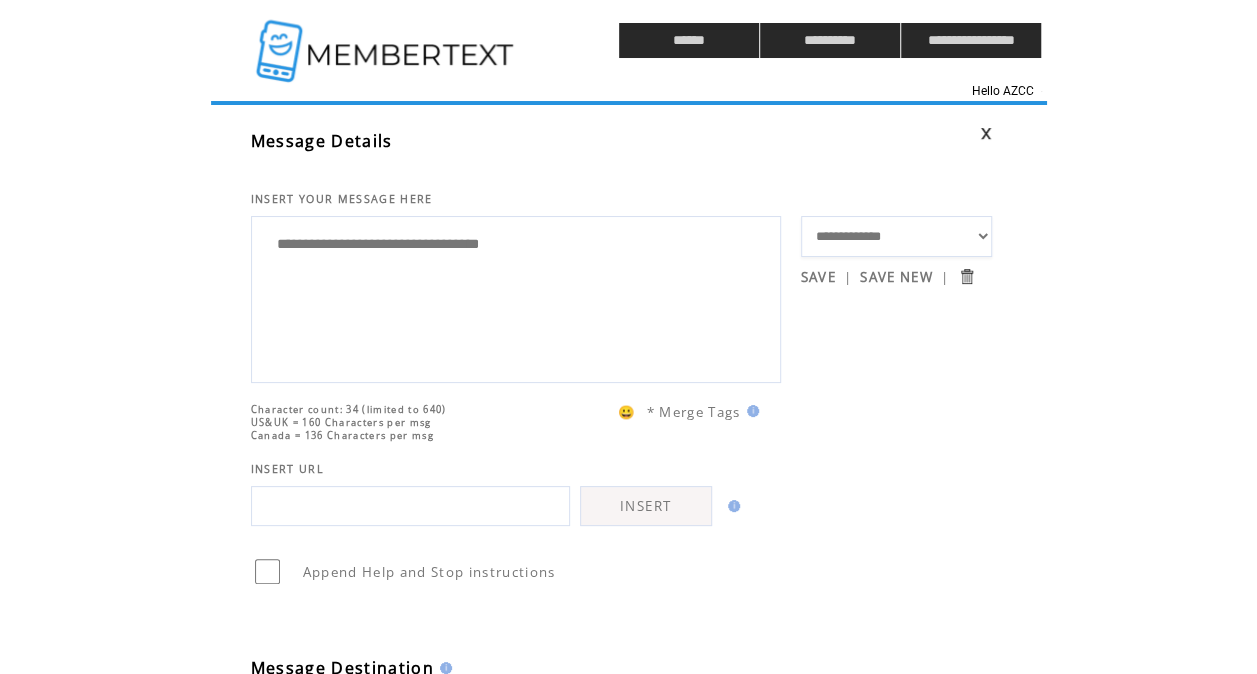 click at bounding box center (387, 40) 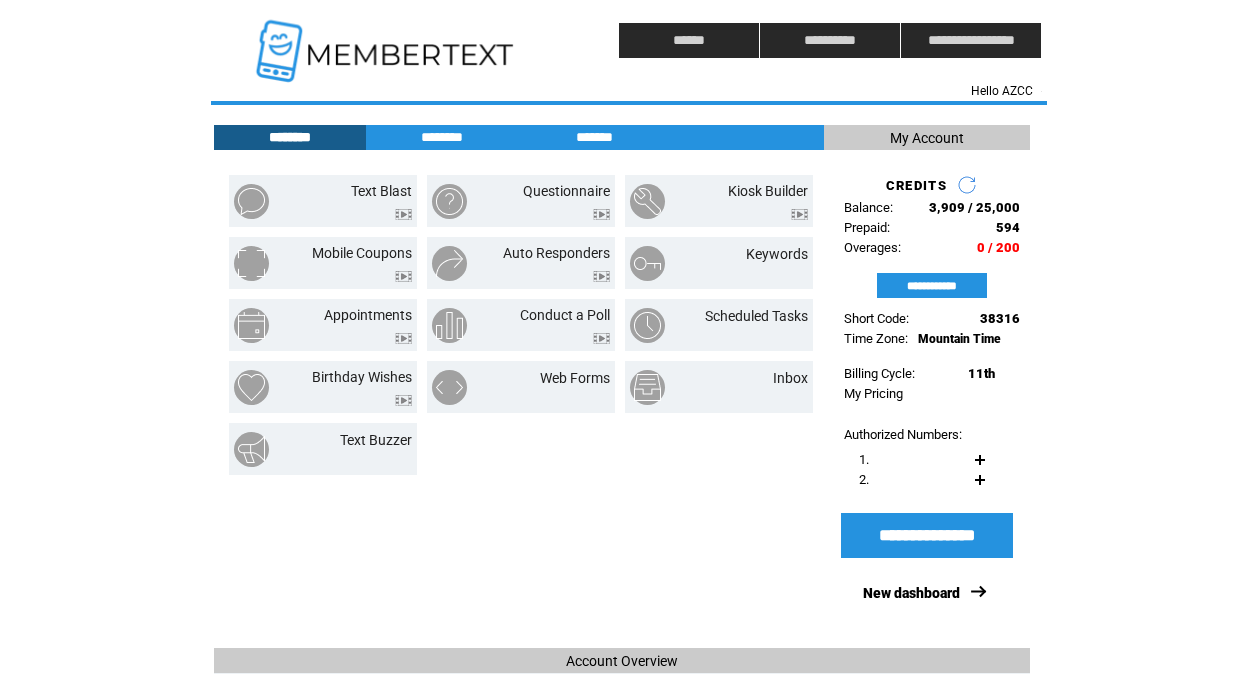 scroll, scrollTop: 0, scrollLeft: 0, axis: both 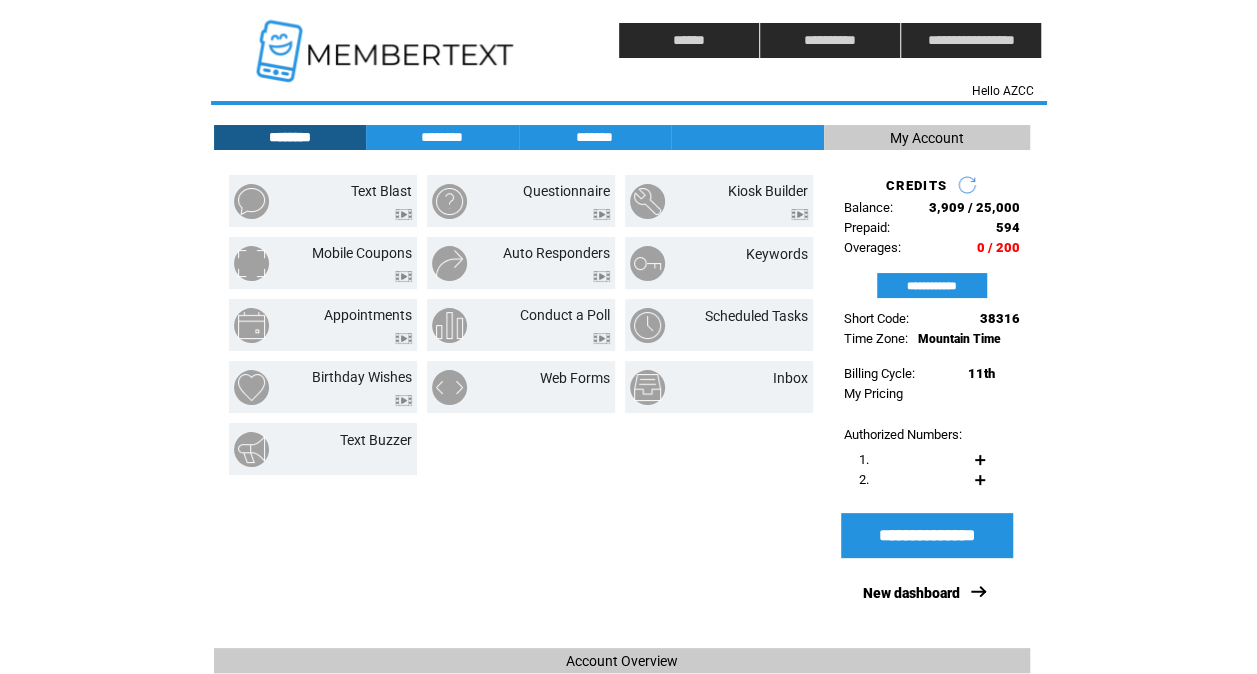 click on "**********" 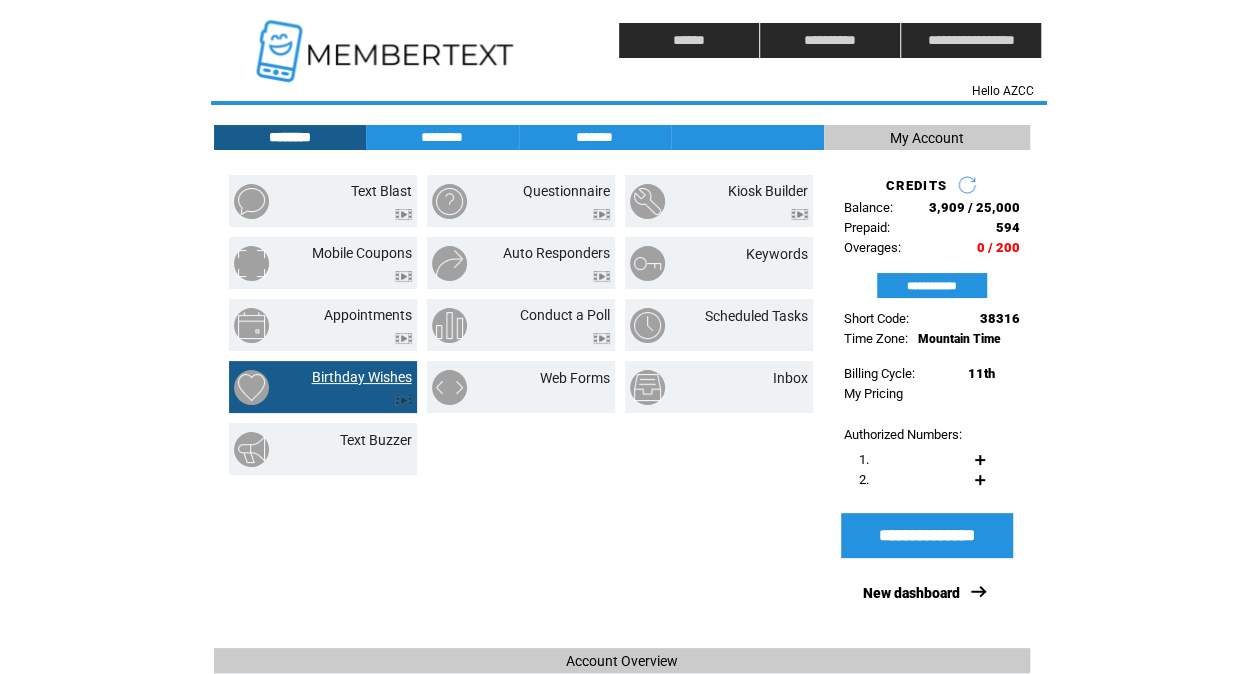 click on "Birthday Wishes" at bounding box center [323, 387] 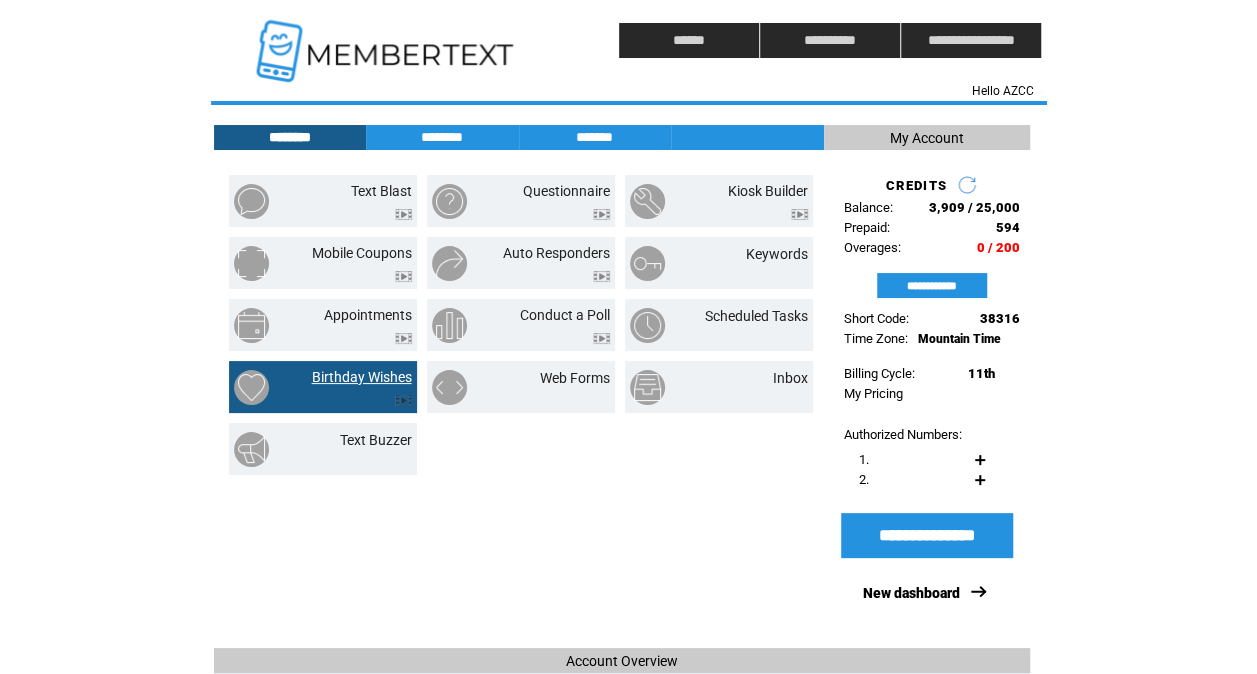 click on "Birthday Wishes" at bounding box center [362, 377] 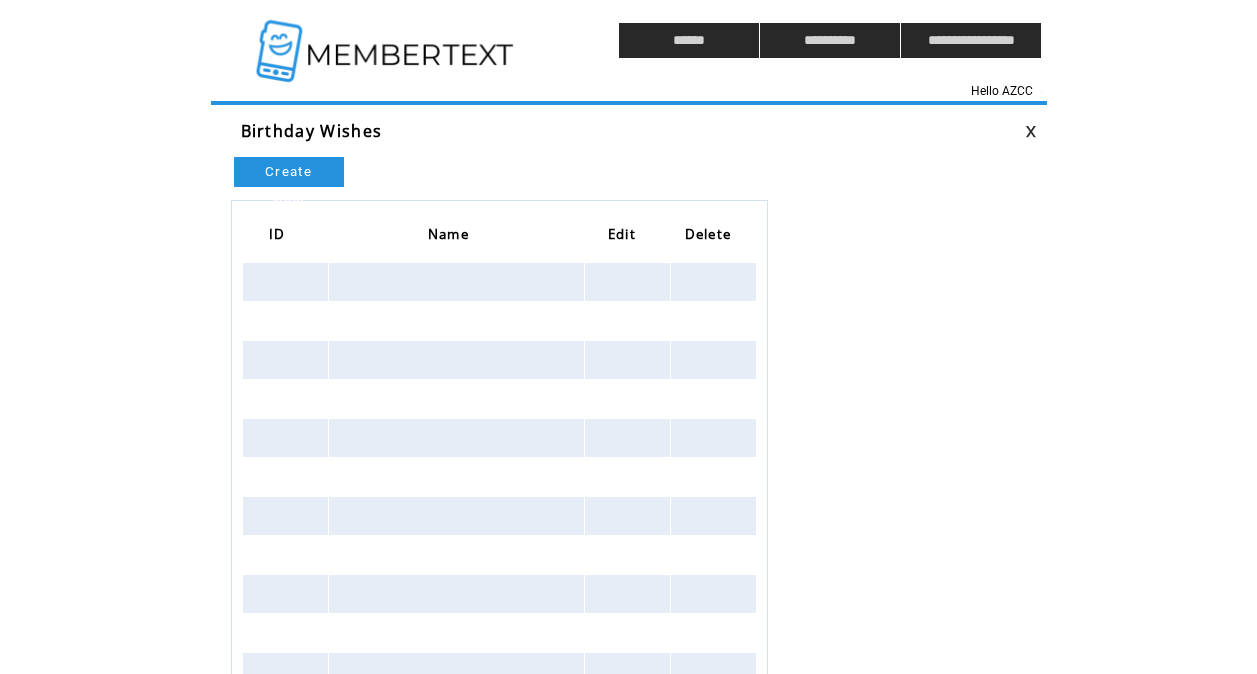 scroll, scrollTop: 0, scrollLeft: 0, axis: both 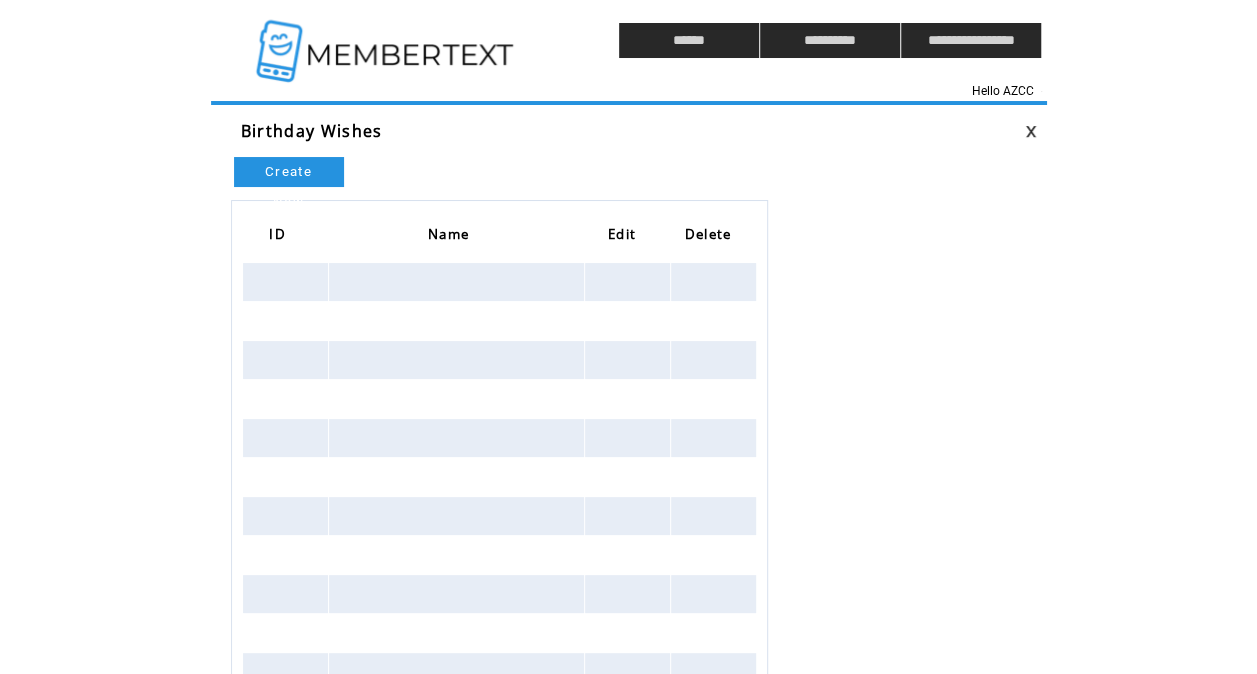 click on "Create New" at bounding box center (289, 172) 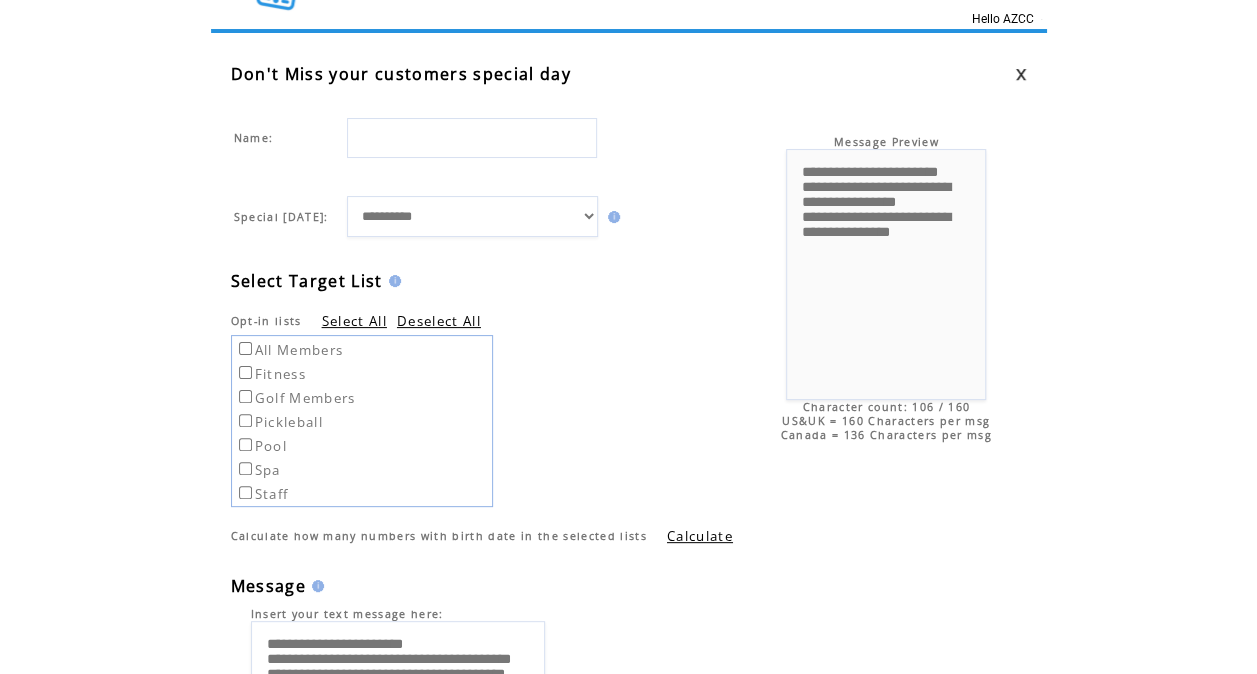 scroll, scrollTop: 0, scrollLeft: 0, axis: both 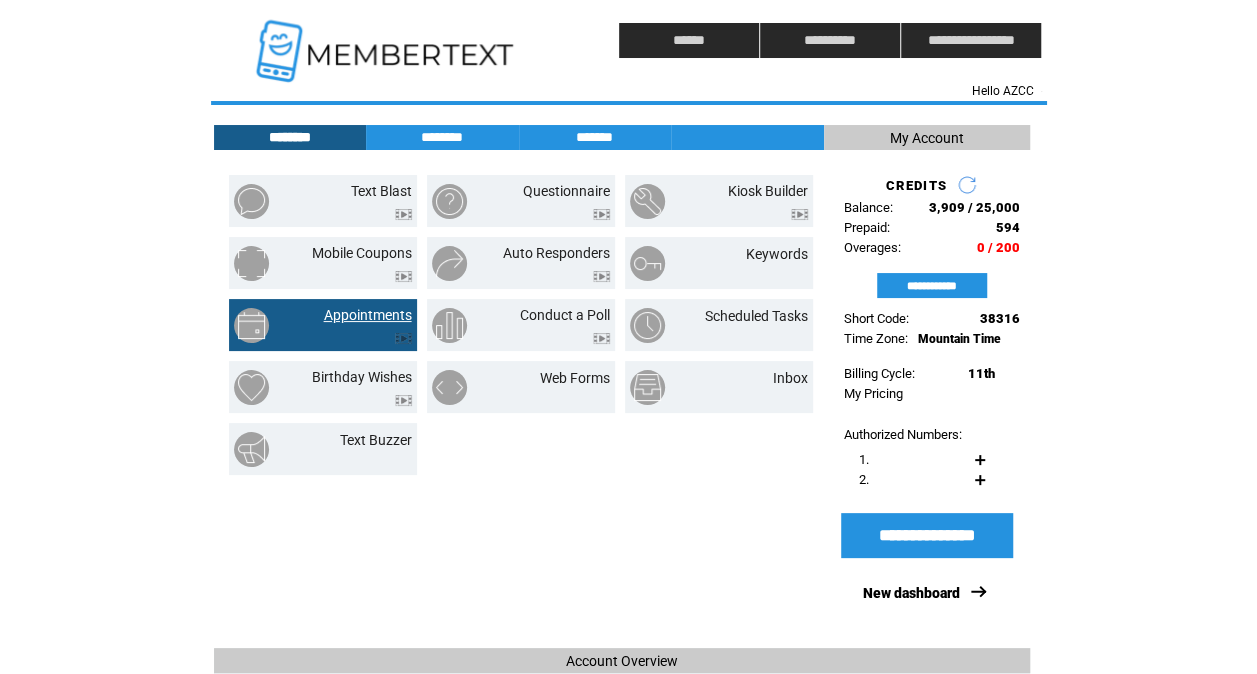 click on "Appointments" at bounding box center [368, 315] 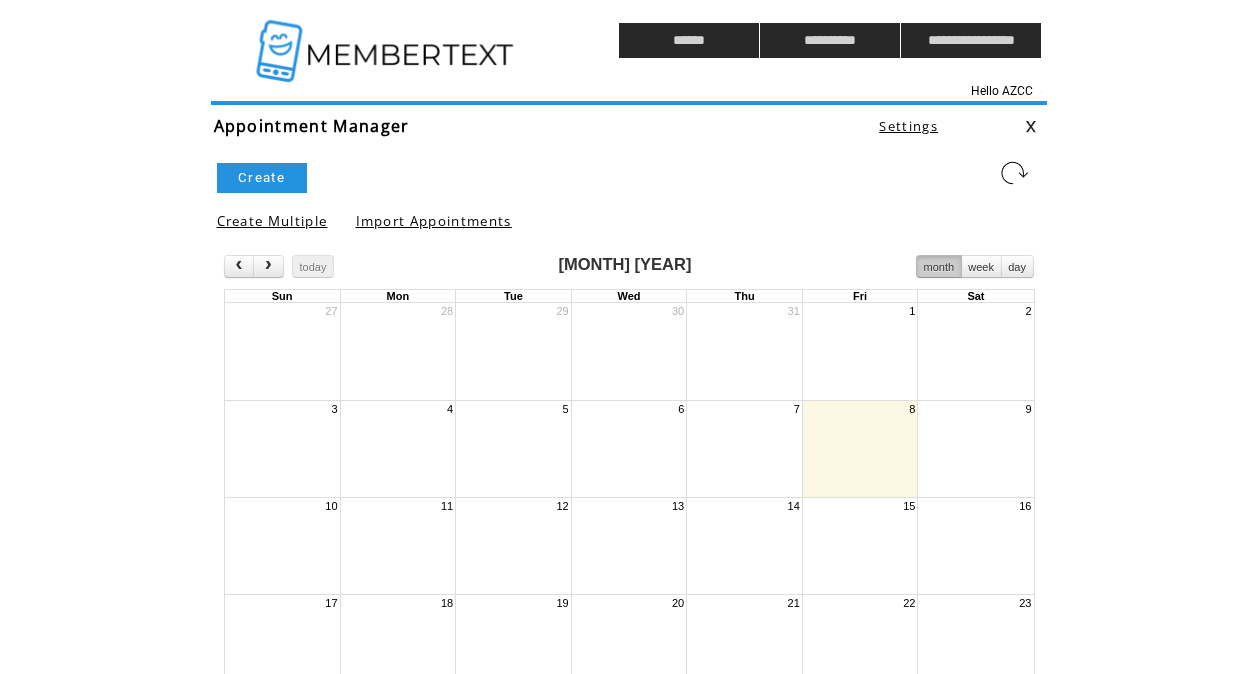 scroll, scrollTop: 0, scrollLeft: 0, axis: both 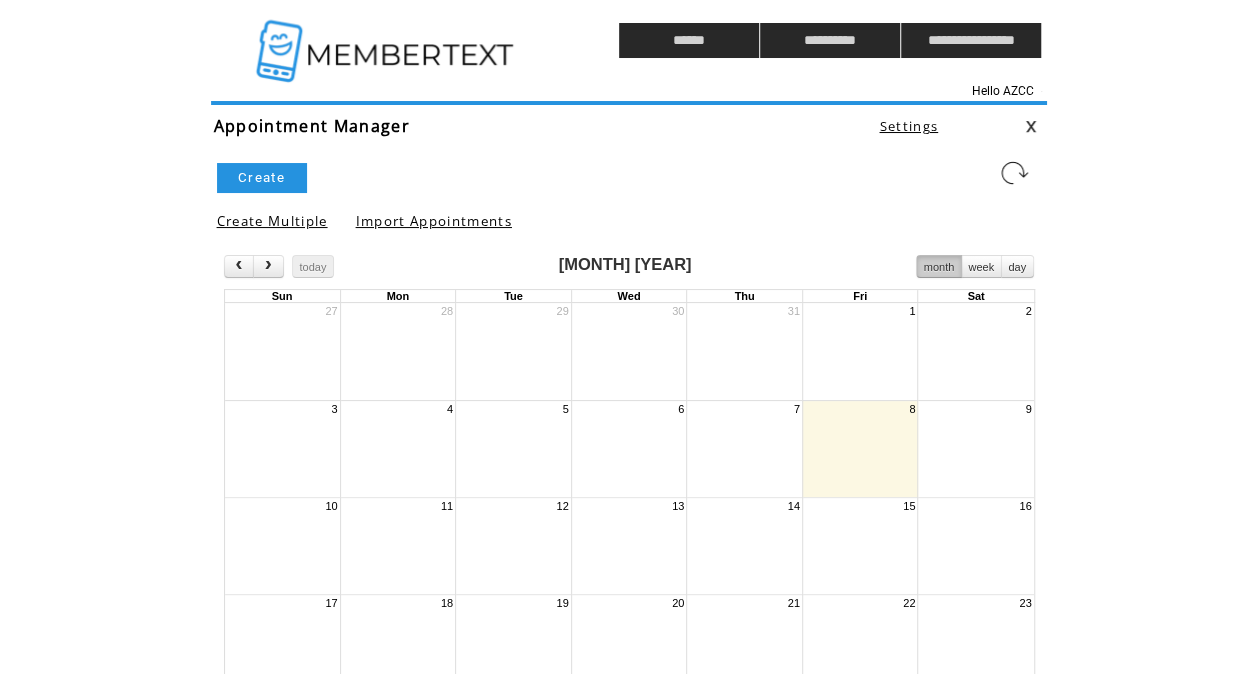 click on "Create New" at bounding box center (262, 178) 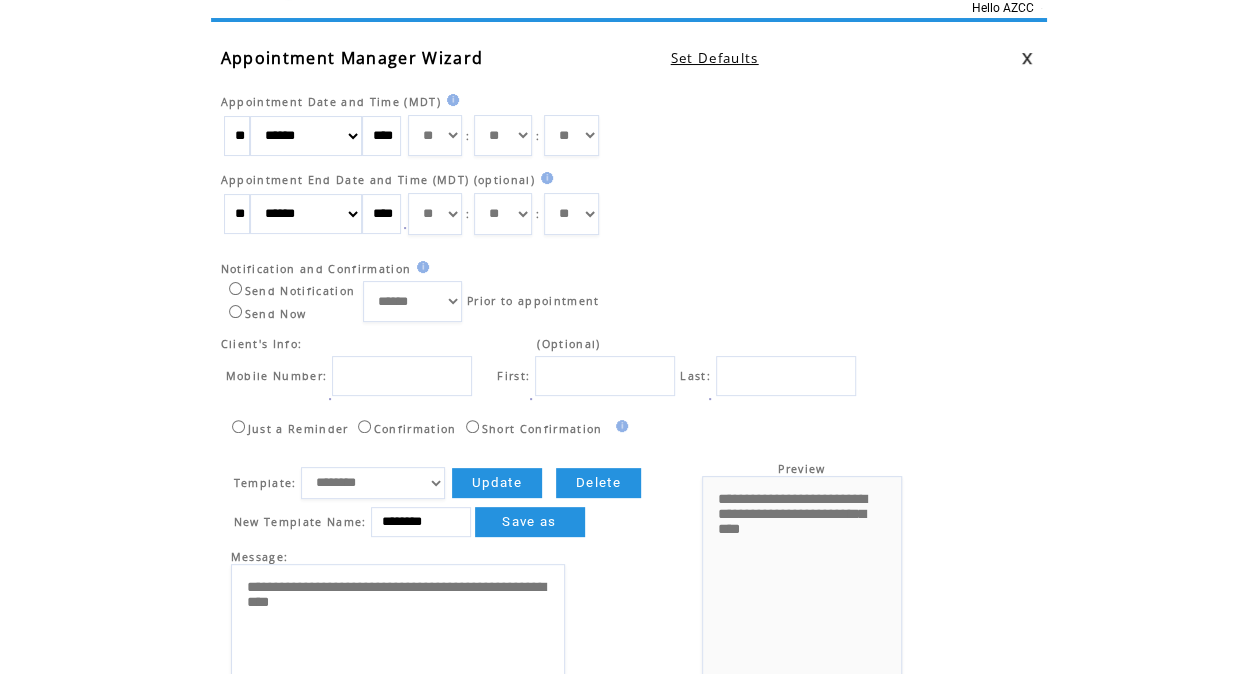 scroll, scrollTop: 46, scrollLeft: 0, axis: vertical 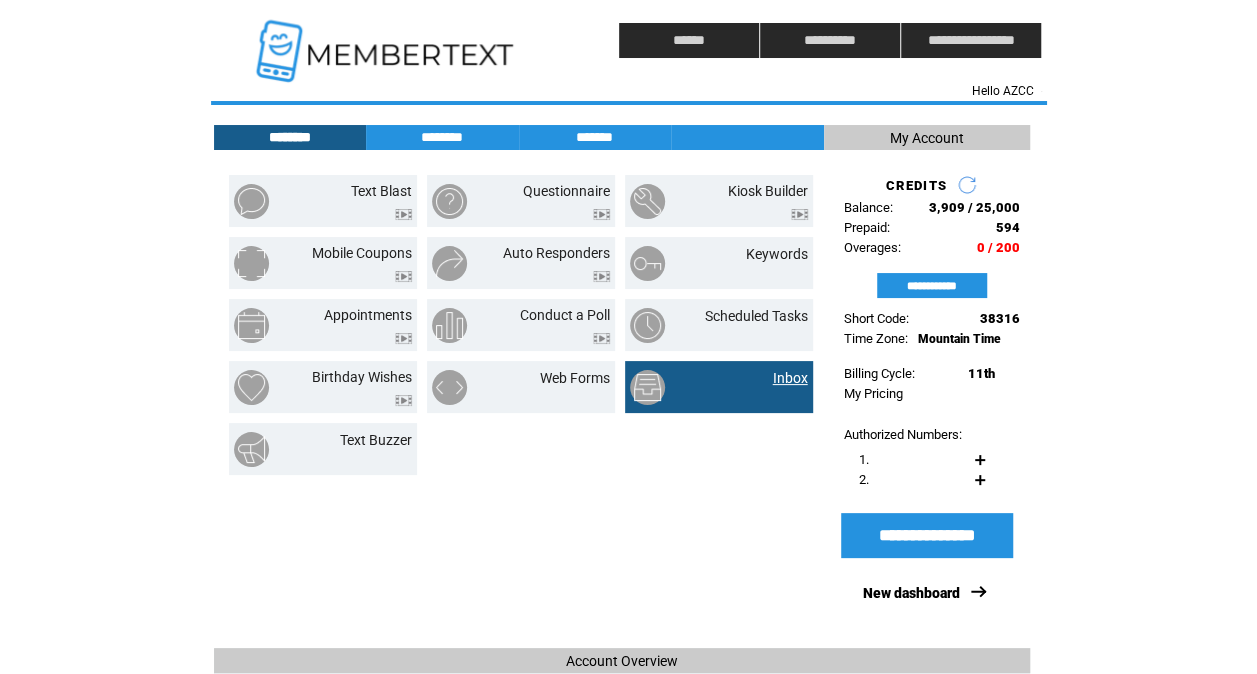 click on "Inbox" at bounding box center [790, 378] 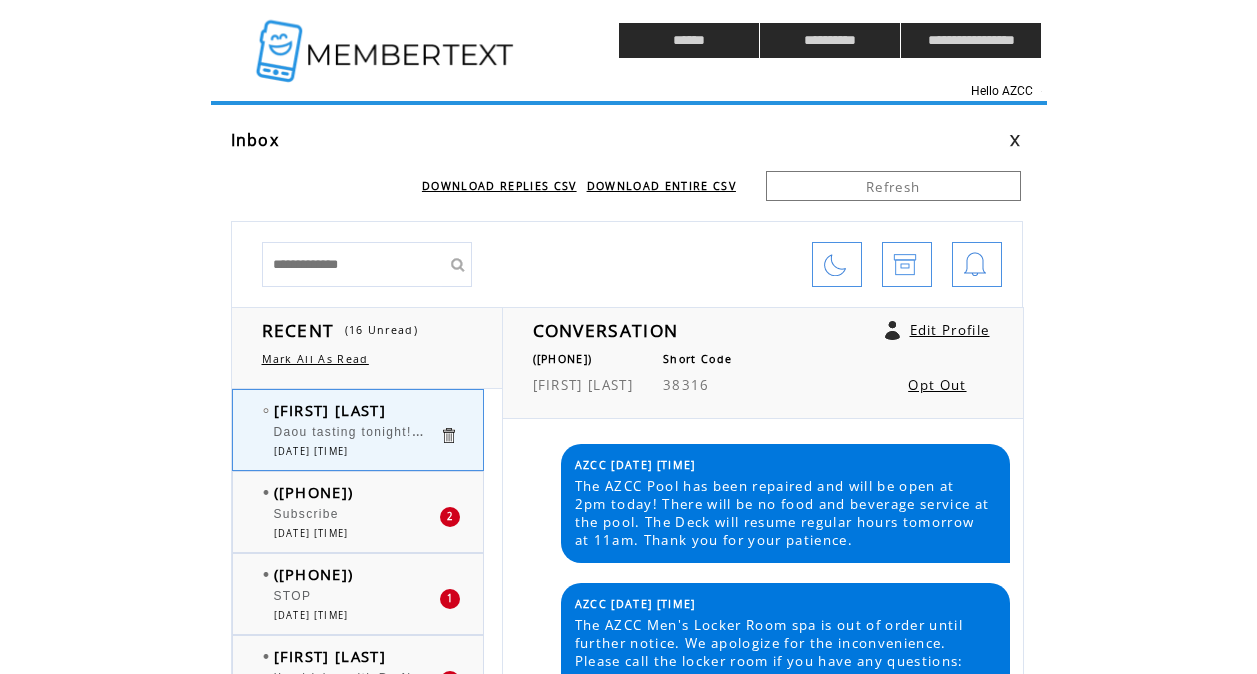scroll, scrollTop: 0, scrollLeft: 0, axis: both 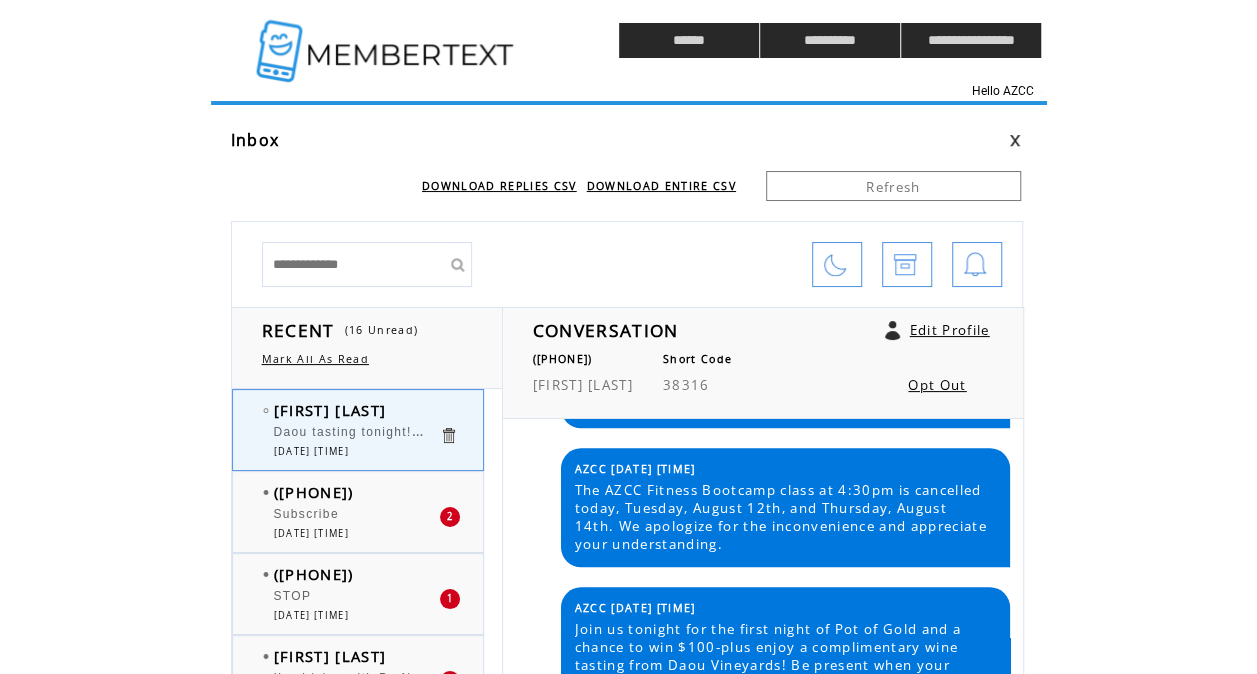 click on "**********" 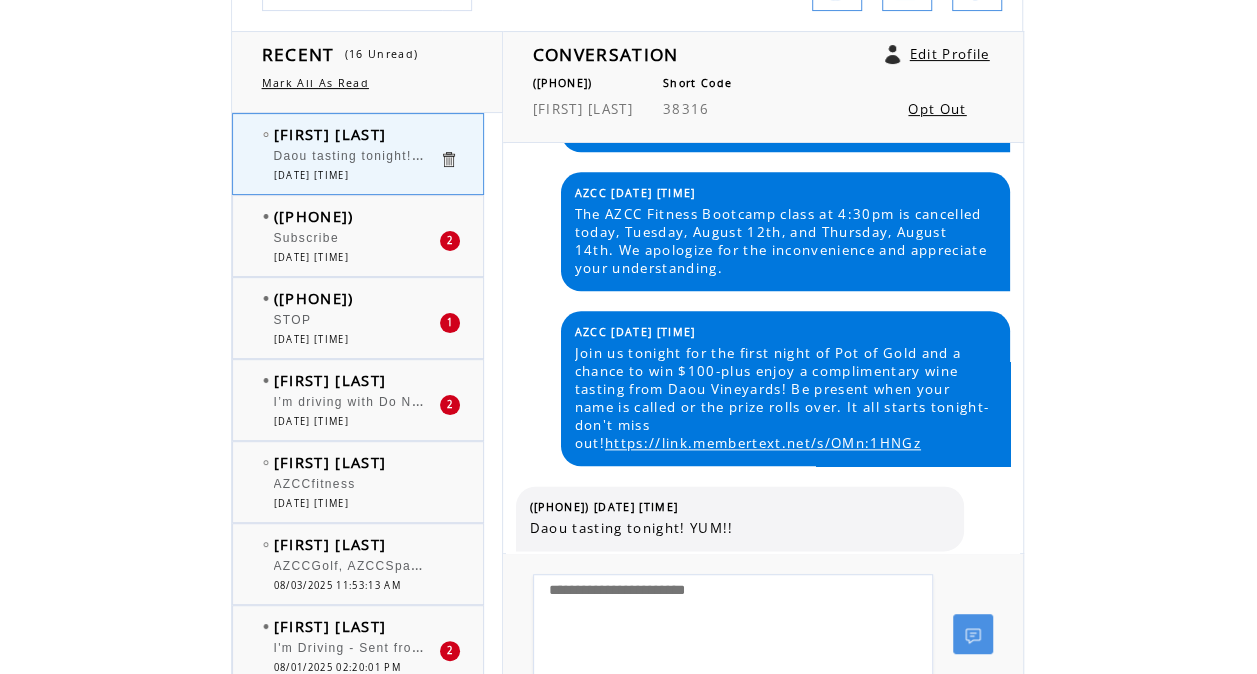 scroll, scrollTop: 295, scrollLeft: 0, axis: vertical 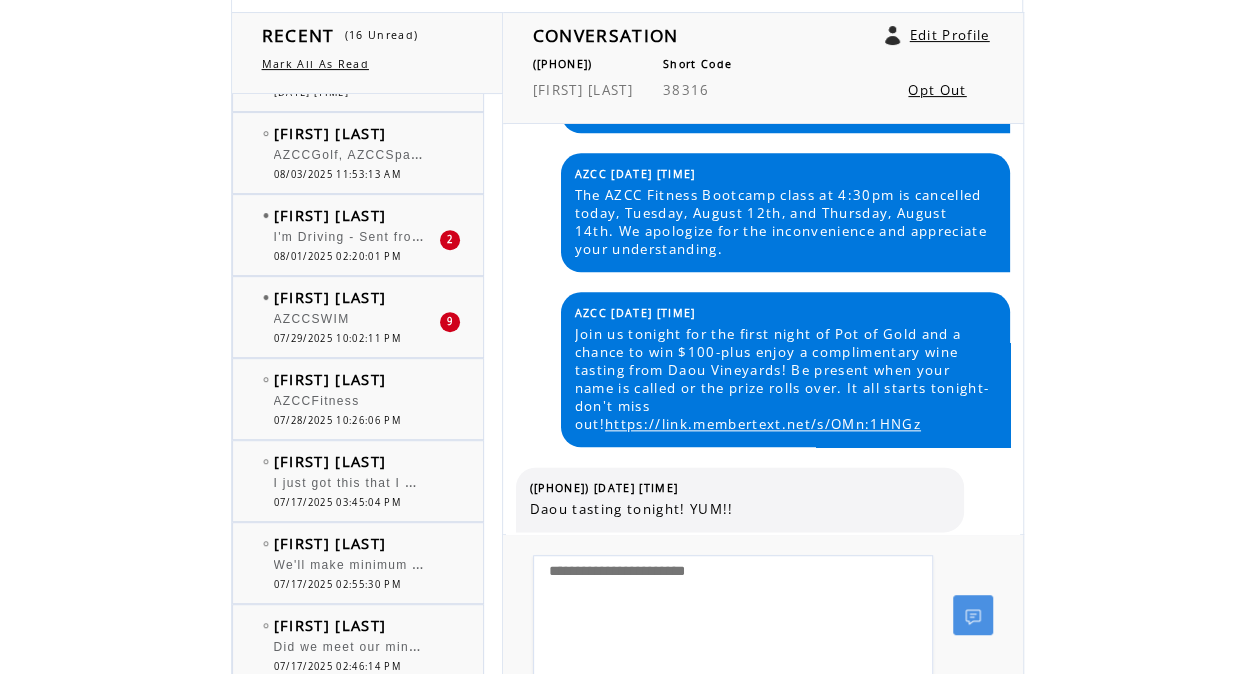 click on "[FIRST] [LAST]" at bounding box center (330, 379) 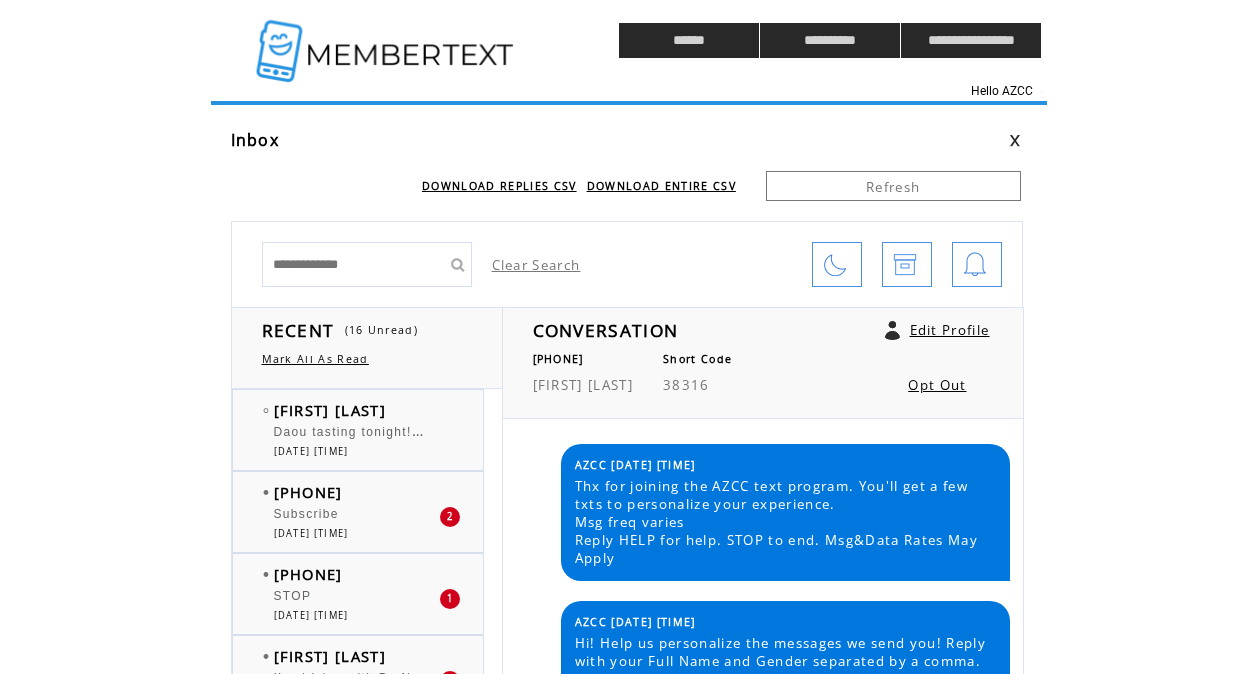 scroll, scrollTop: 0, scrollLeft: 0, axis: both 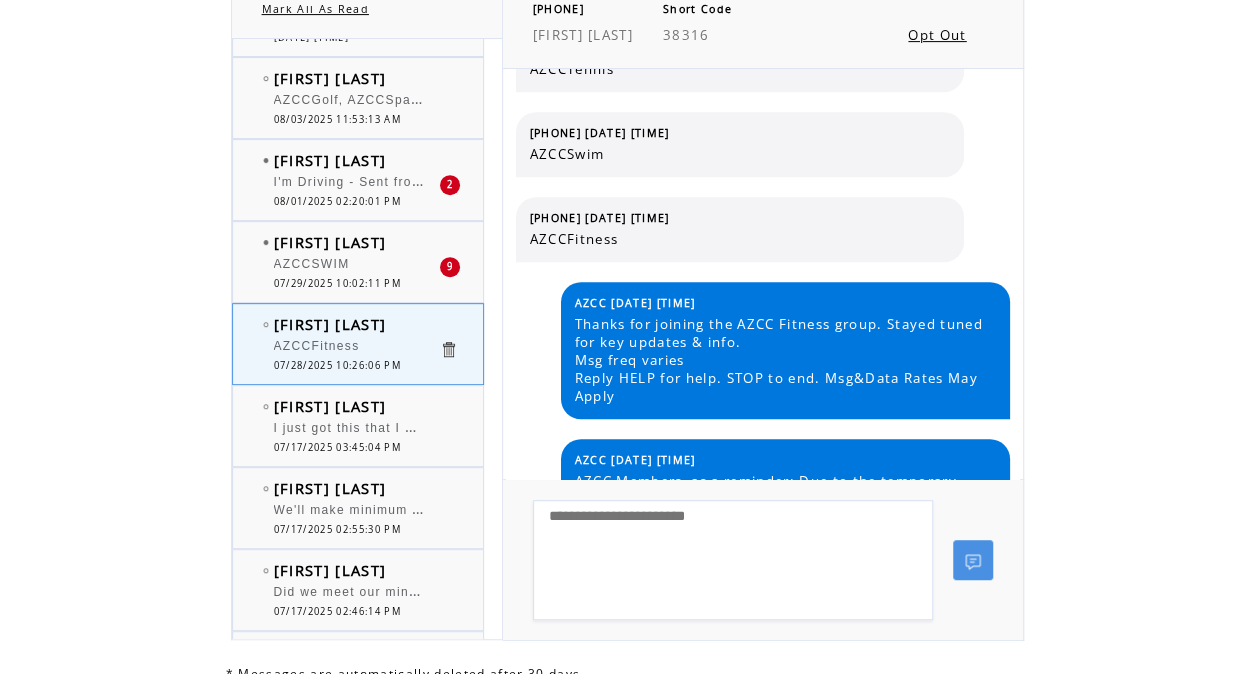 click on "**********" 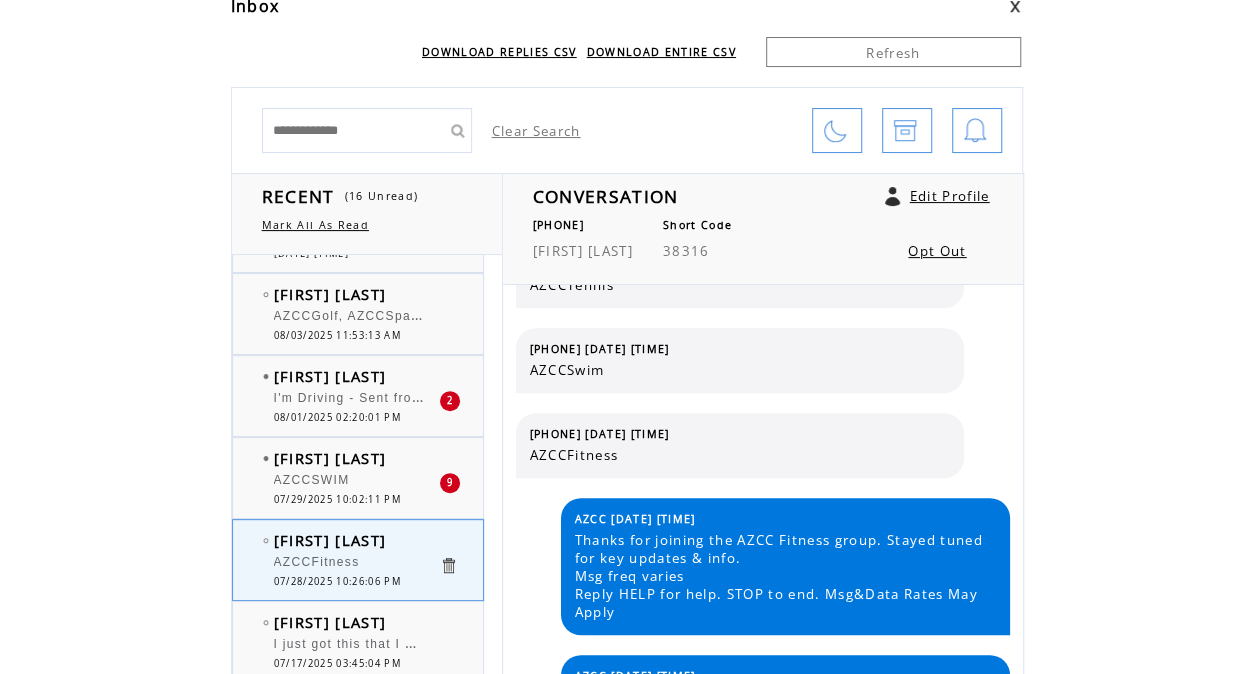scroll, scrollTop: 140, scrollLeft: 0, axis: vertical 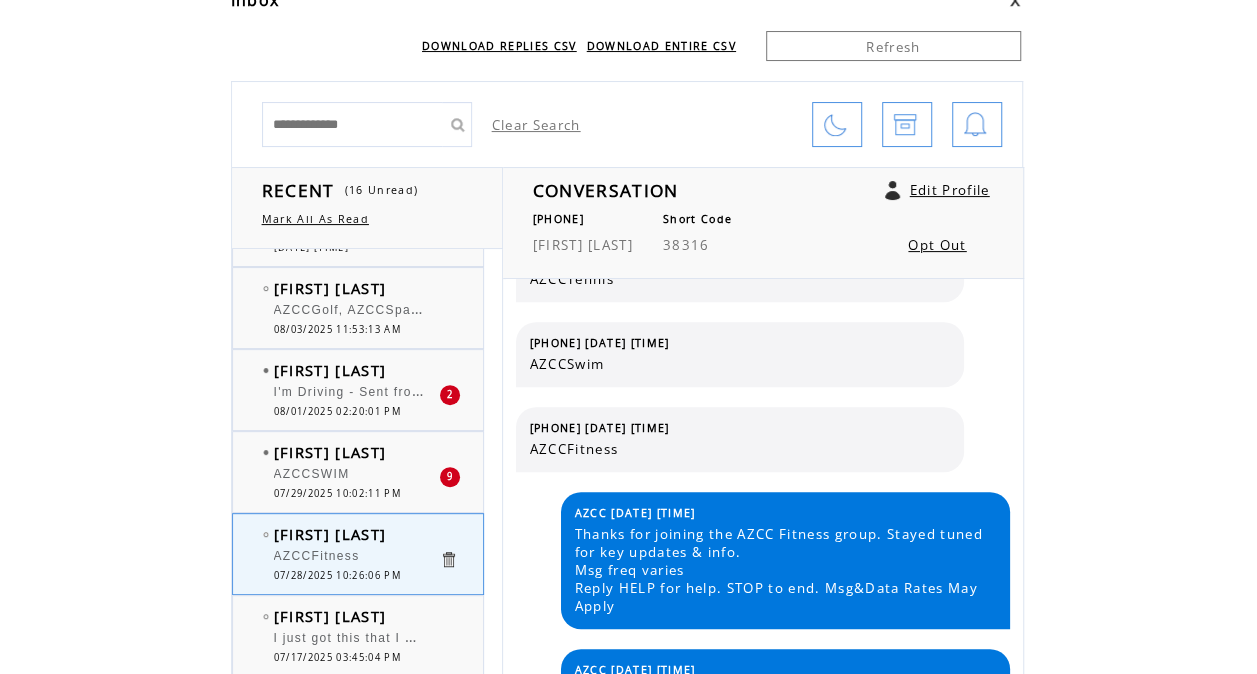 click on "**********" 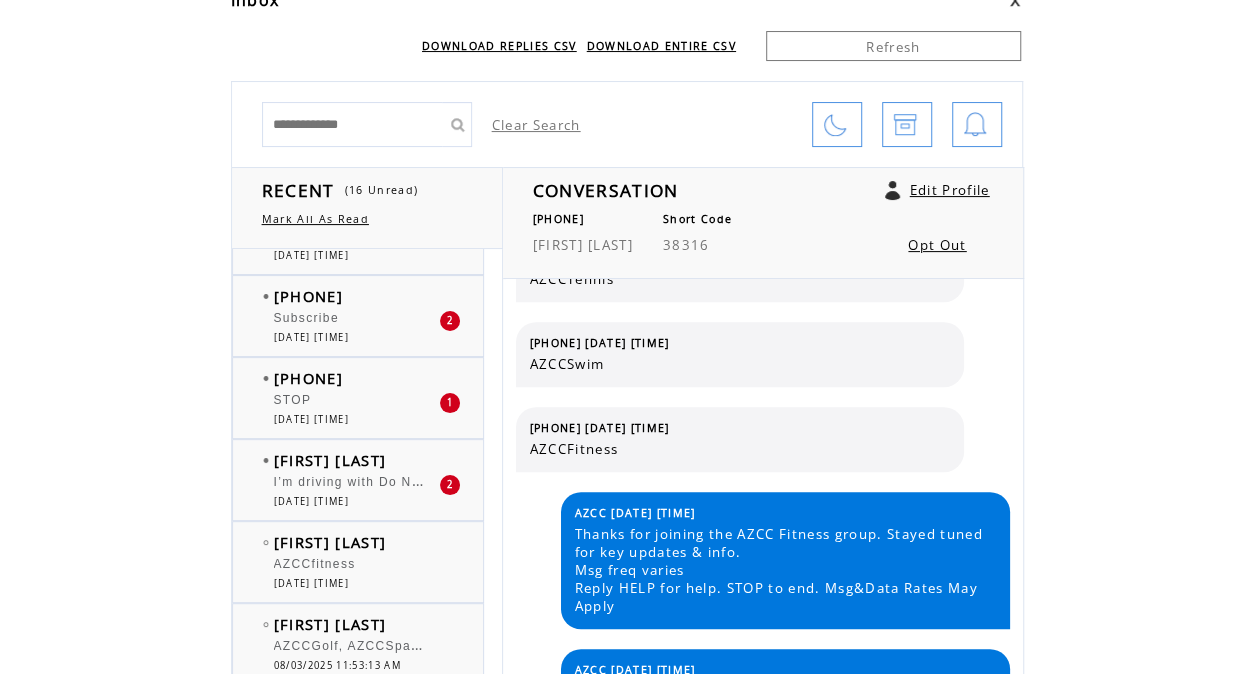 scroll, scrollTop: 0, scrollLeft: 0, axis: both 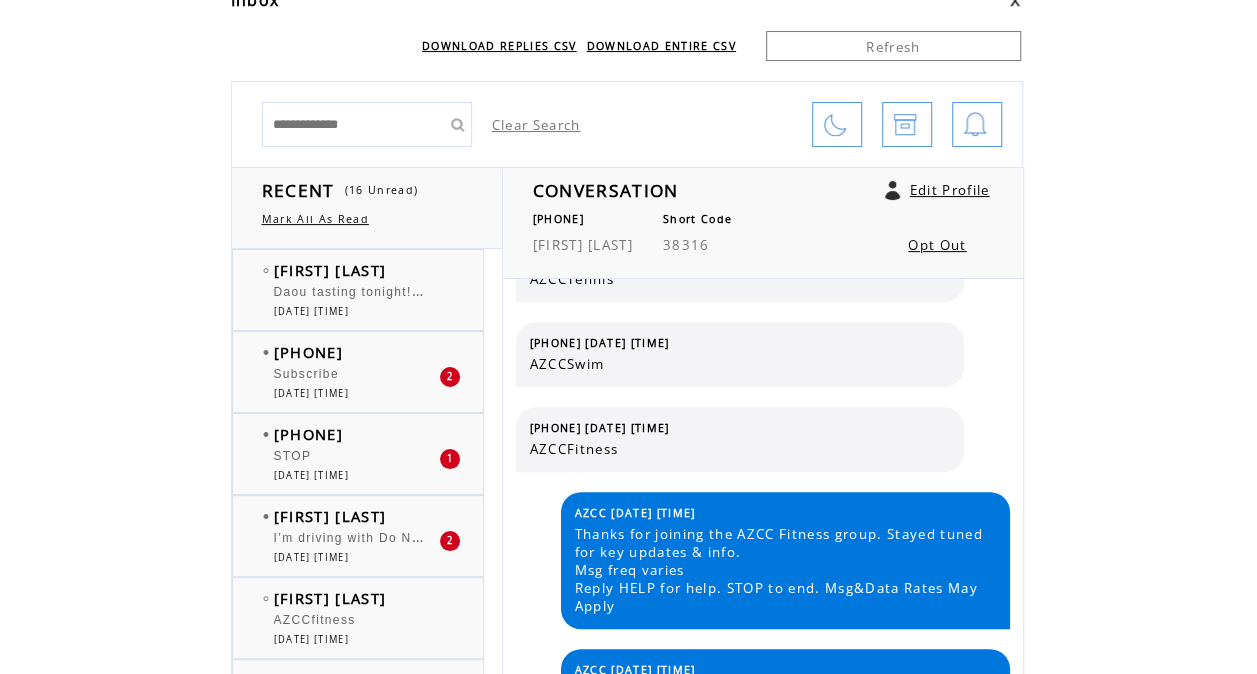 click at bounding box center [975, 125] 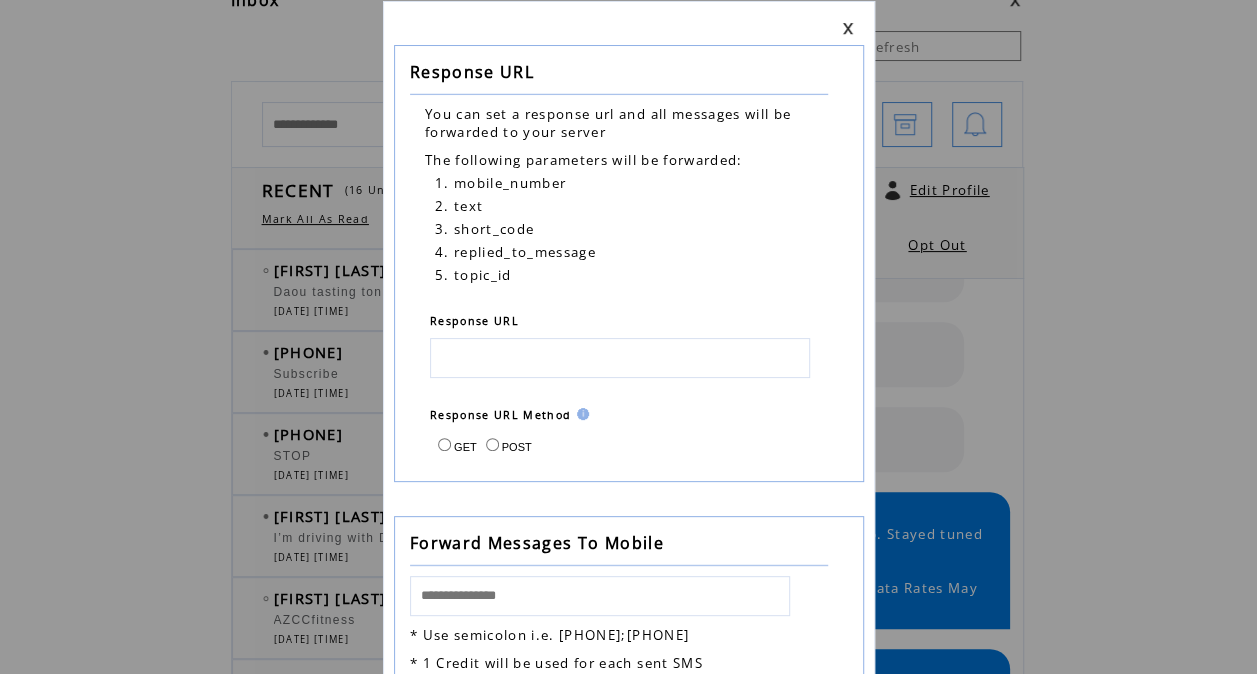 scroll, scrollTop: 0, scrollLeft: 0, axis: both 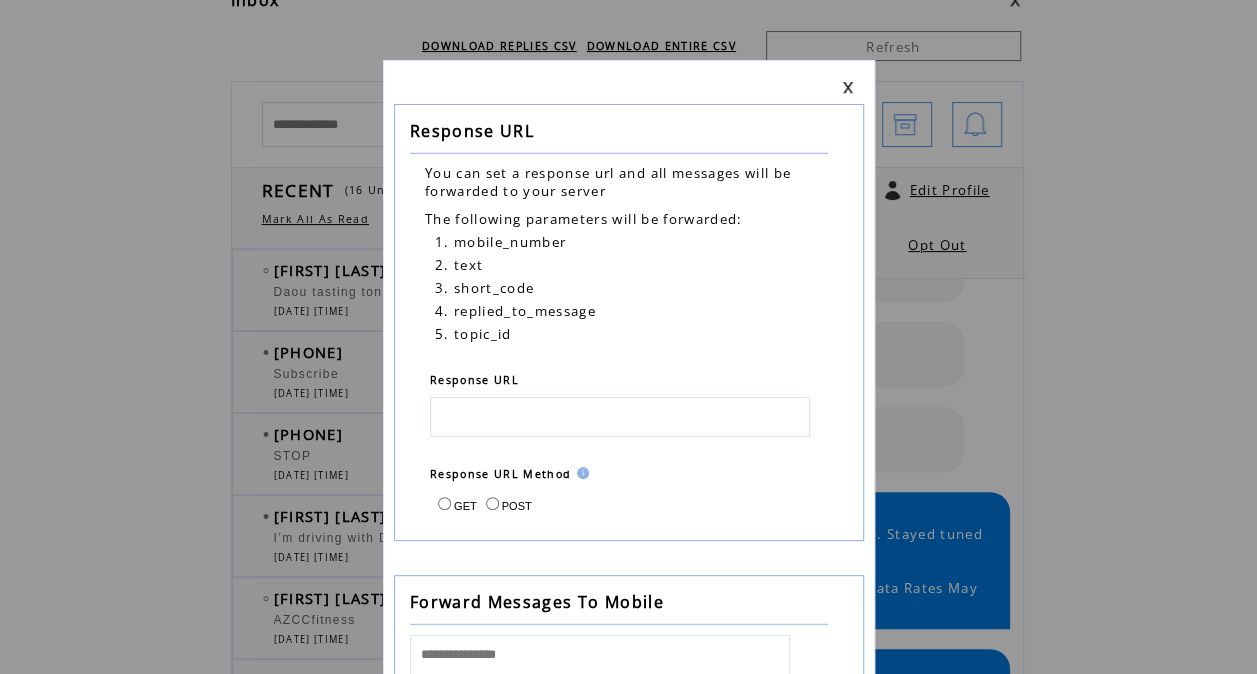 click at bounding box center [848, 87] 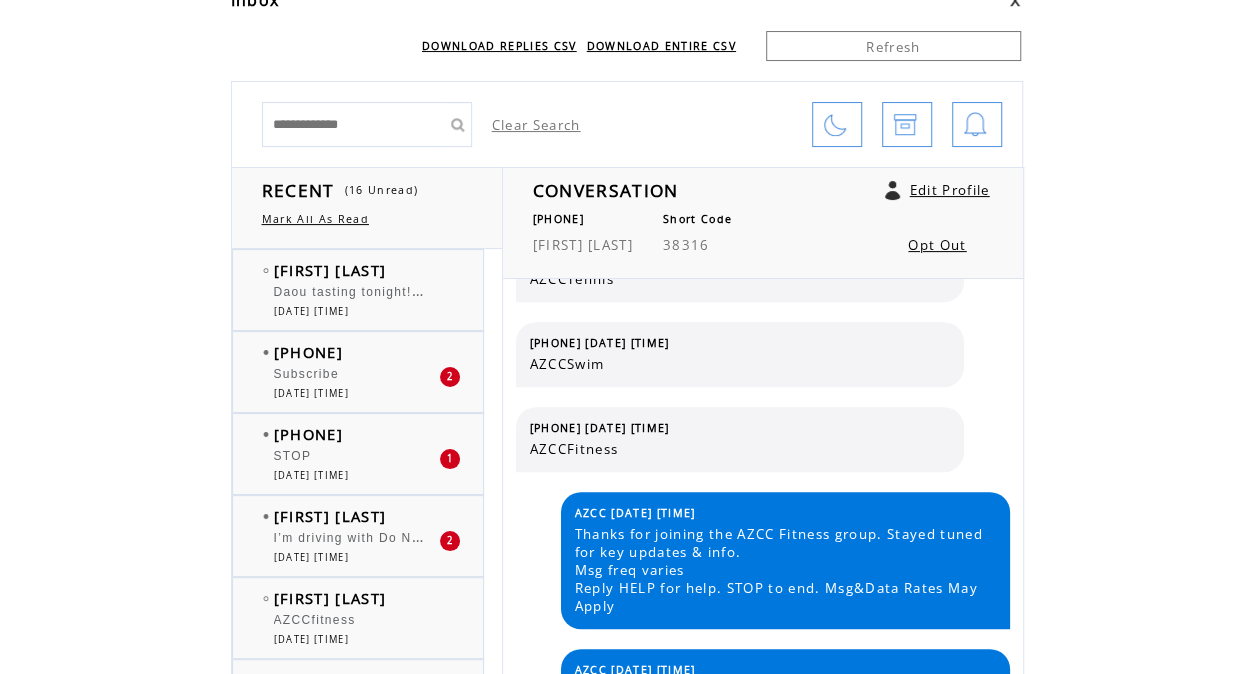 click at bounding box center (835, 125) 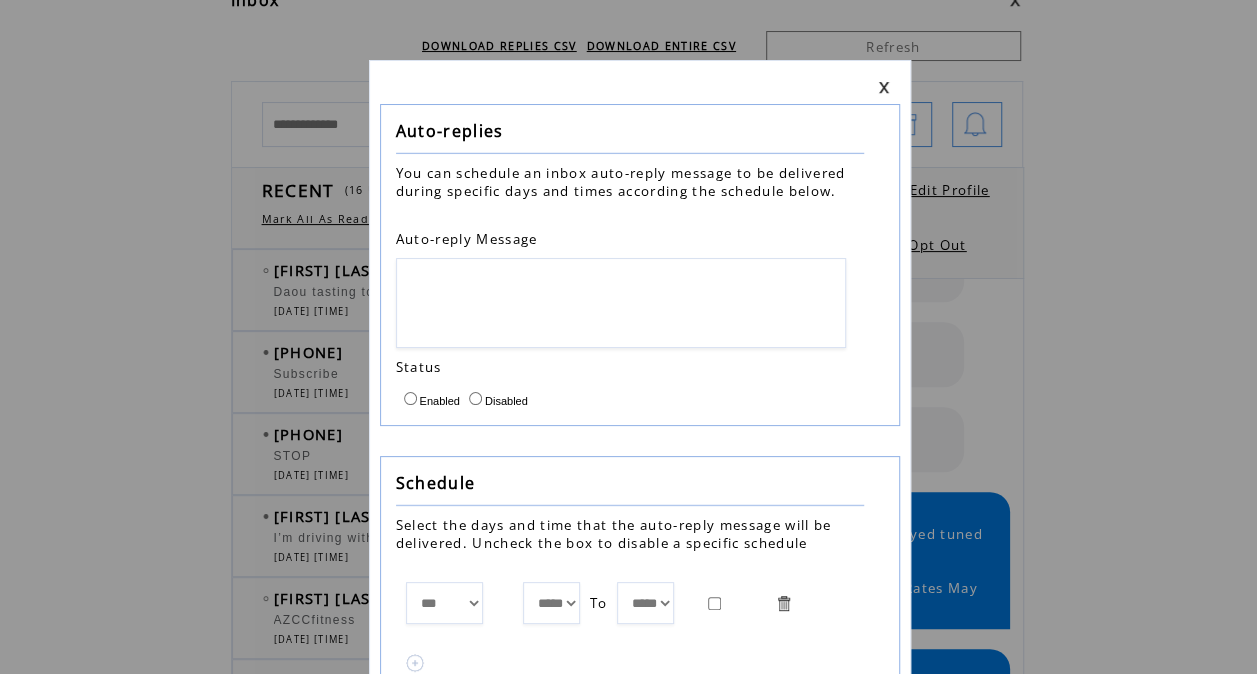 scroll, scrollTop: 91, scrollLeft: 0, axis: vertical 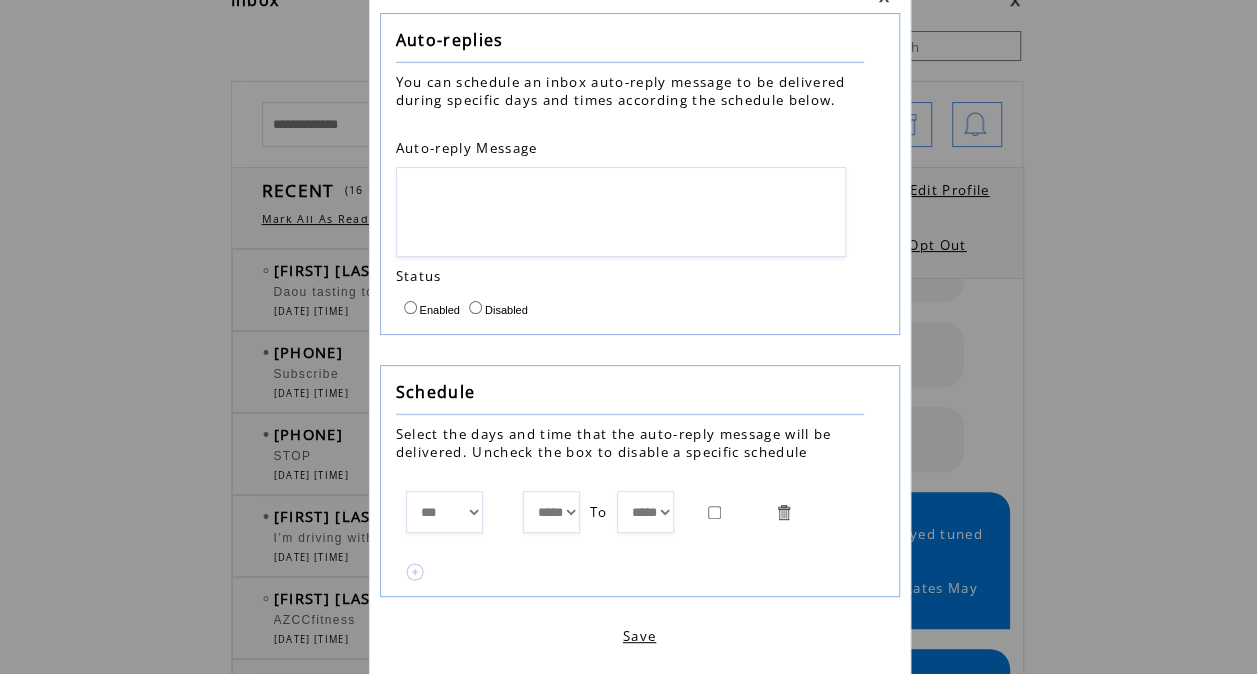 click at bounding box center (415, 572) 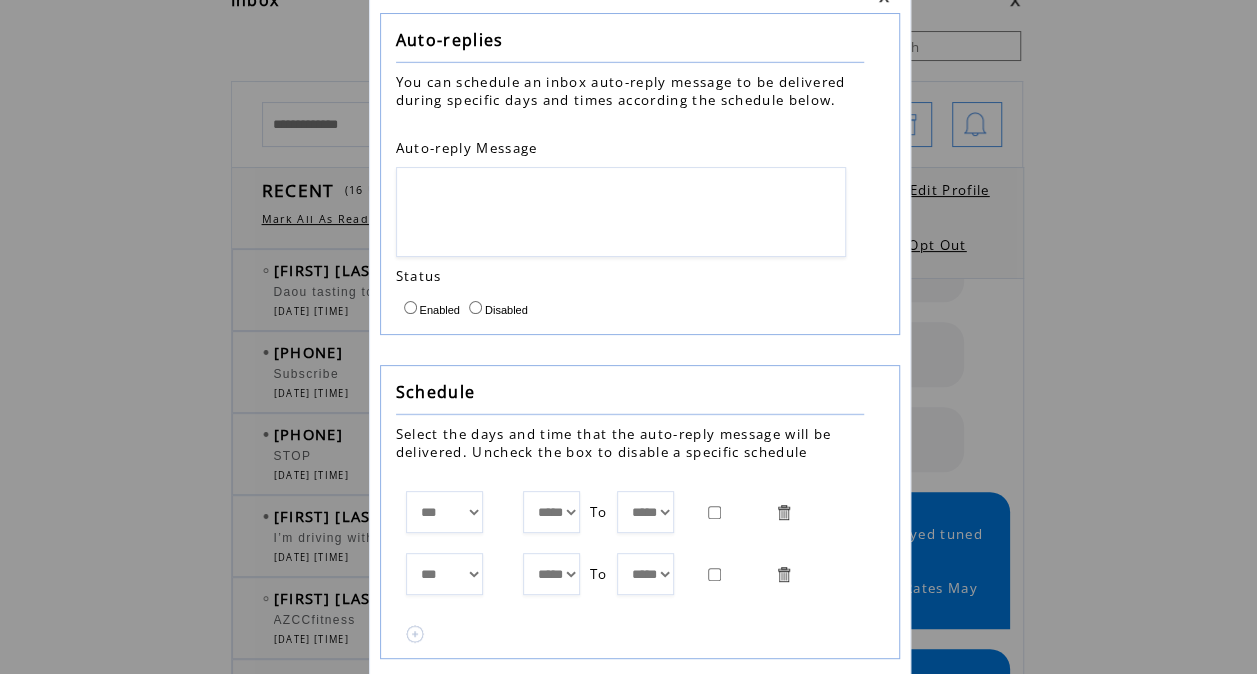scroll, scrollTop: 152, scrollLeft: 0, axis: vertical 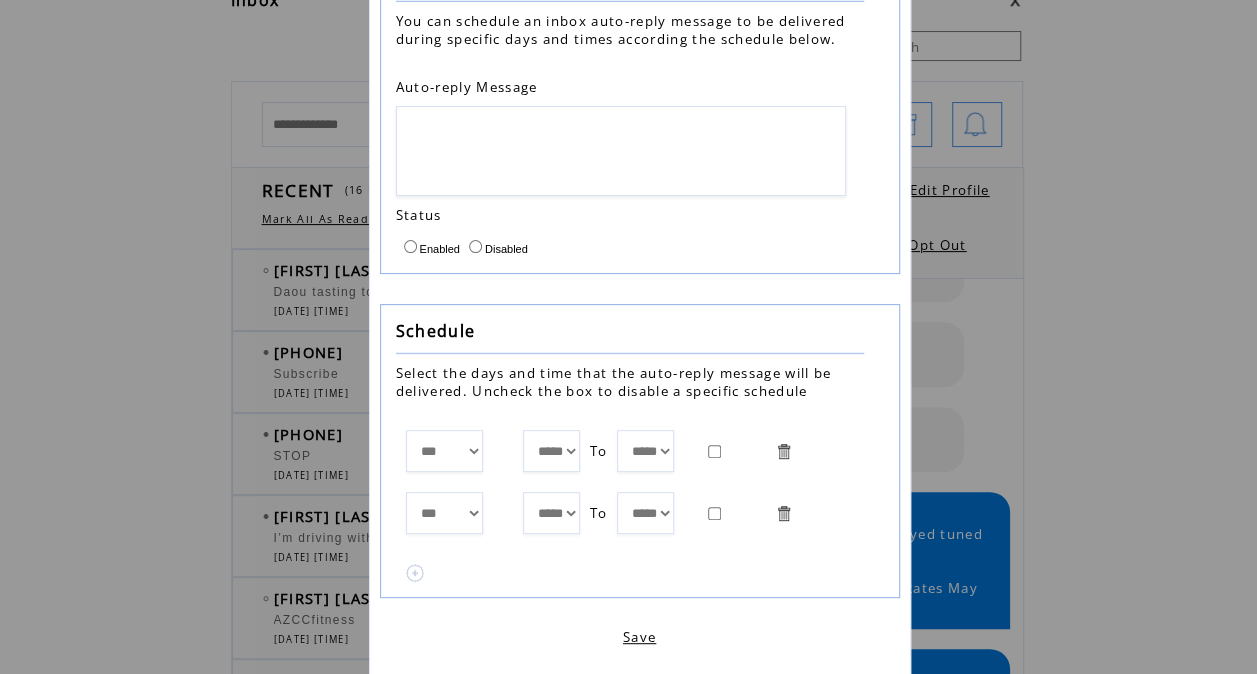 click at bounding box center [415, 573] 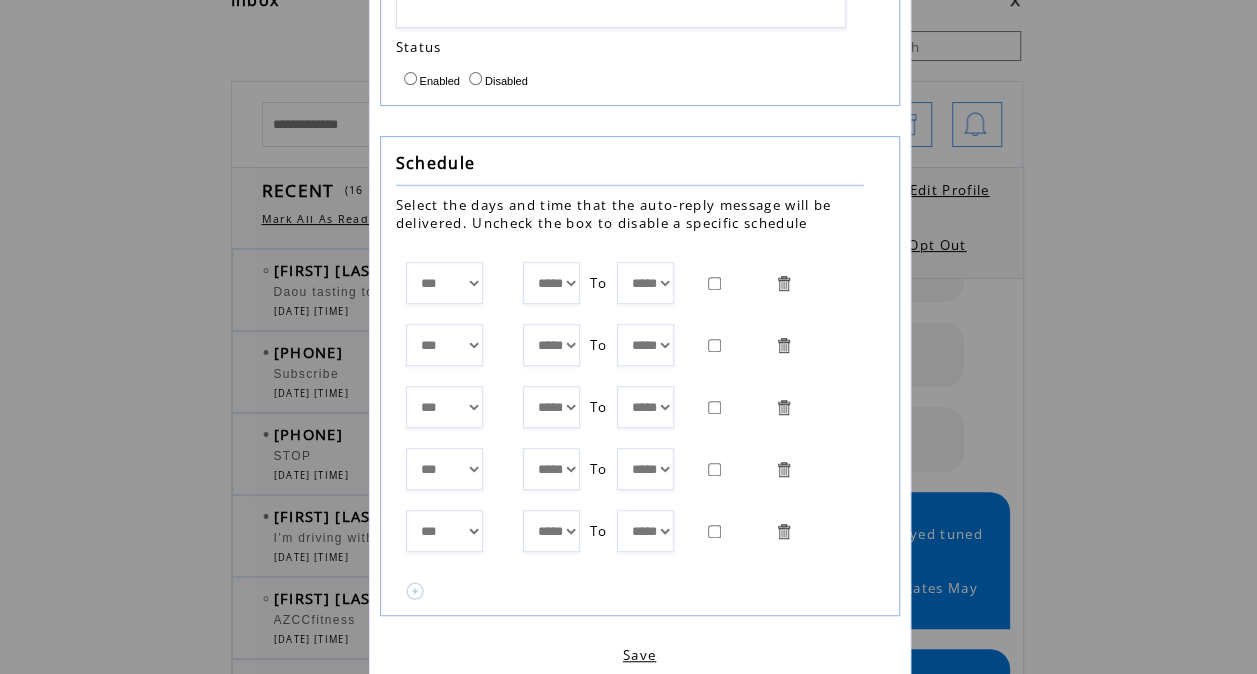 scroll, scrollTop: 336, scrollLeft: 0, axis: vertical 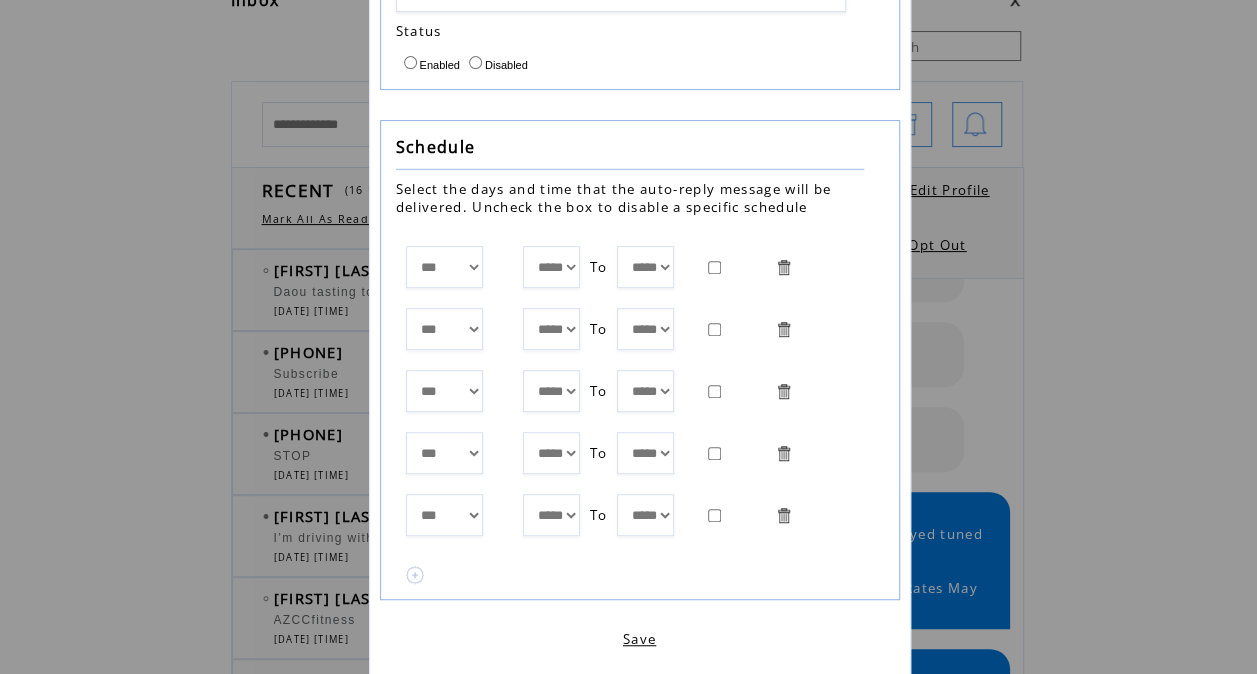 click at bounding box center (415, 575) 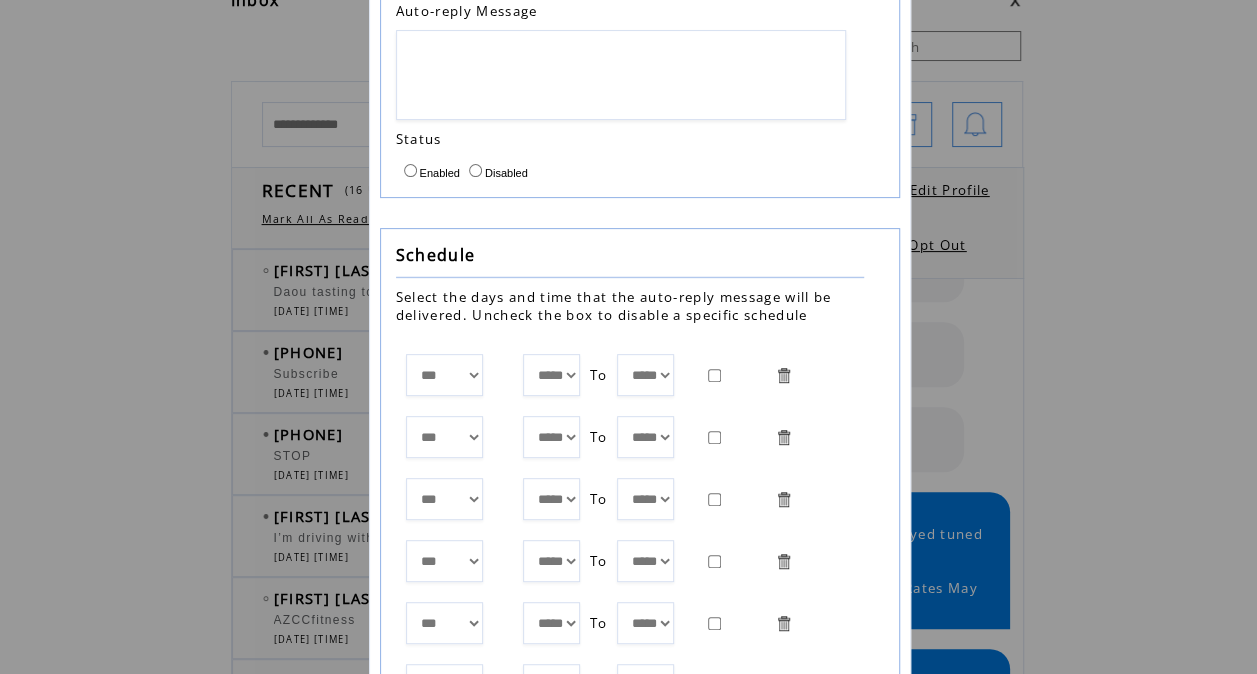 scroll, scrollTop: 226, scrollLeft: 0, axis: vertical 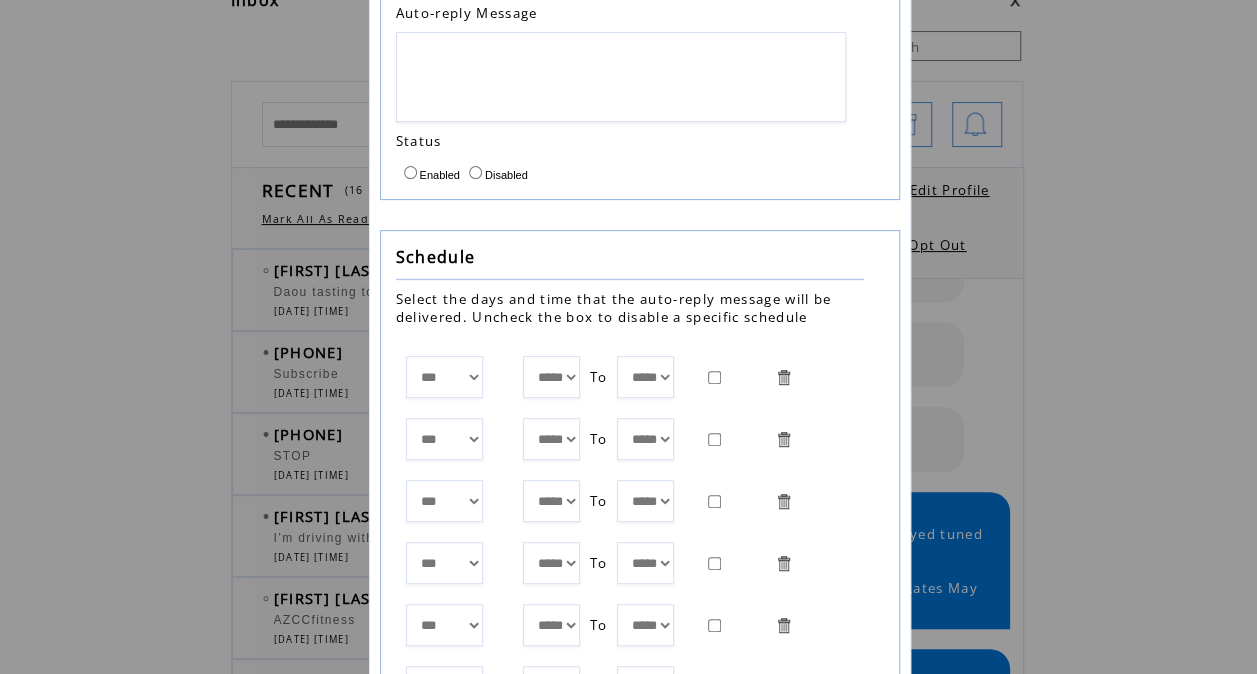 click at bounding box center (621, 77) 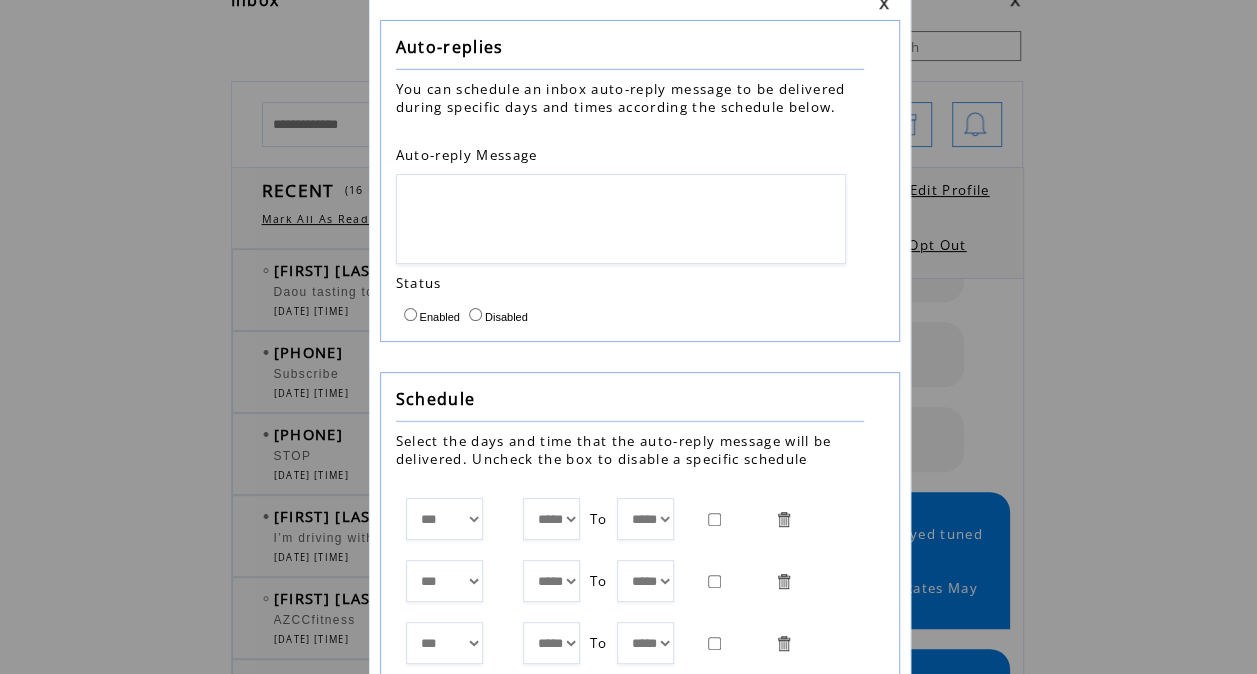scroll, scrollTop: 0, scrollLeft: 0, axis: both 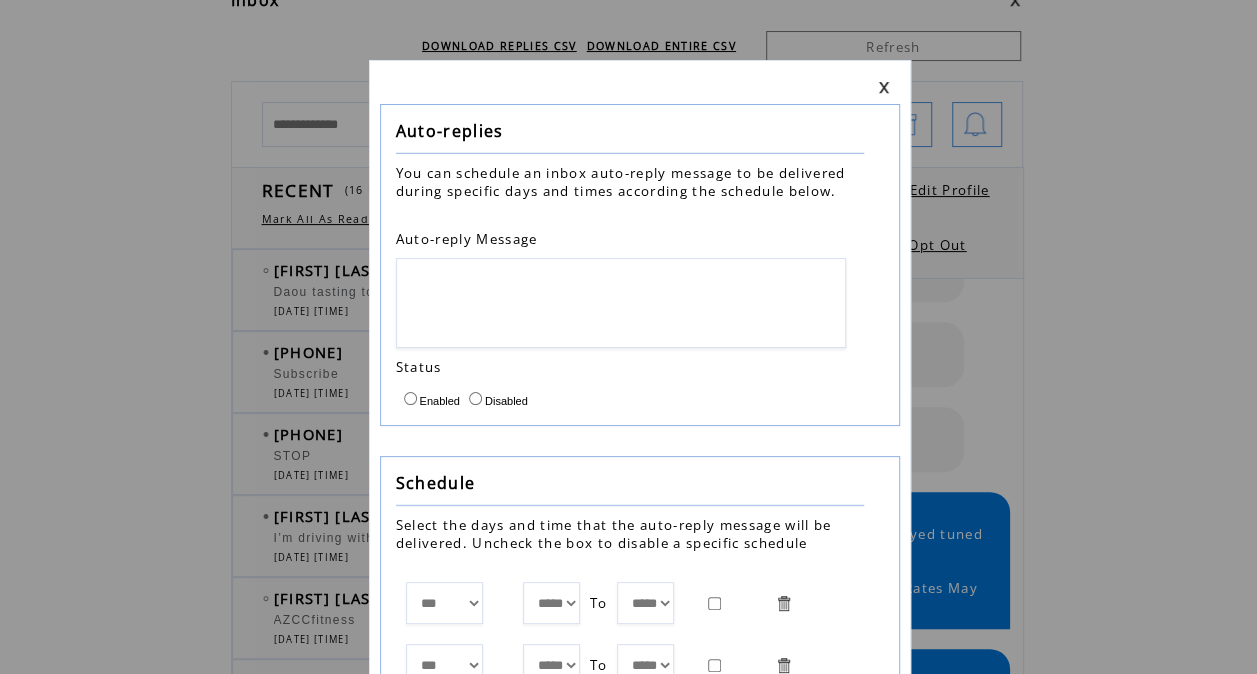 click at bounding box center (884, 87) 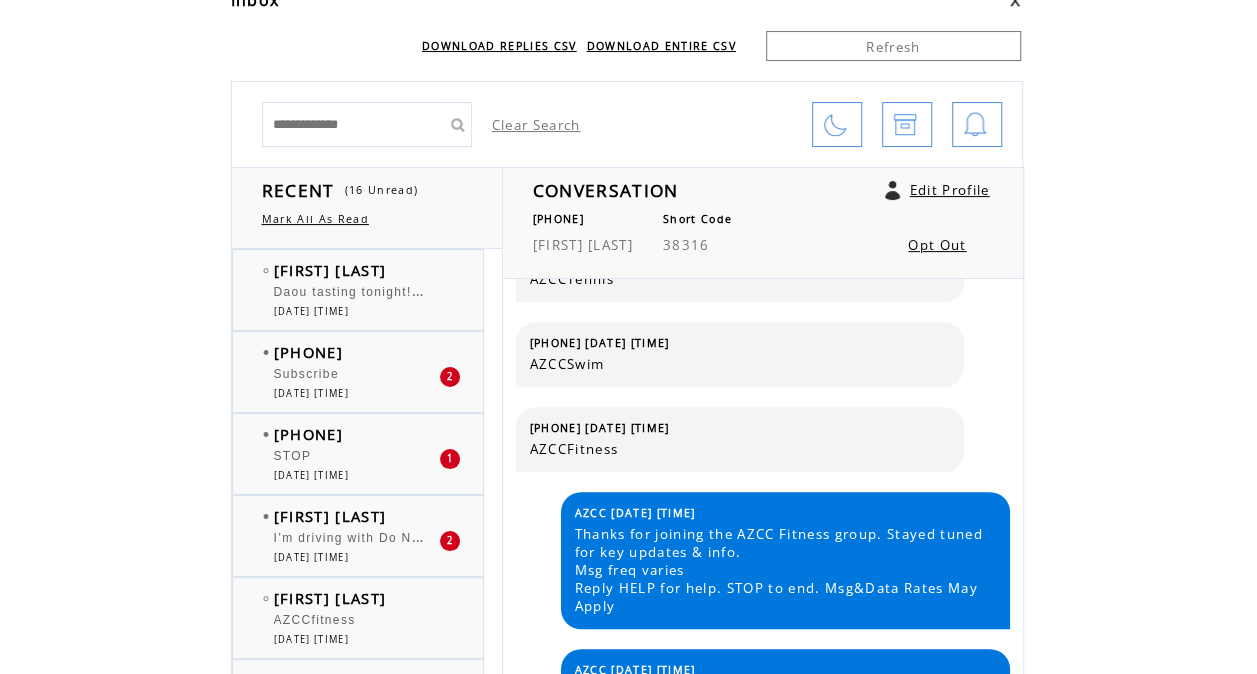 click on "**********" 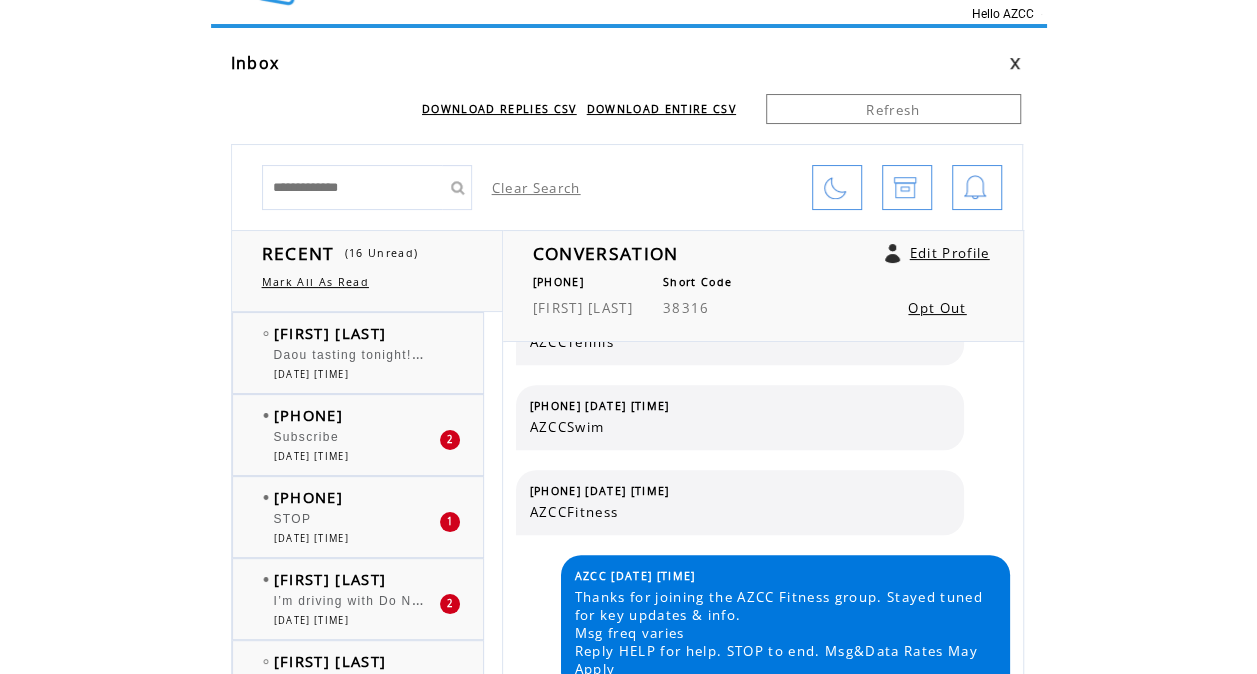 scroll, scrollTop: 0, scrollLeft: 0, axis: both 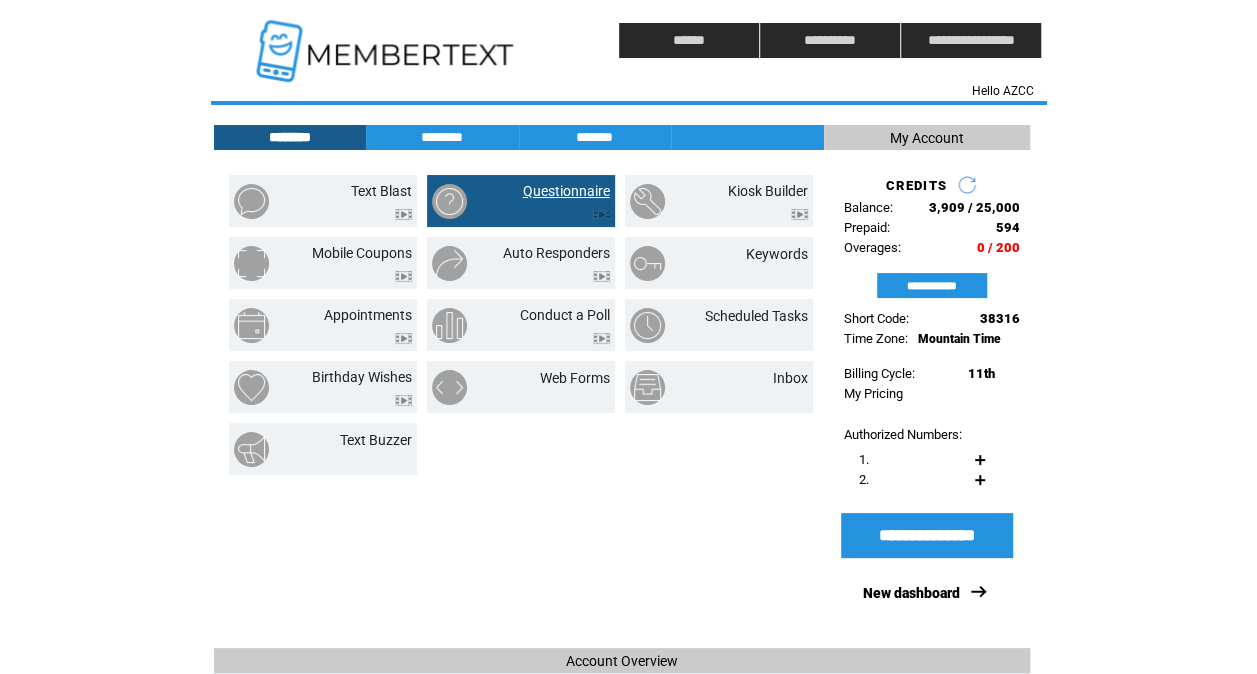 click on "Questionnaire" at bounding box center (566, 191) 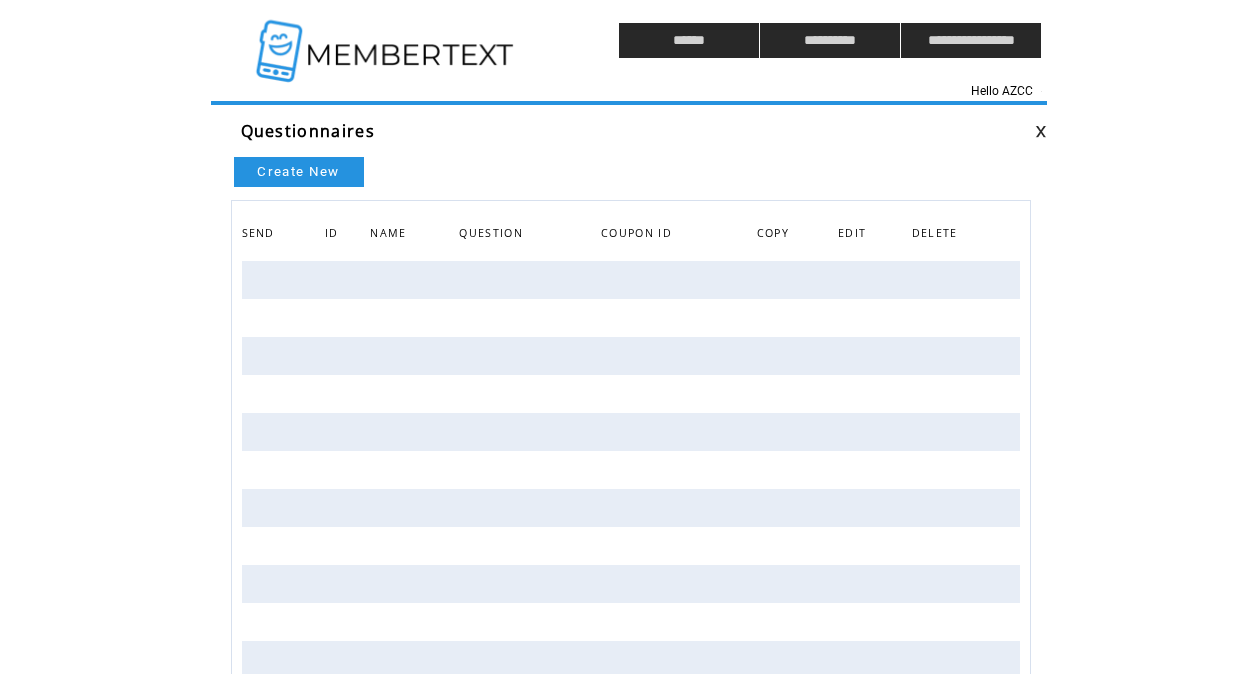 scroll, scrollTop: 0, scrollLeft: 0, axis: both 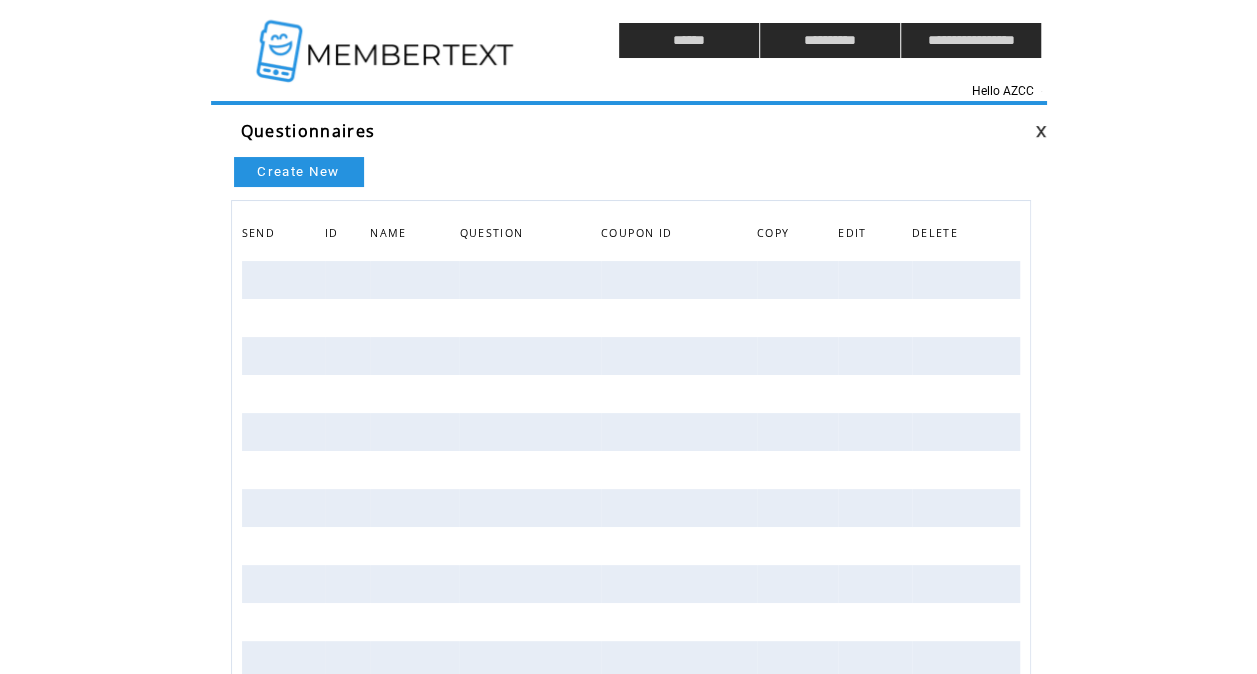 click on "Create New" at bounding box center (299, 172) 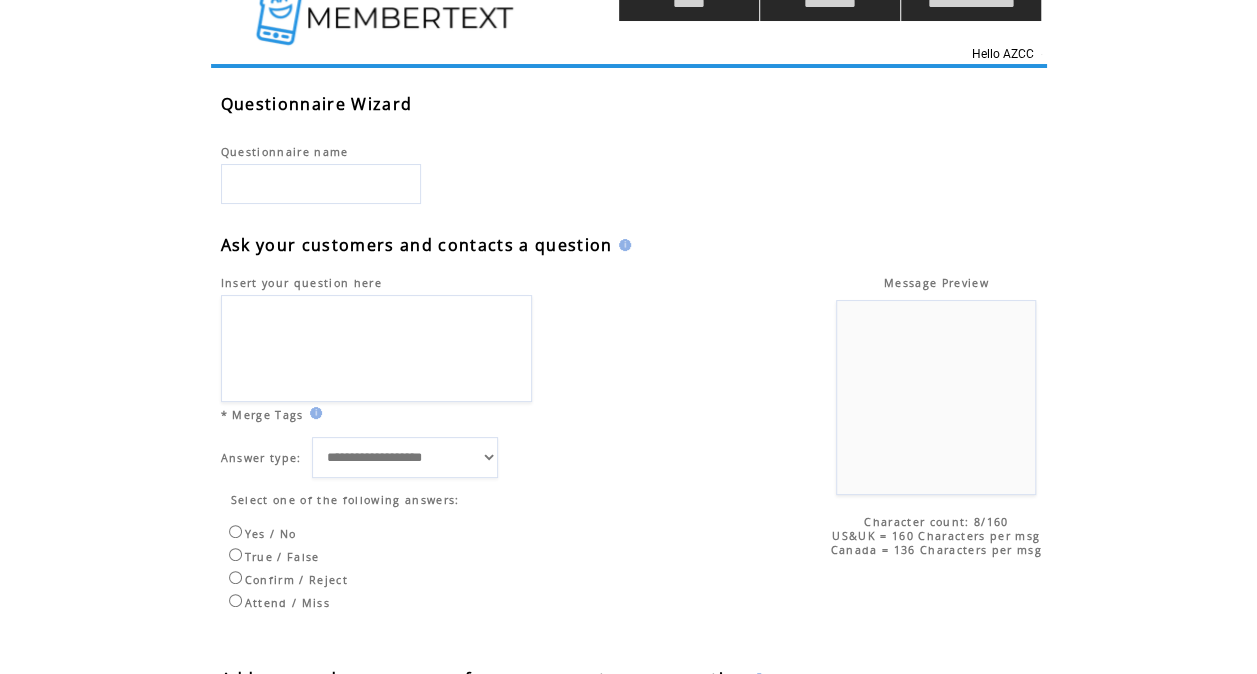 scroll, scrollTop: 0, scrollLeft: 0, axis: both 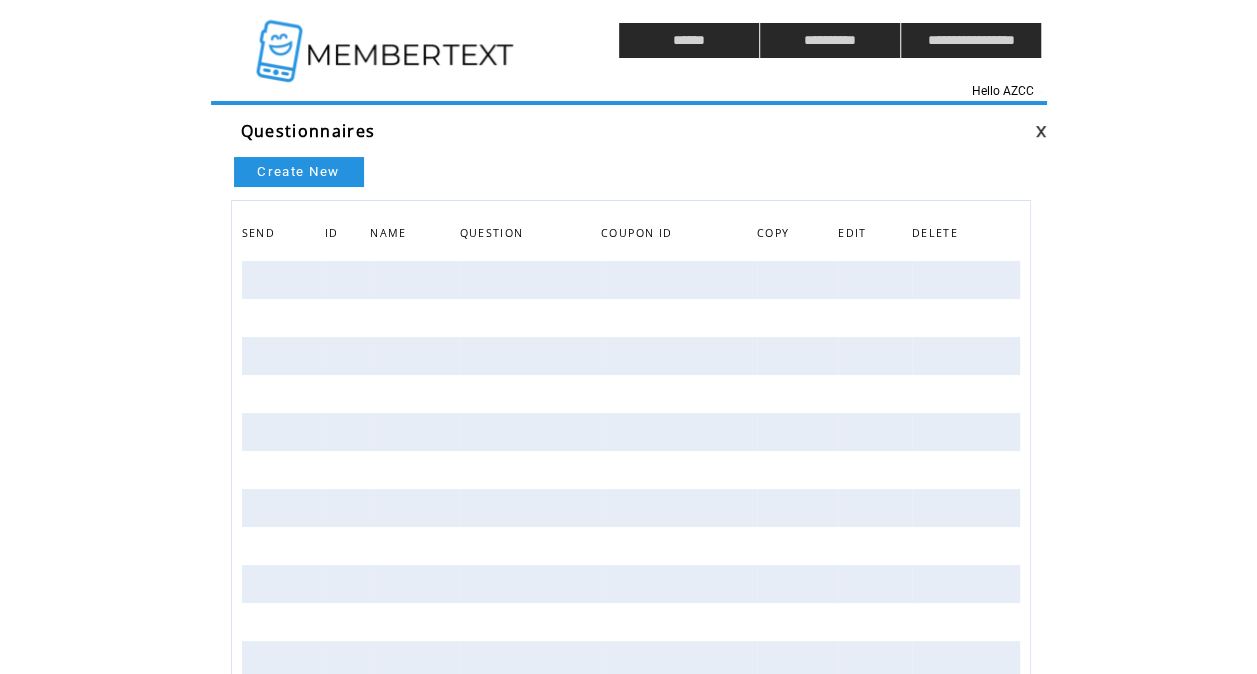 click at bounding box center (387, 40) 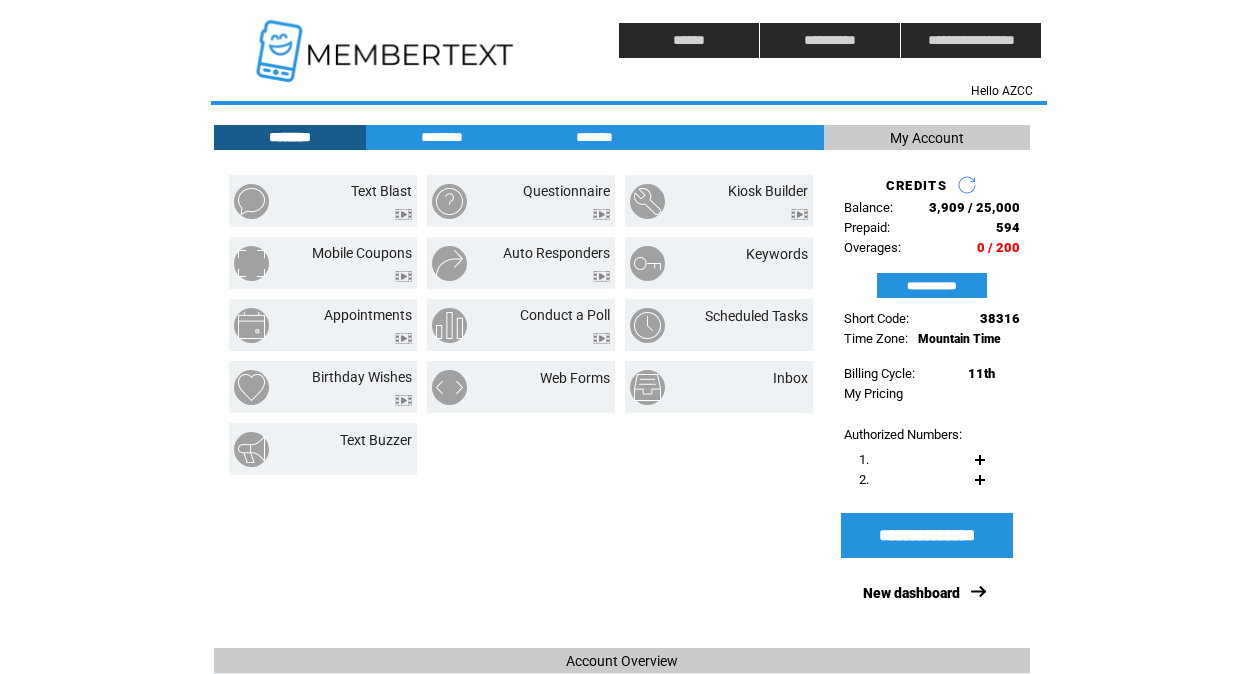 scroll, scrollTop: 0, scrollLeft: 0, axis: both 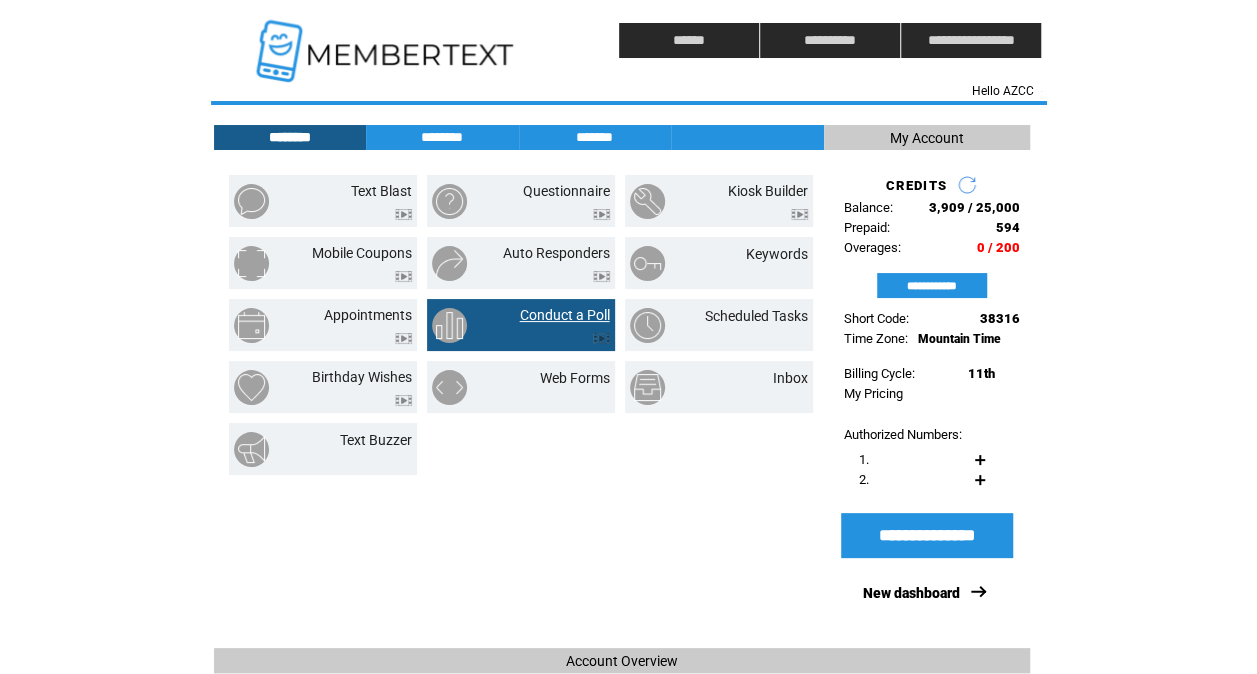 click on "Conduct a Poll" at bounding box center (565, 315) 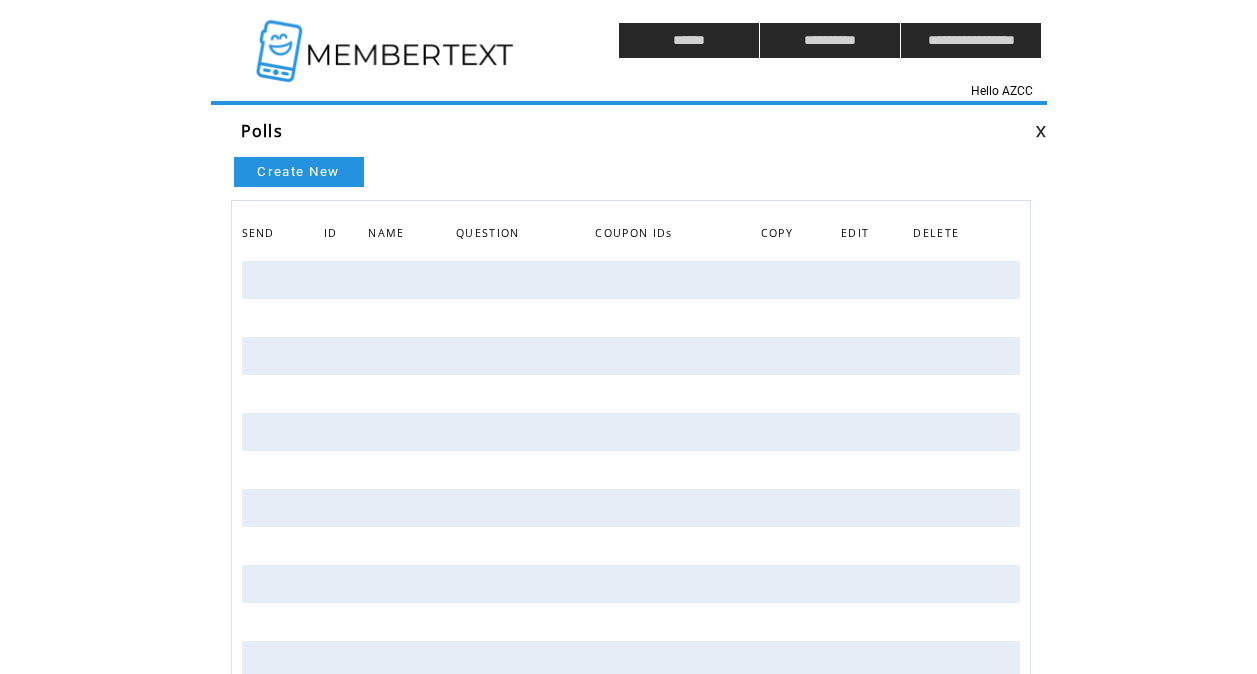 scroll, scrollTop: 0, scrollLeft: 0, axis: both 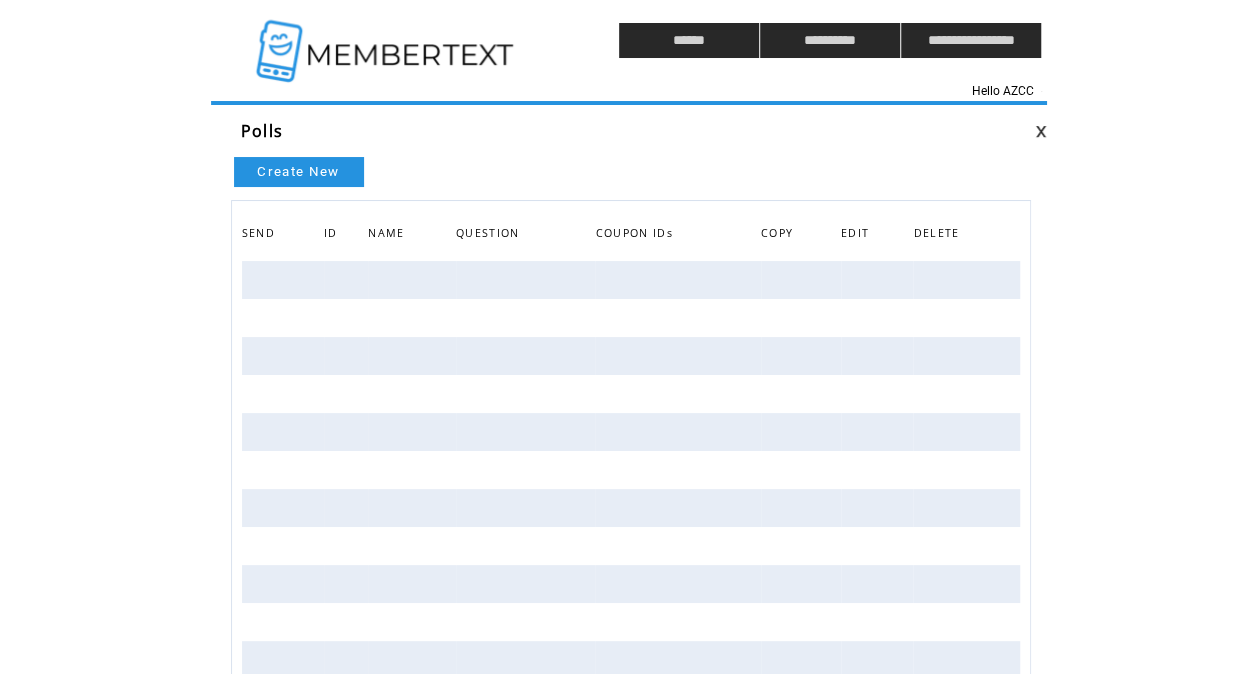 click on "Create New" at bounding box center [299, 172] 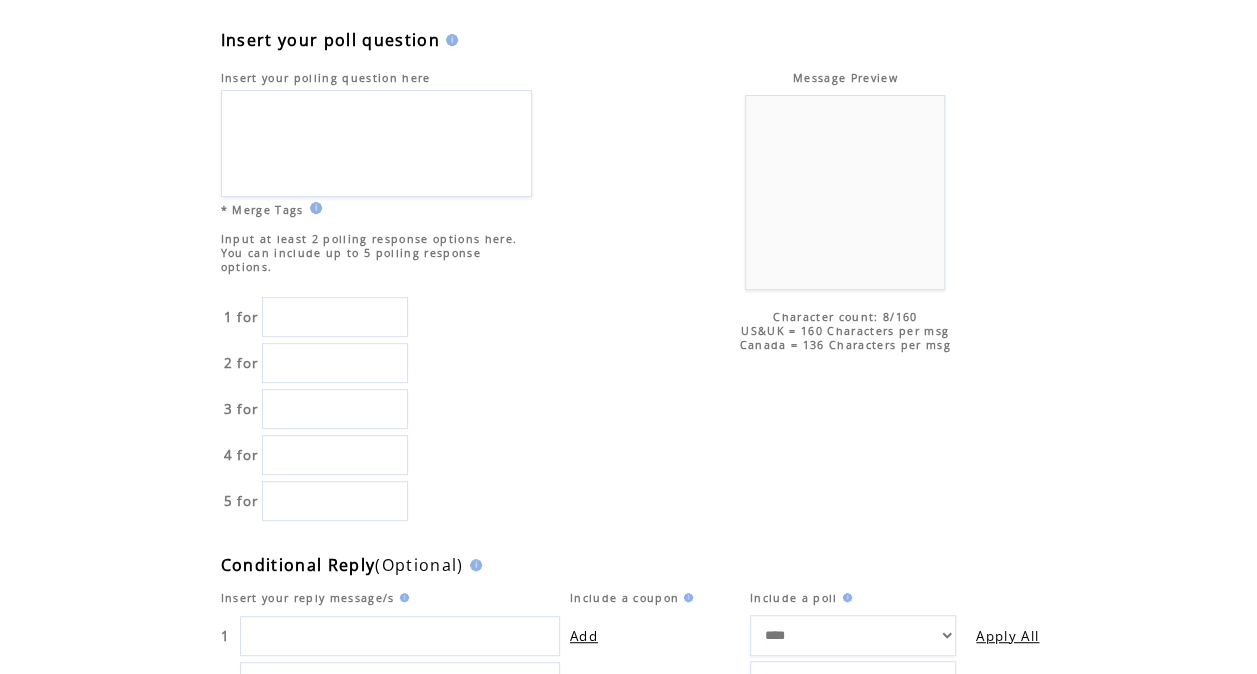 scroll, scrollTop: 248, scrollLeft: 0, axis: vertical 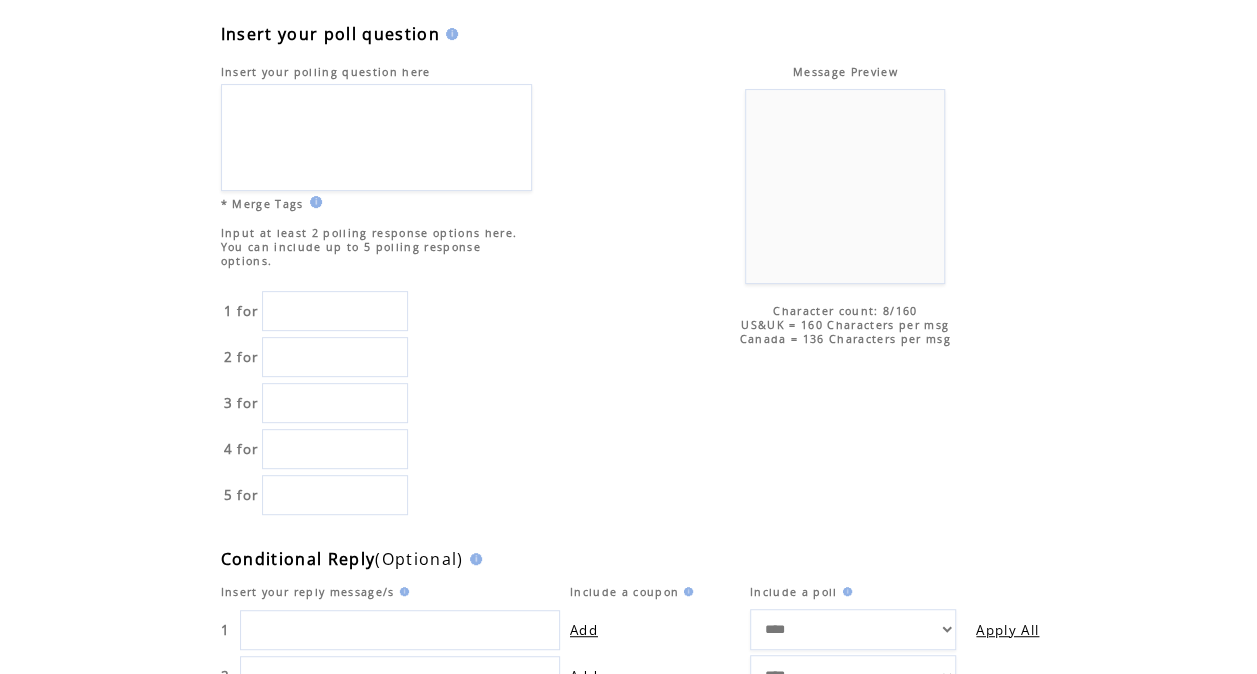 click on "Message Preview
Character count: 8/160
US&UK = 160 Characters per msg
Canada = 136 Characters per msg" at bounding box center (790, 258) 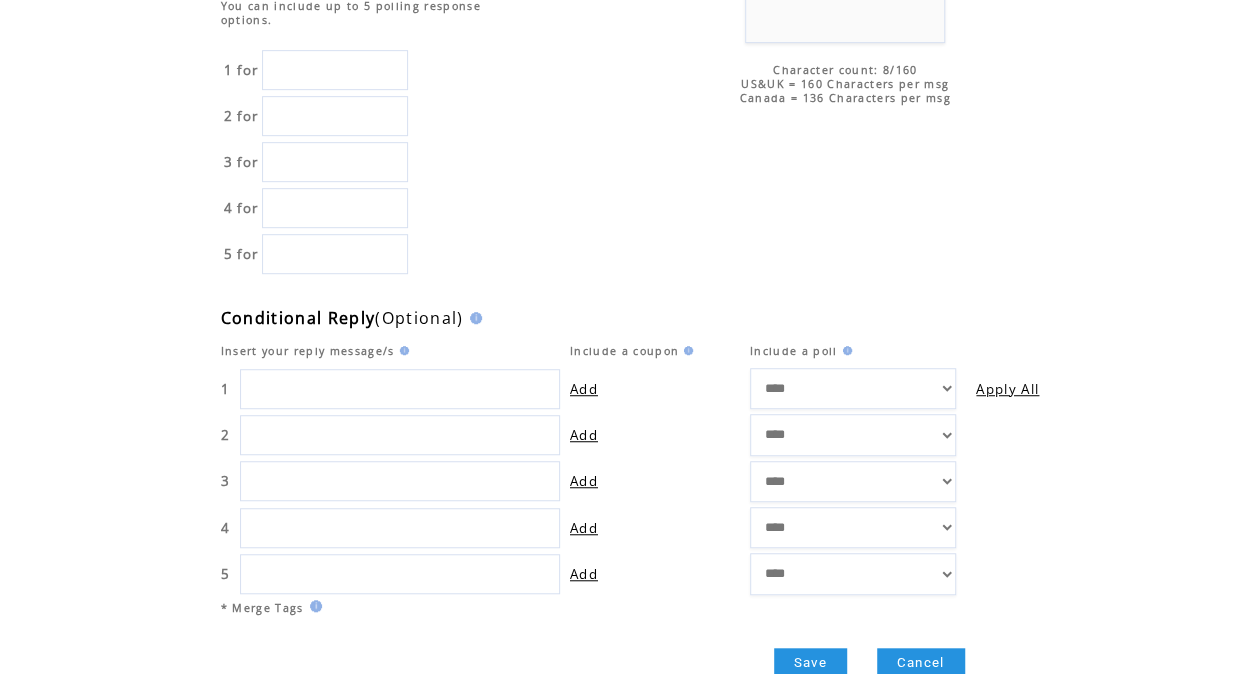 scroll, scrollTop: 490, scrollLeft: 0, axis: vertical 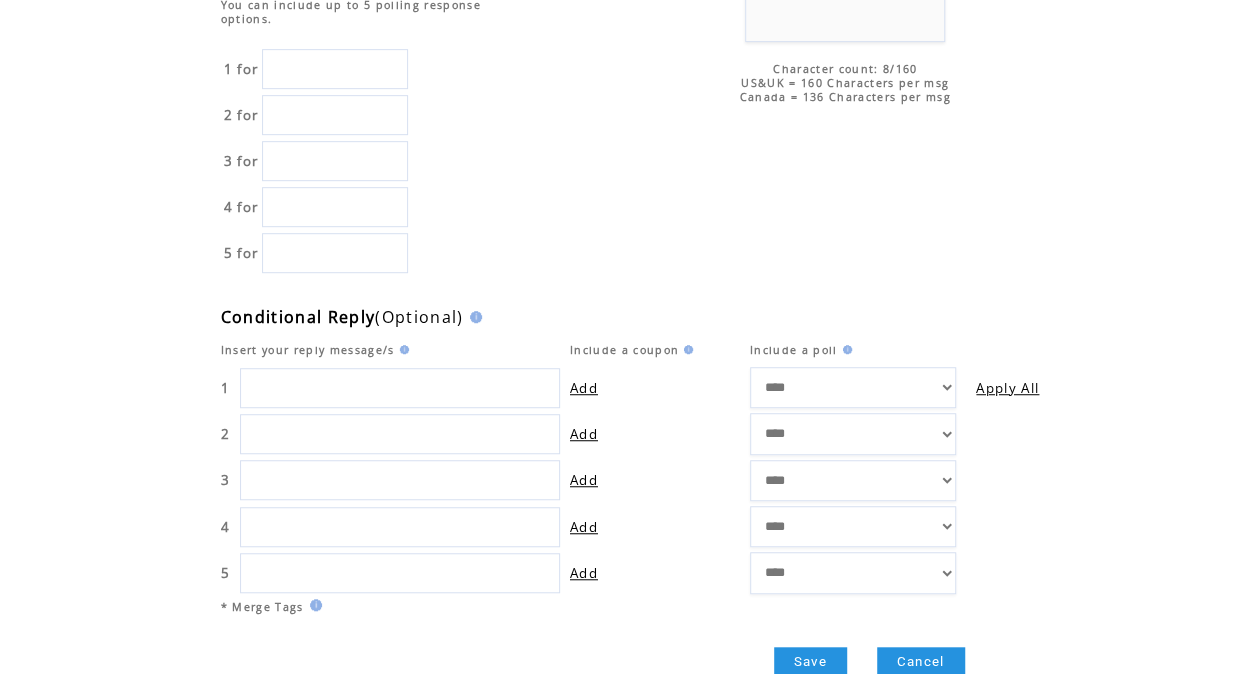 click at bounding box center [400, 388] 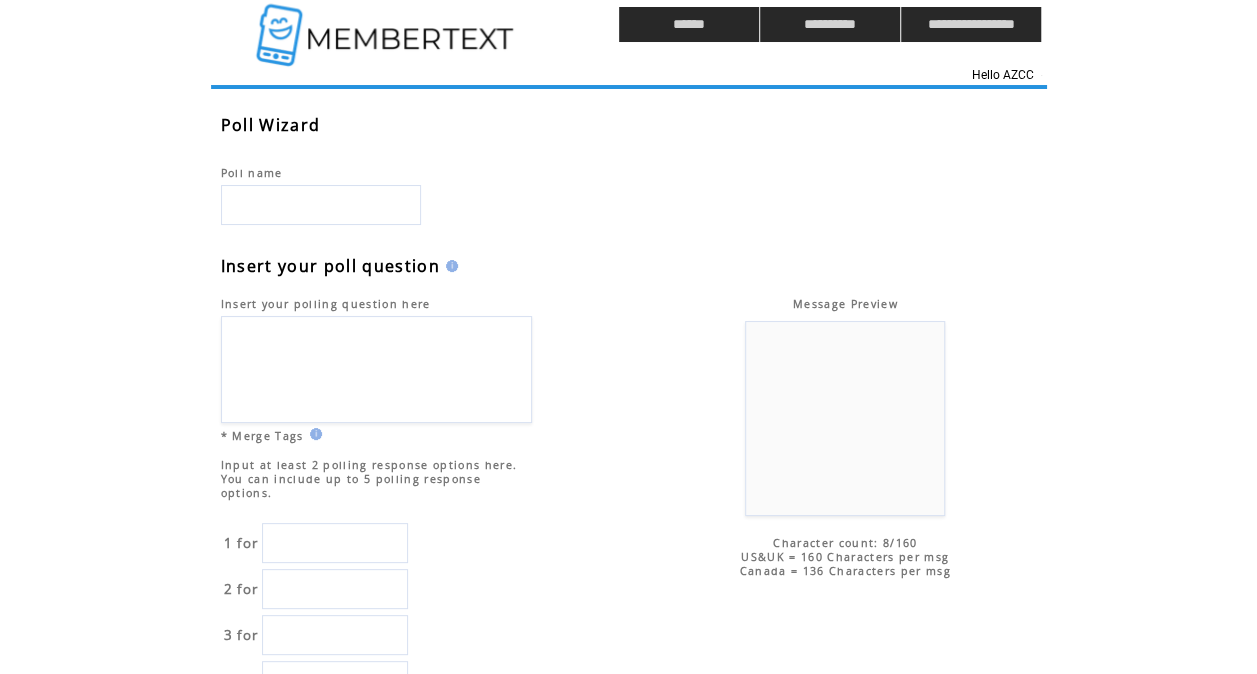 scroll, scrollTop: 12, scrollLeft: 0, axis: vertical 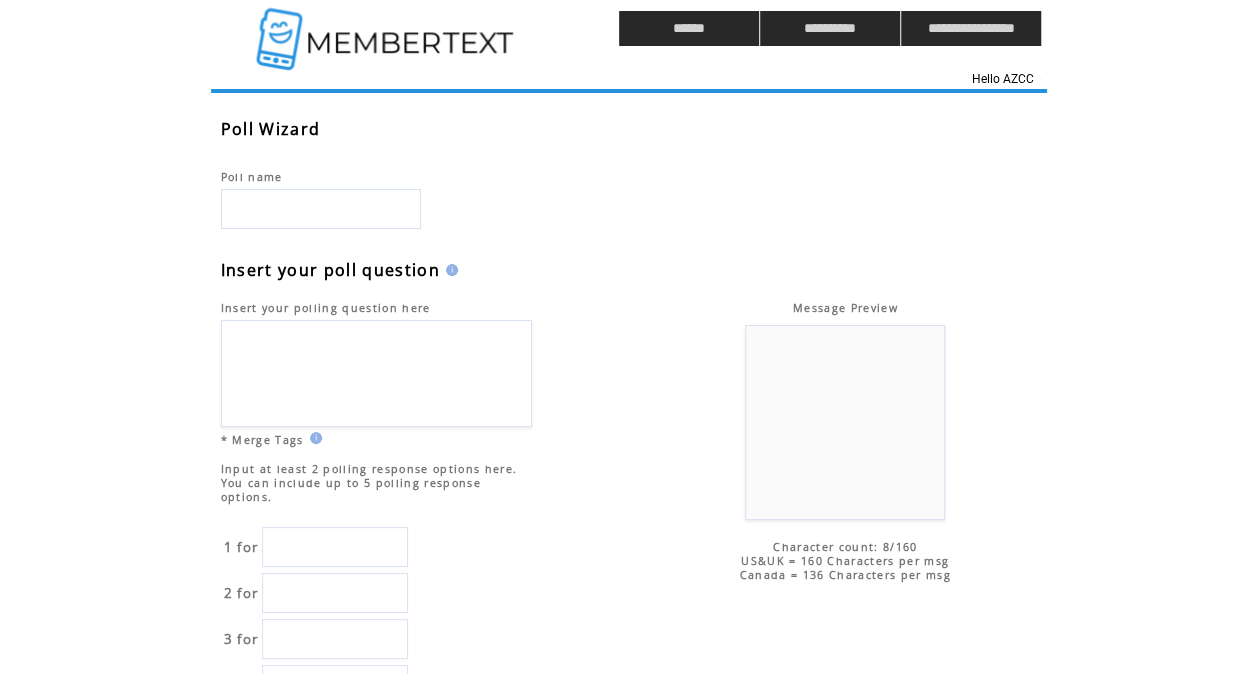 click at bounding box center (387, 28) 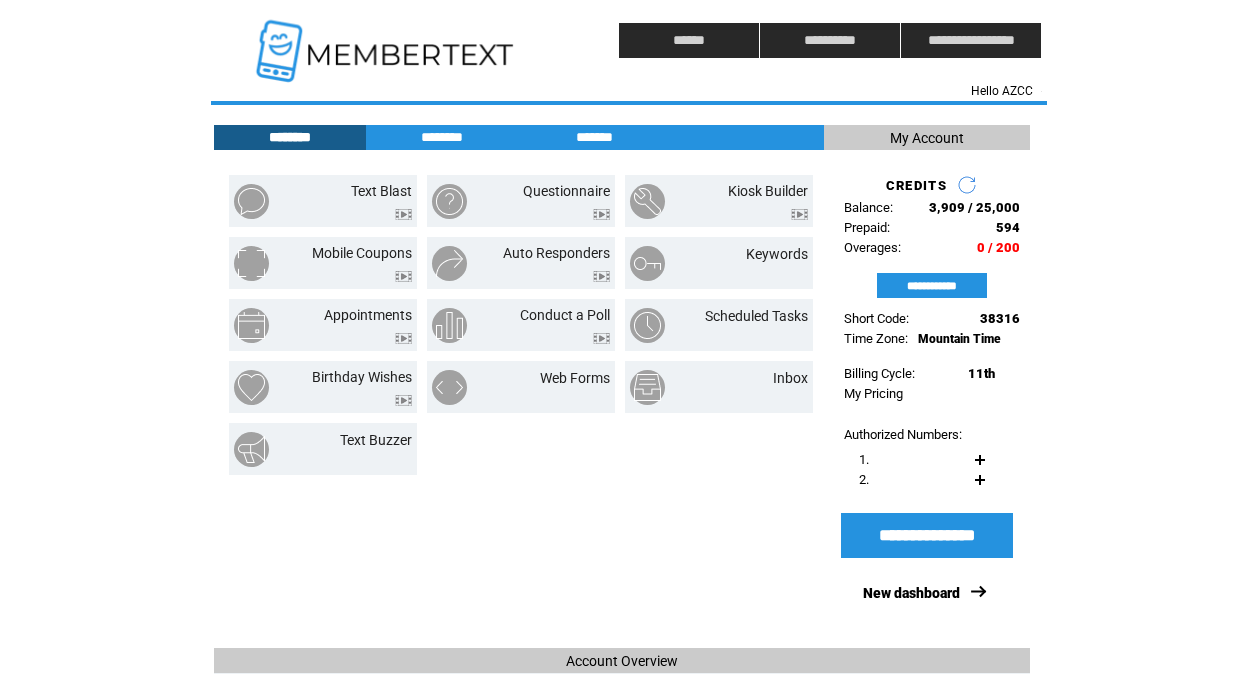 scroll, scrollTop: 0, scrollLeft: 0, axis: both 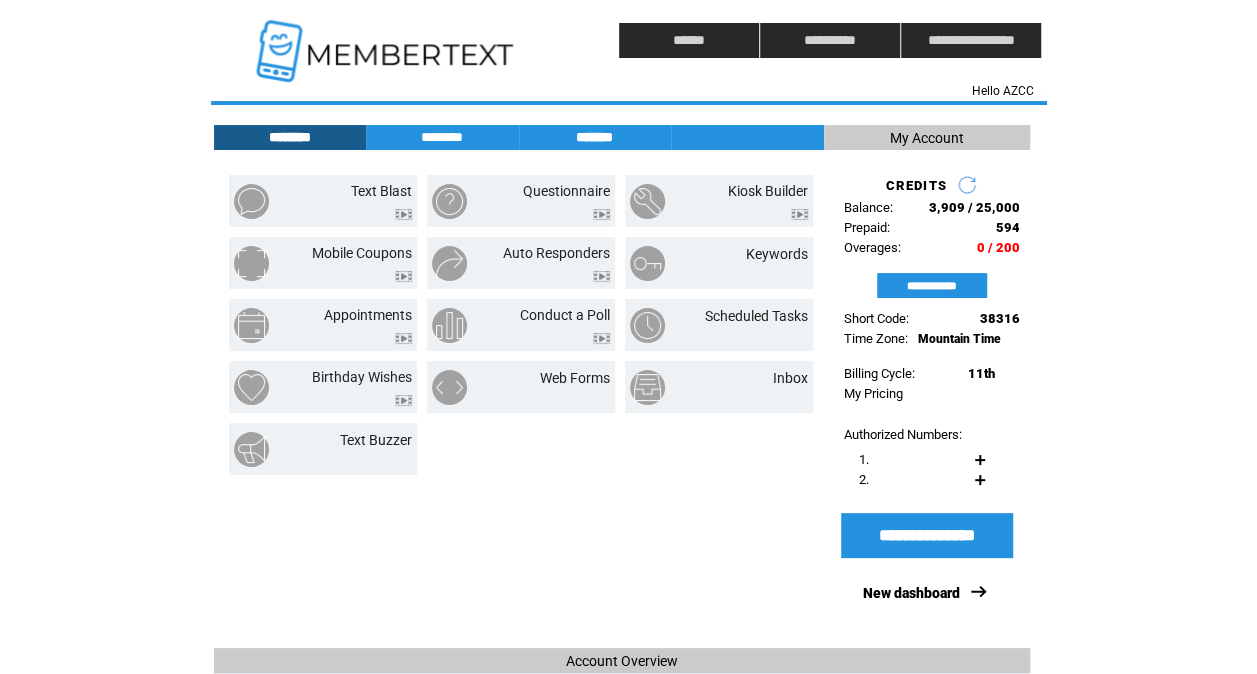 click on "*******" at bounding box center (595, 137) 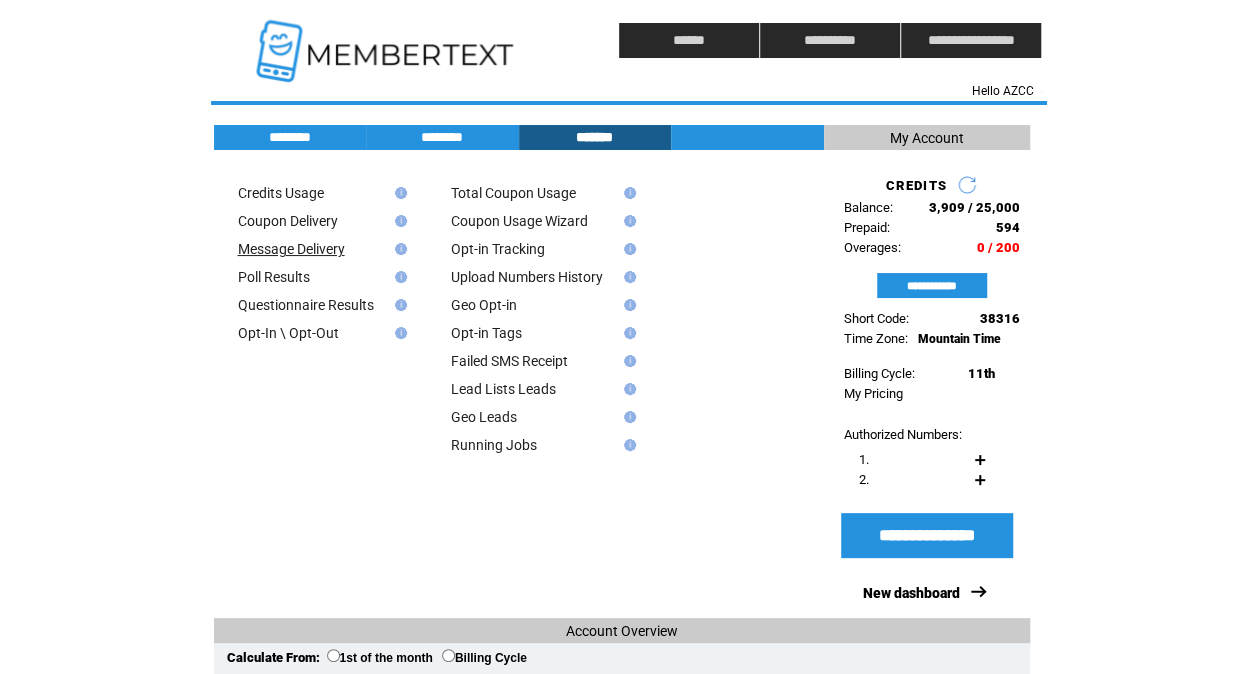 click on "Message Delivery" at bounding box center [291, 249] 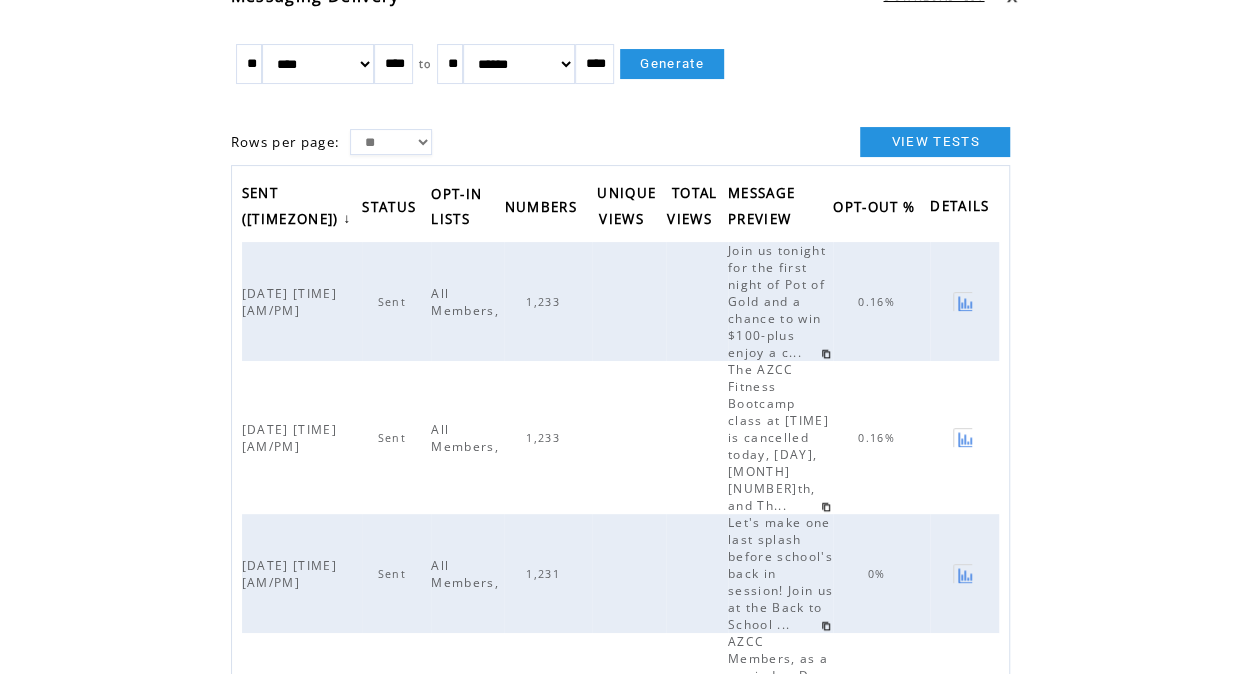scroll, scrollTop: 175, scrollLeft: 0, axis: vertical 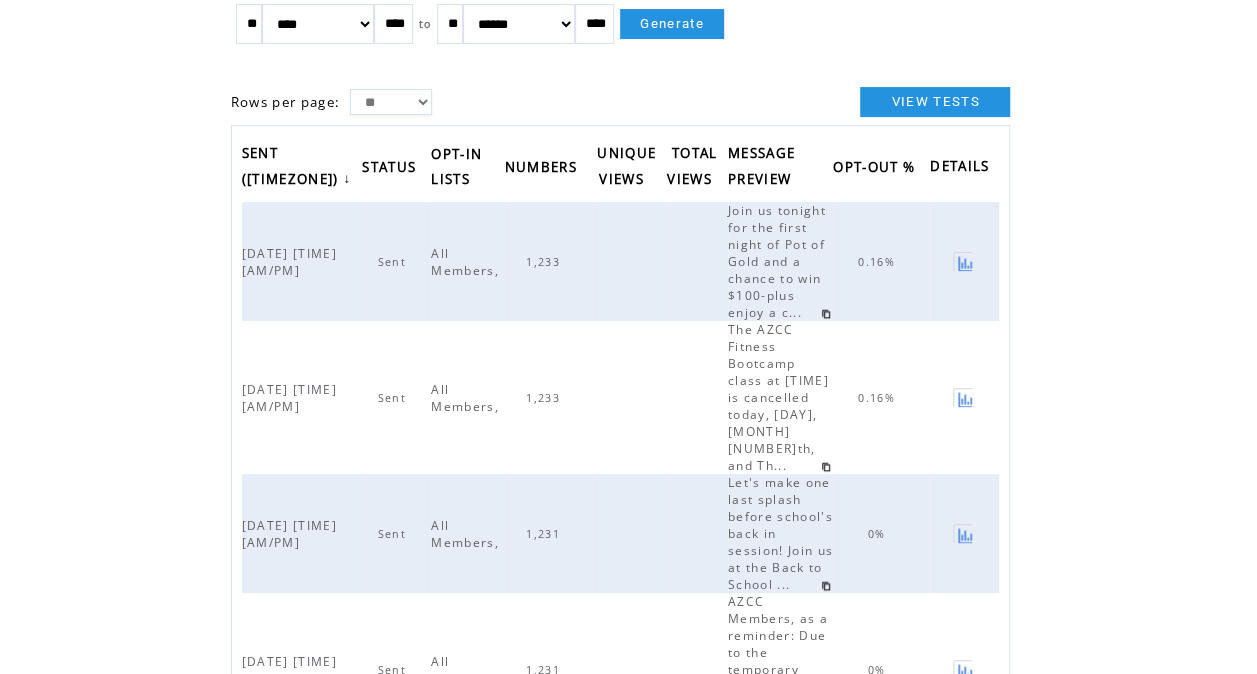 click at bounding box center (962, 261) 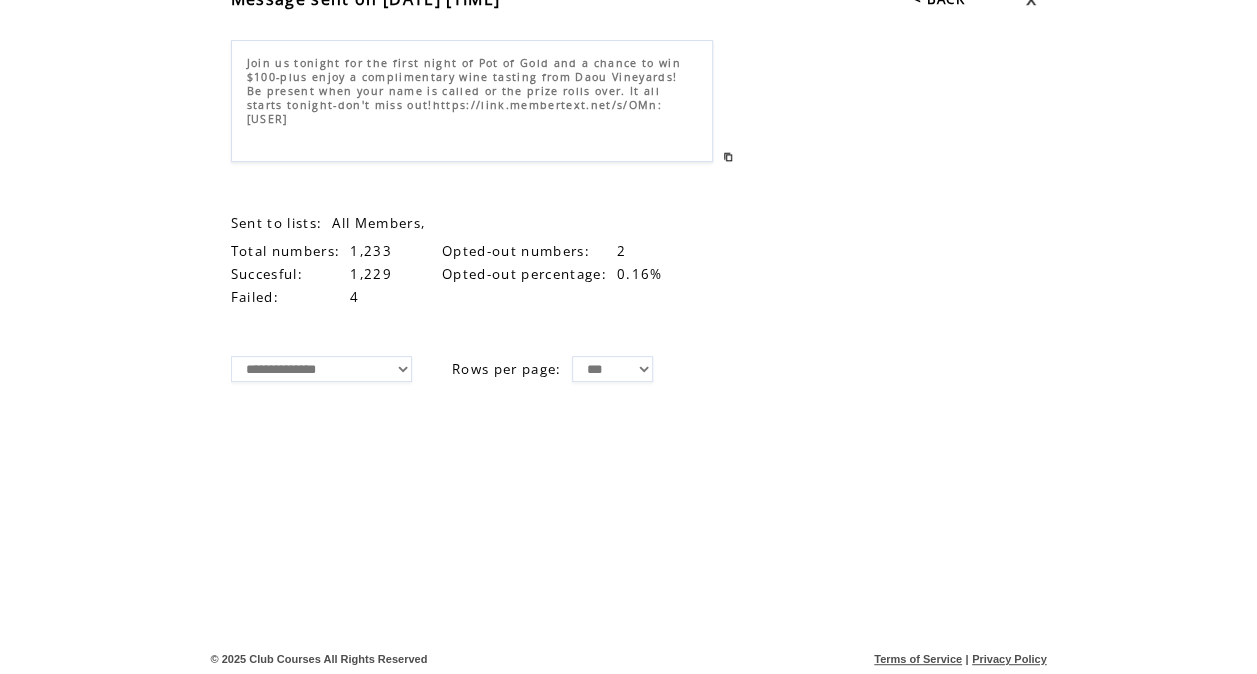 scroll, scrollTop: 134, scrollLeft: 0, axis: vertical 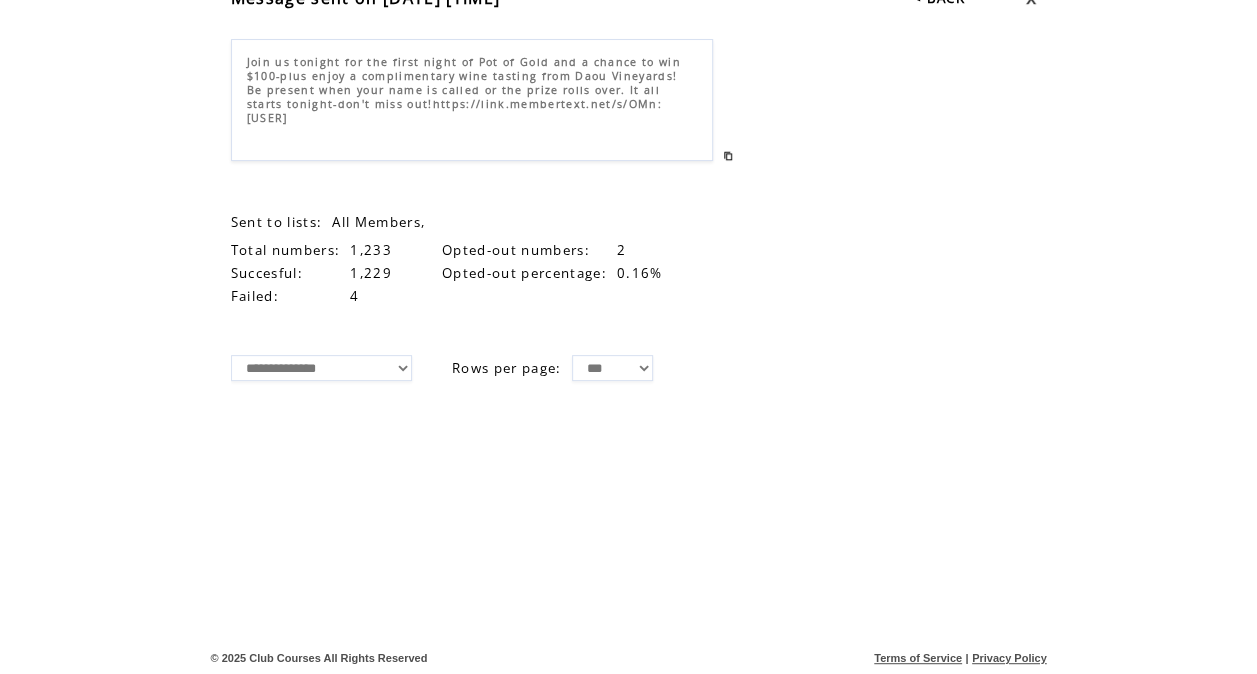 click on "**********" at bounding box center [321, 368] 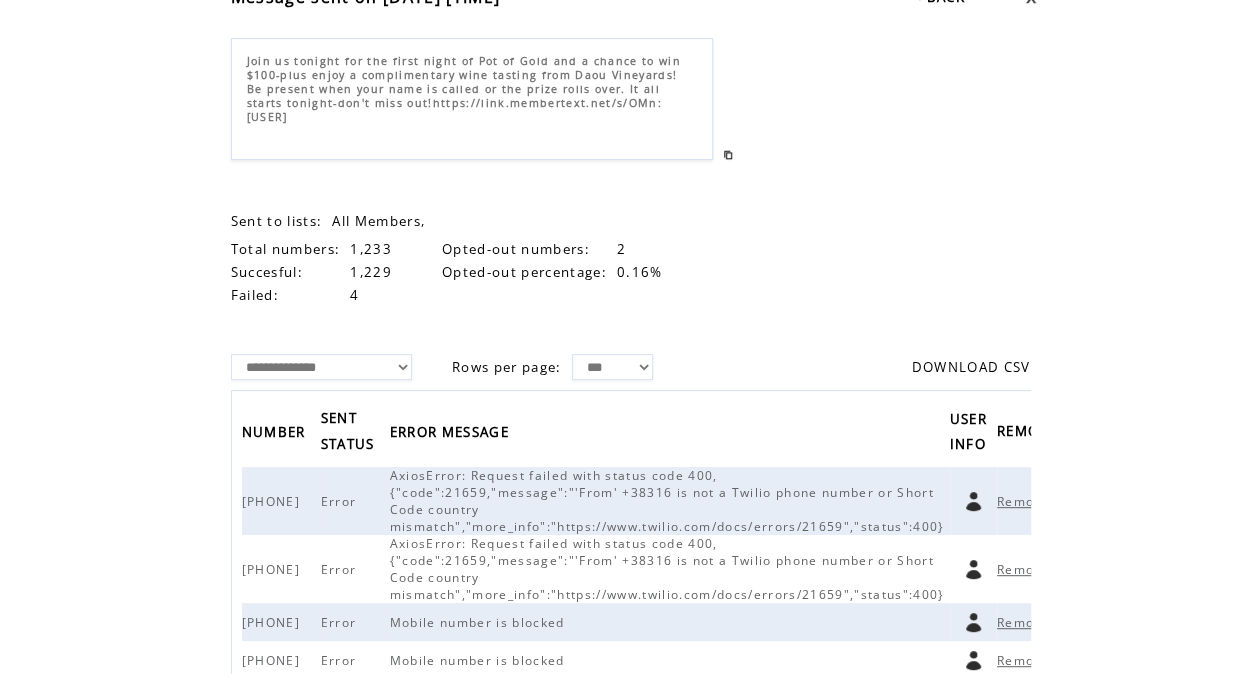 click on "**********" at bounding box center (471, 357) 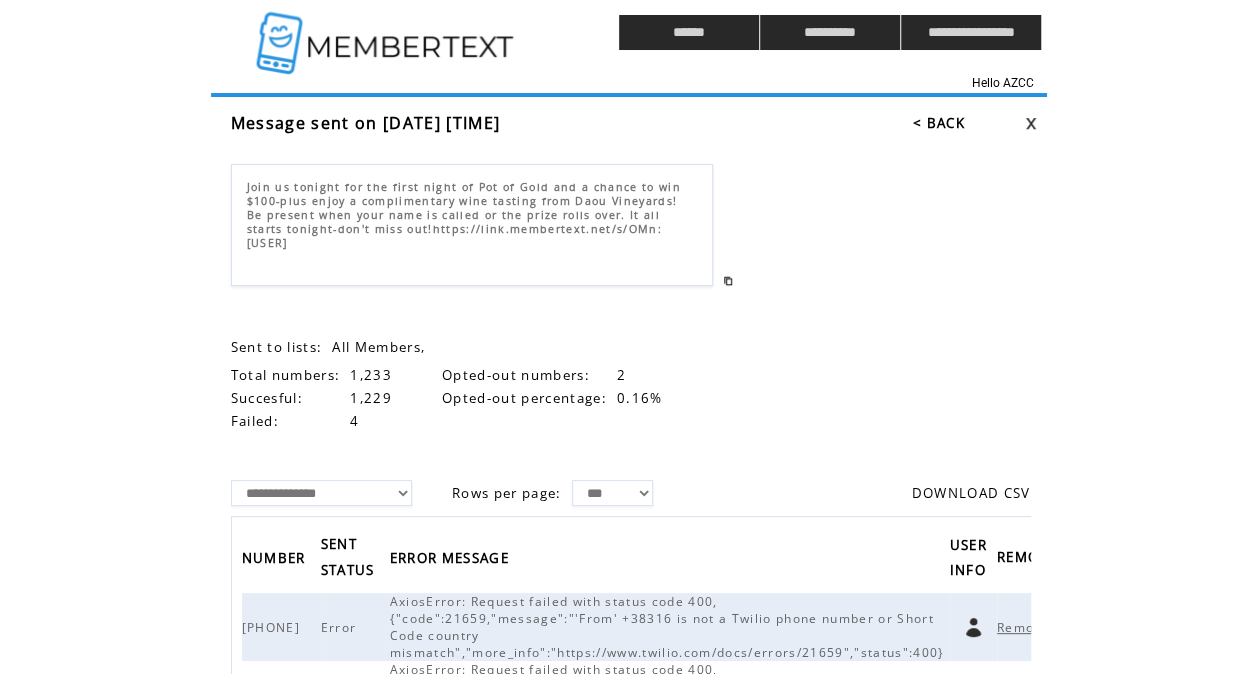 scroll, scrollTop: 0, scrollLeft: 0, axis: both 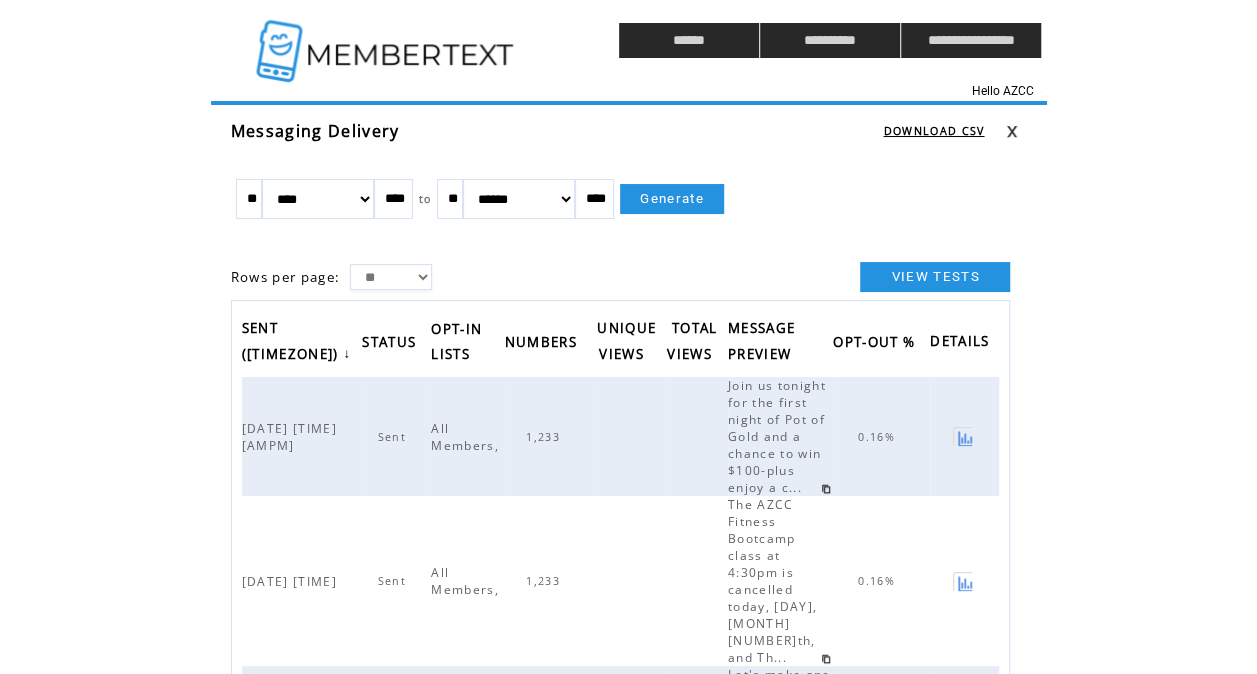 click on "VIEW TESTS" at bounding box center (737, 277) 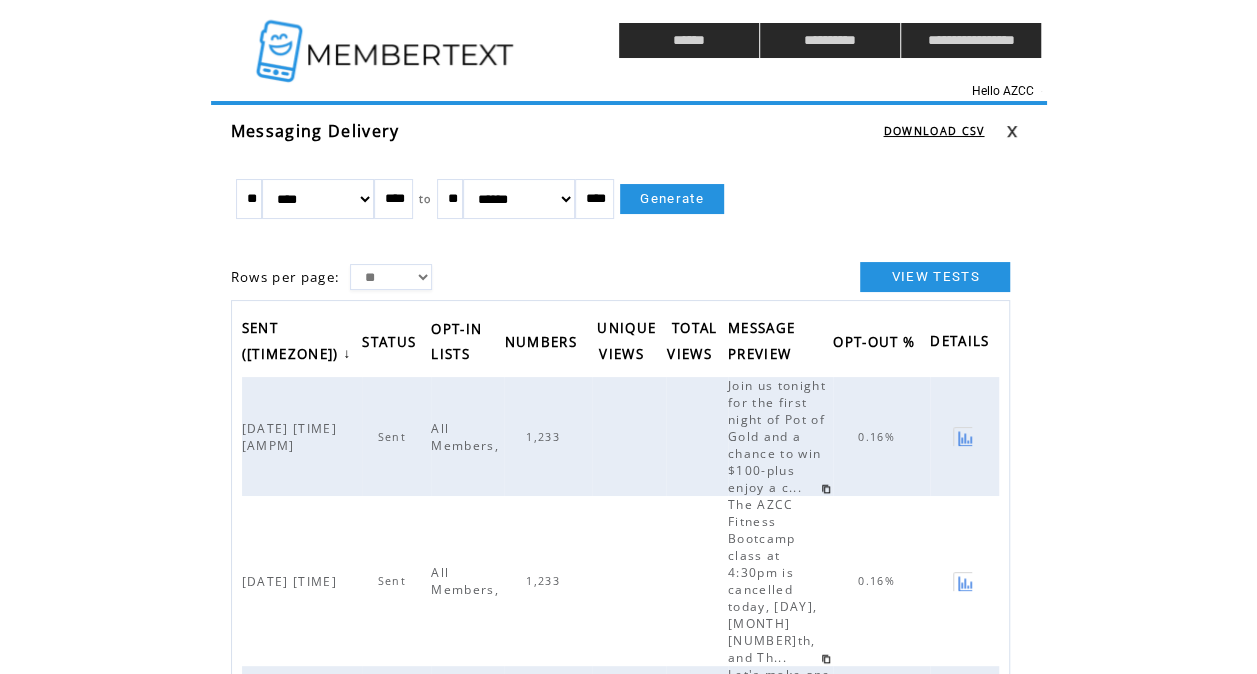 click on "** 		 ******* 		 ******** 		 ***** 		 ***** 		 *** 		 **** 		 **** 		 ****** 		 ********* 		 ******* 		 ******** 		 ******** **** to
** 		 ******* 		 ******** 		 ***** 		 ***** 		 *** 		 **** 		 **** 		 ****** 		 ********* 		 ******* 		 ******** 		 ******** **** Generate" at bounding box center (621, 214) 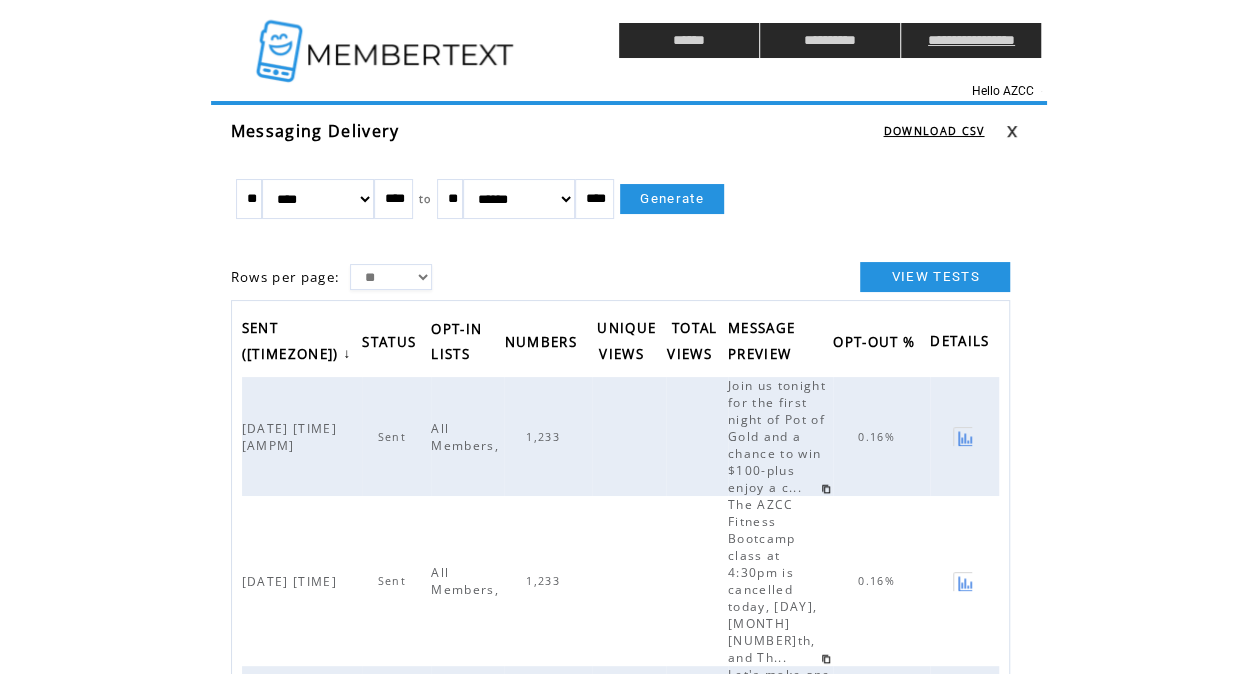 click on "**********" at bounding box center (971, 40) 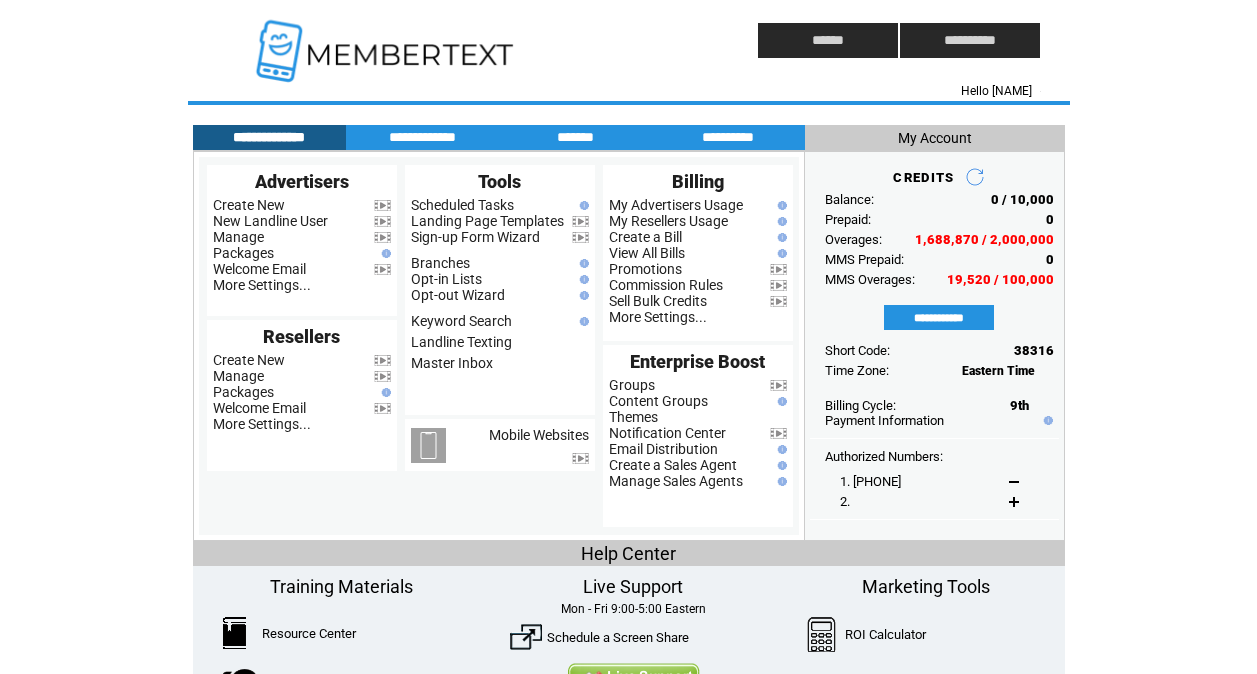 scroll, scrollTop: 0, scrollLeft: 0, axis: both 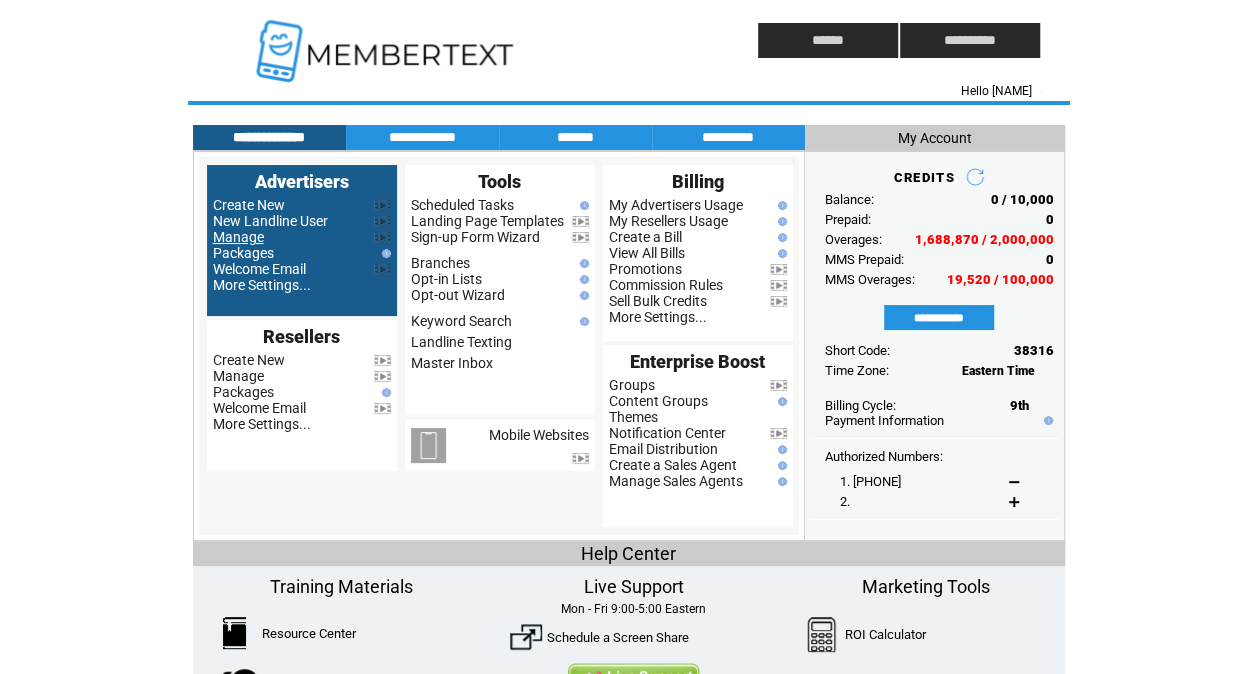 click on "Manage" at bounding box center [238, 237] 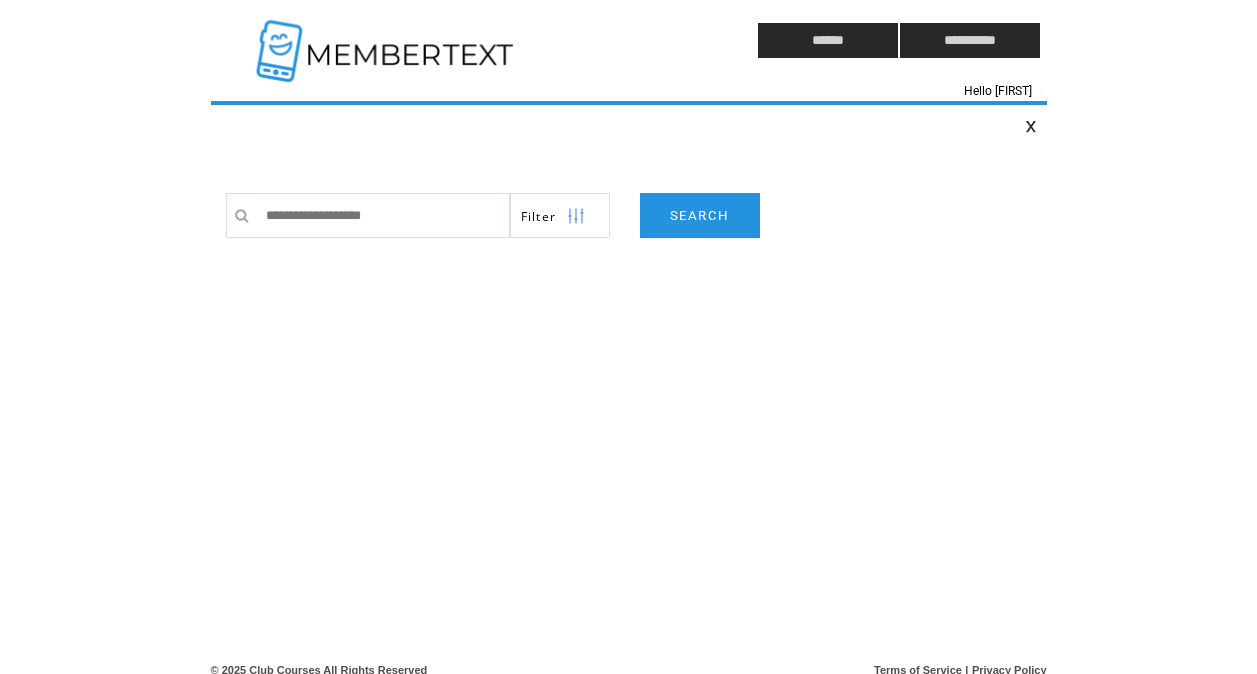 scroll, scrollTop: 0, scrollLeft: 0, axis: both 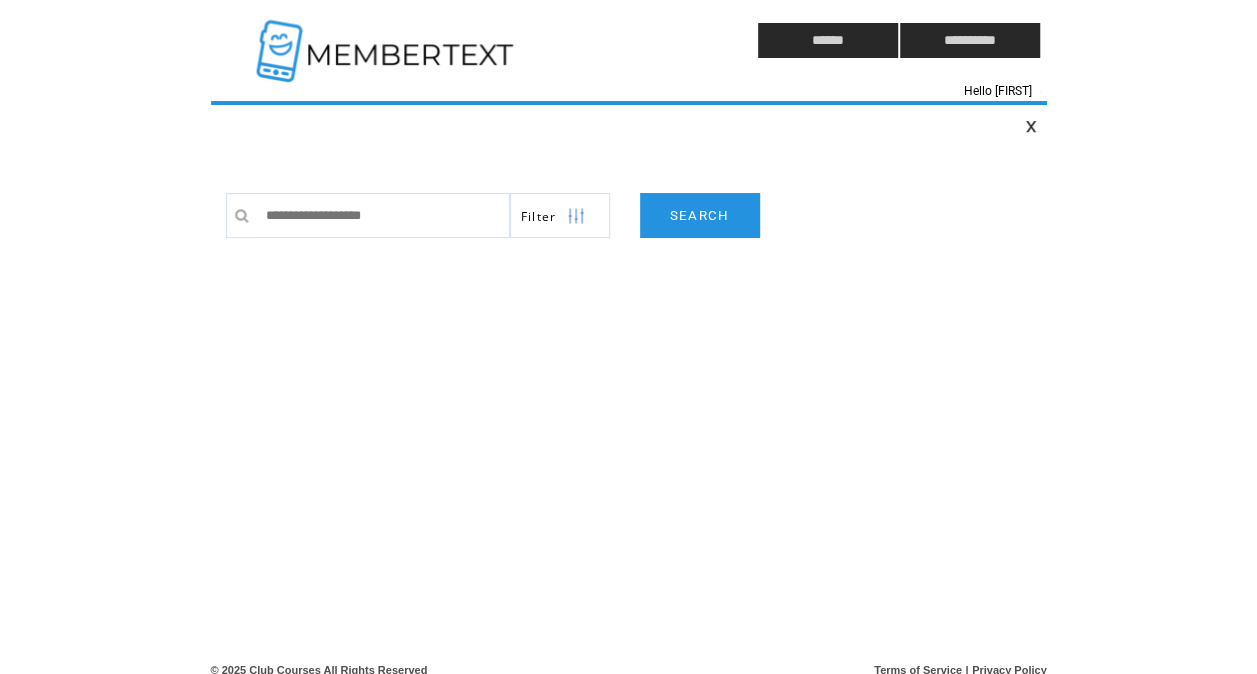 click on "ADD/REMOVE CREDITS
RESEND LOGIN
BLOCK LOGIN
FREEZE MSGS
DEACTIVATE
EDIT NUMBER
SETTINGS
DELETE
Filter
SEARCH 0 Found
Credit View
Filter By:
[MASKED] 	 [MASKED] 	 [MASKED] 	 [MASKED] 	 [MASKED] 	 [MASKED] 	 [MASKED] 	 [MASKED] 	 [MASKED] 	 [MASKED] 	 [MASKED] 	 [MASKED] 	 [MASKED] 	 [MASKED] 	 [MASKED] 	 [MASKED] 	 [MASKED] 	 [MASKED] 	 [MASKED] 	 [MASKED] 	 [MASKED] 	 [MASKED] 	 [MASKED] 	 [MASKED] 	 [MASKED] 	 [MASKED] 	 [MASKED] 	 [MASKED] 	 [MASKED] 	 [MASKED] 	 [MASKED] 	 [MASKED] 	 [MASKED] 	 [MASKED] 	 [MASKED] 	 [MASKED] 	 [MASKED] 	 [MASKED] 	 [MASKED] 	 [MASKED] 	 [MASKED] 	 [MASKED] 	 [MASKED] 	 [MASKED] 	 [MASKED] 	 [MASKED] 	 [MASKED] 	 [MASKED] 	 [MASKED] 	 [MASKED] 	 [MASKED] 	 [MASKED] 	 [MASKED] 	 [MASKED] 	 [MASKED] 	 [MASKED] 	 [MASKED]" at bounding box center (629, 393) 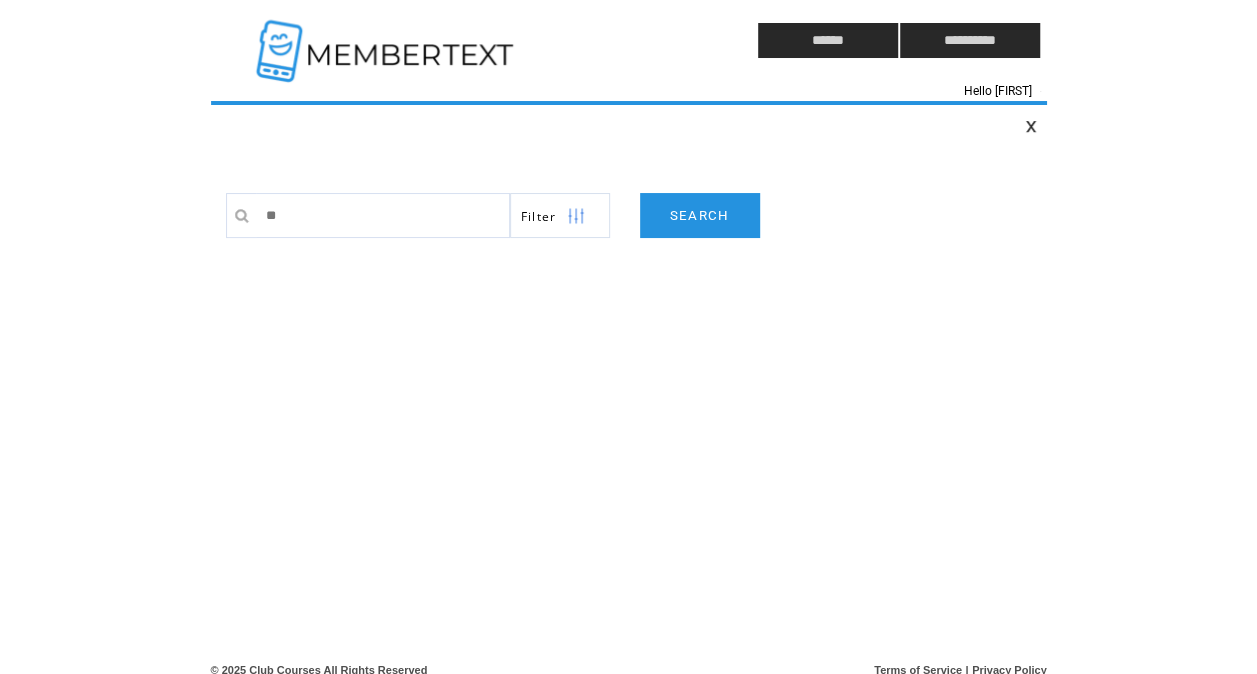 type on "***" 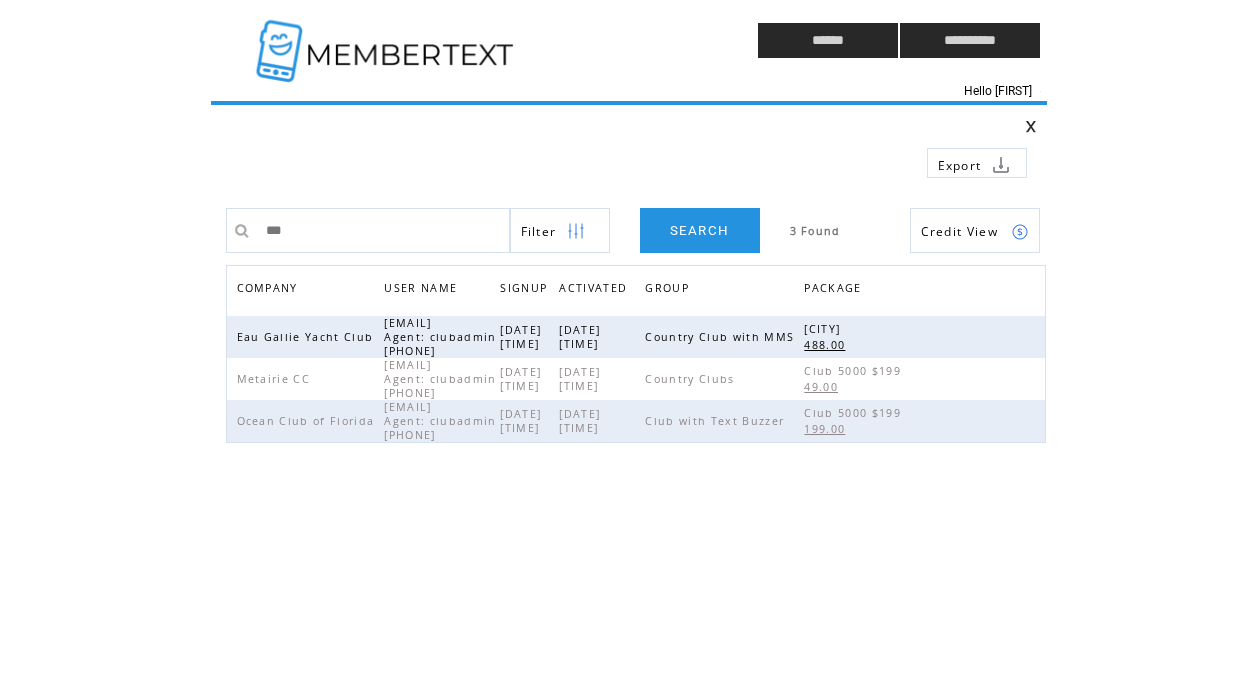 scroll, scrollTop: 0, scrollLeft: 0, axis: both 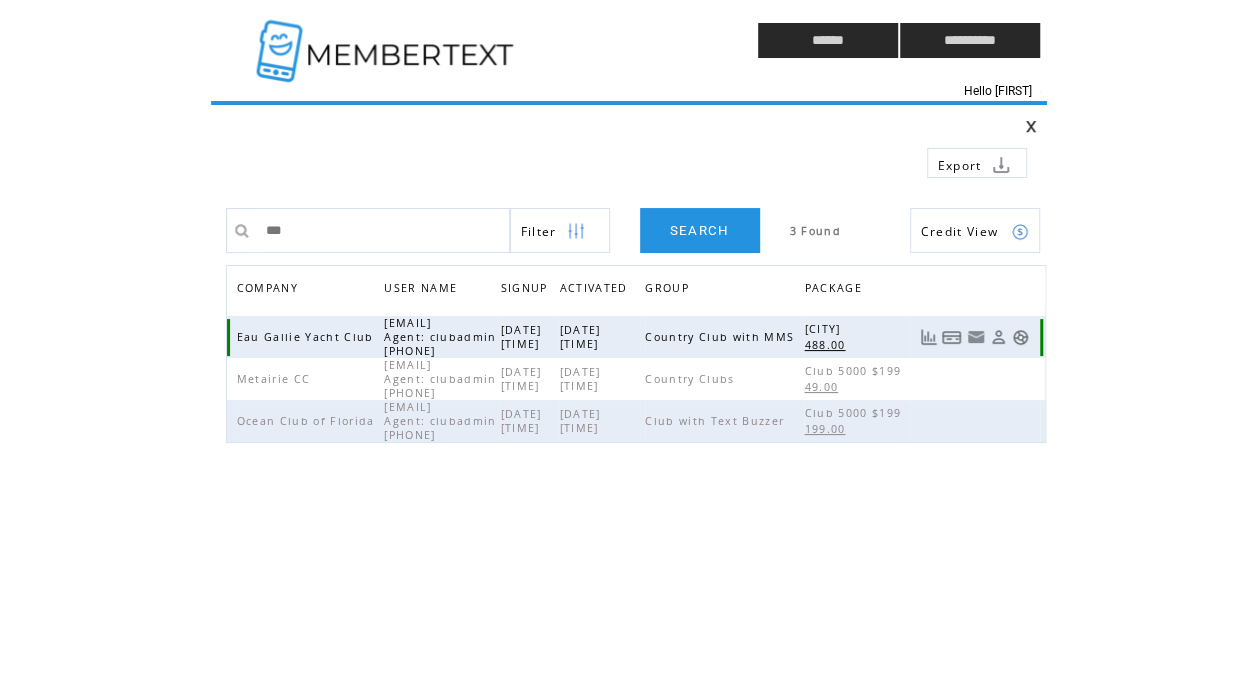 click at bounding box center (1020, 337) 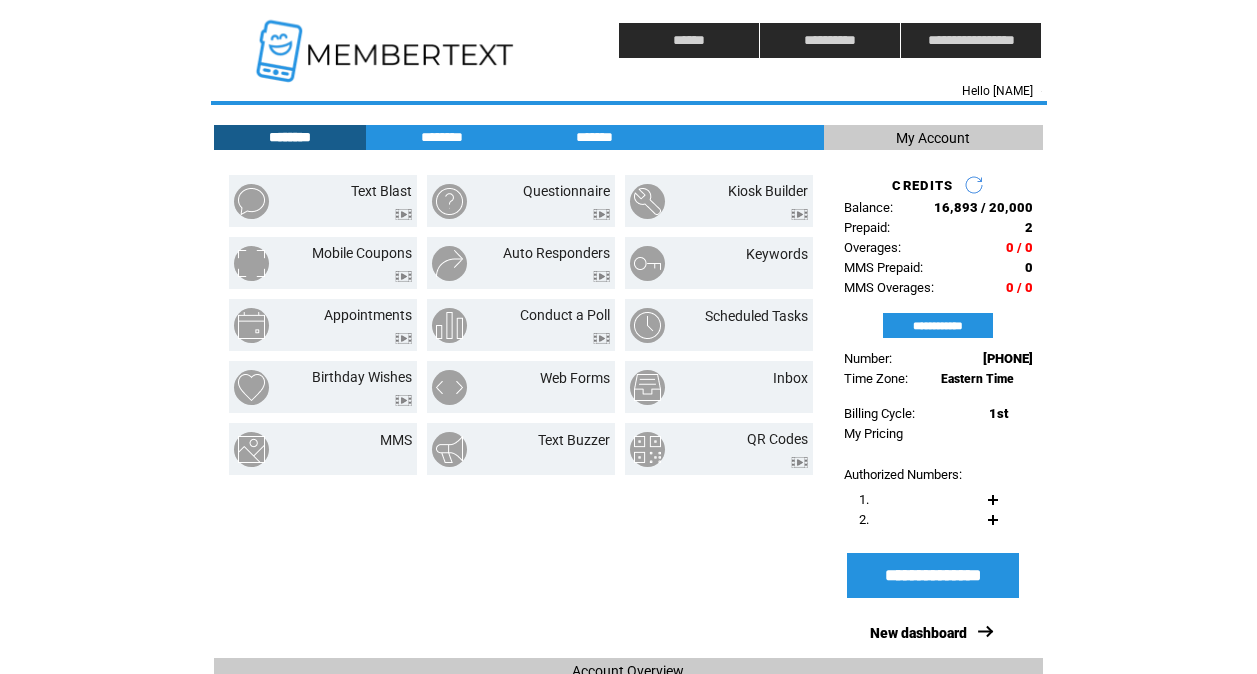 scroll, scrollTop: 0, scrollLeft: 0, axis: both 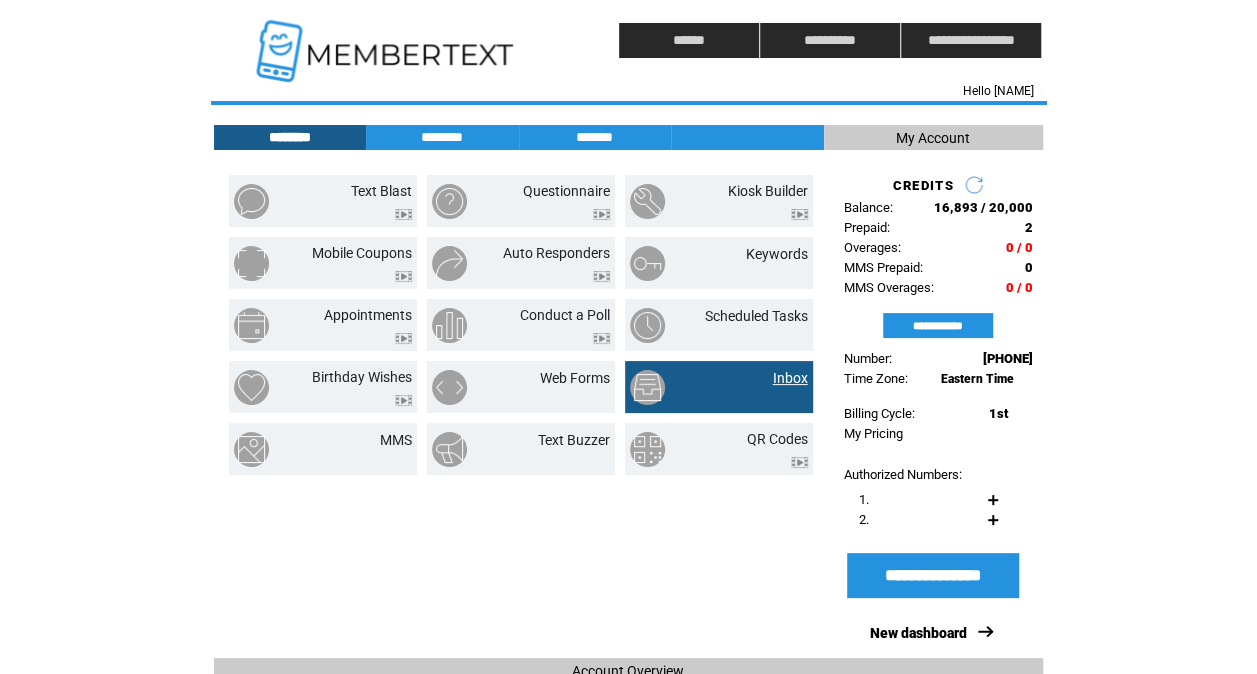 click on "Inbox" at bounding box center (790, 378) 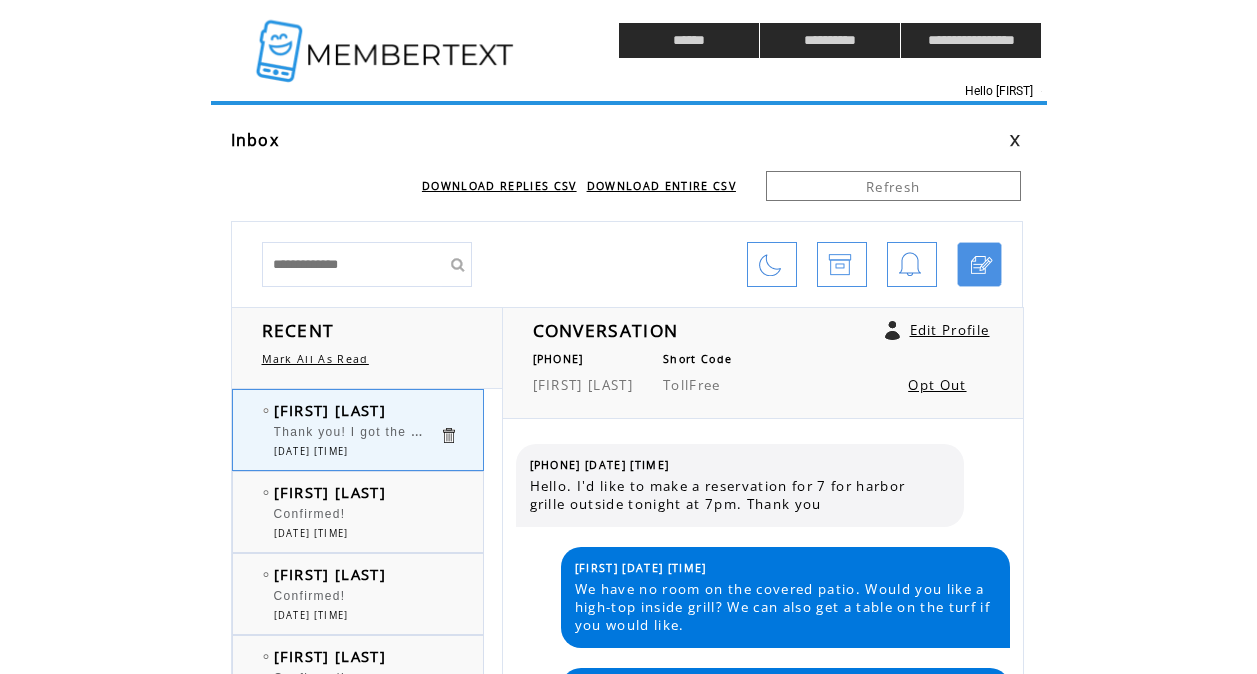 scroll, scrollTop: 0, scrollLeft: 0, axis: both 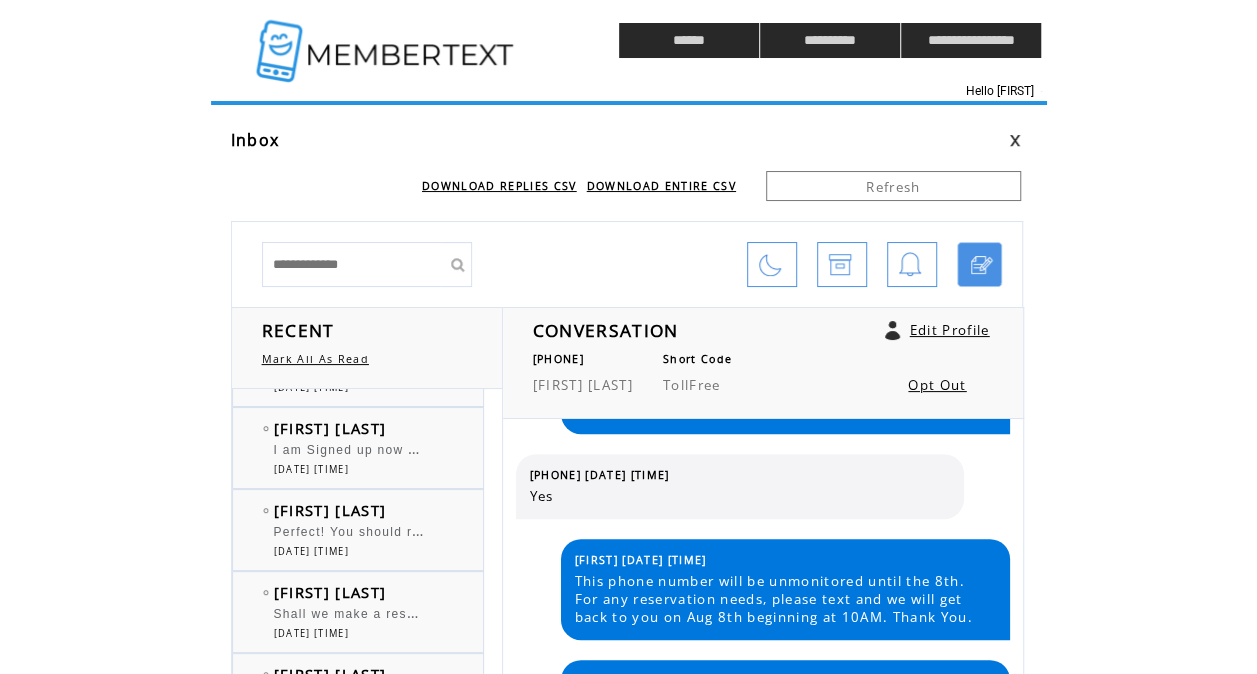 click at bounding box center (772, 264) 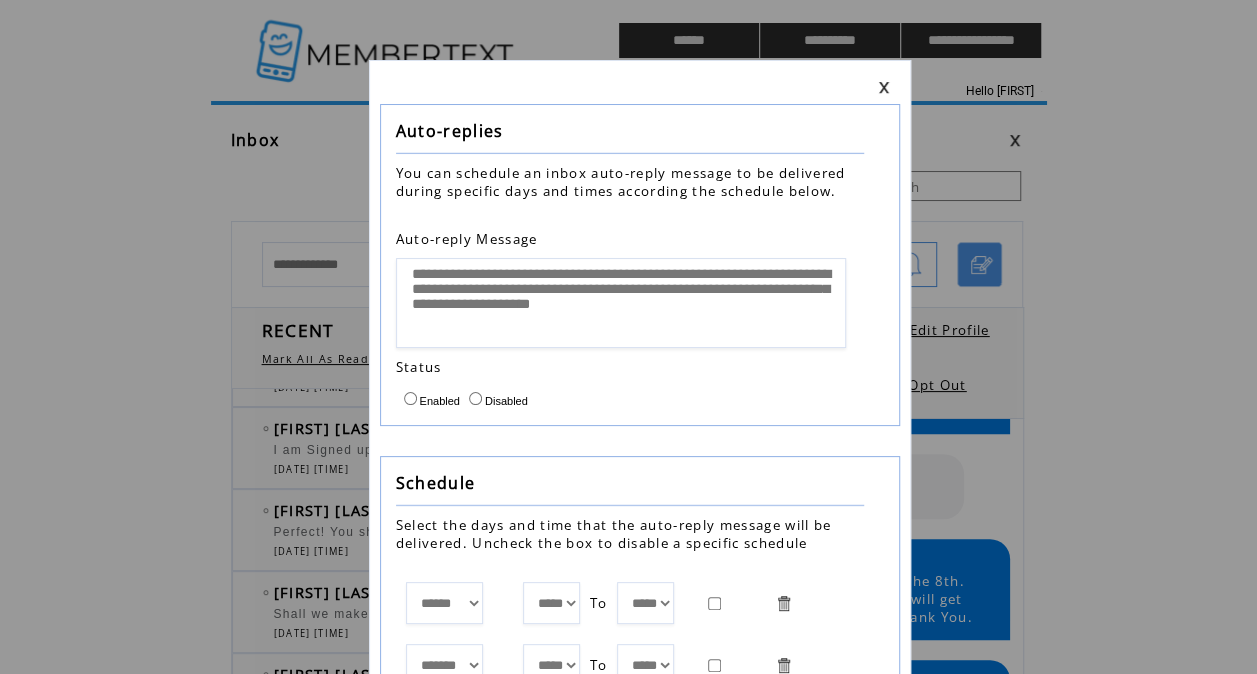 click at bounding box center [884, 87] 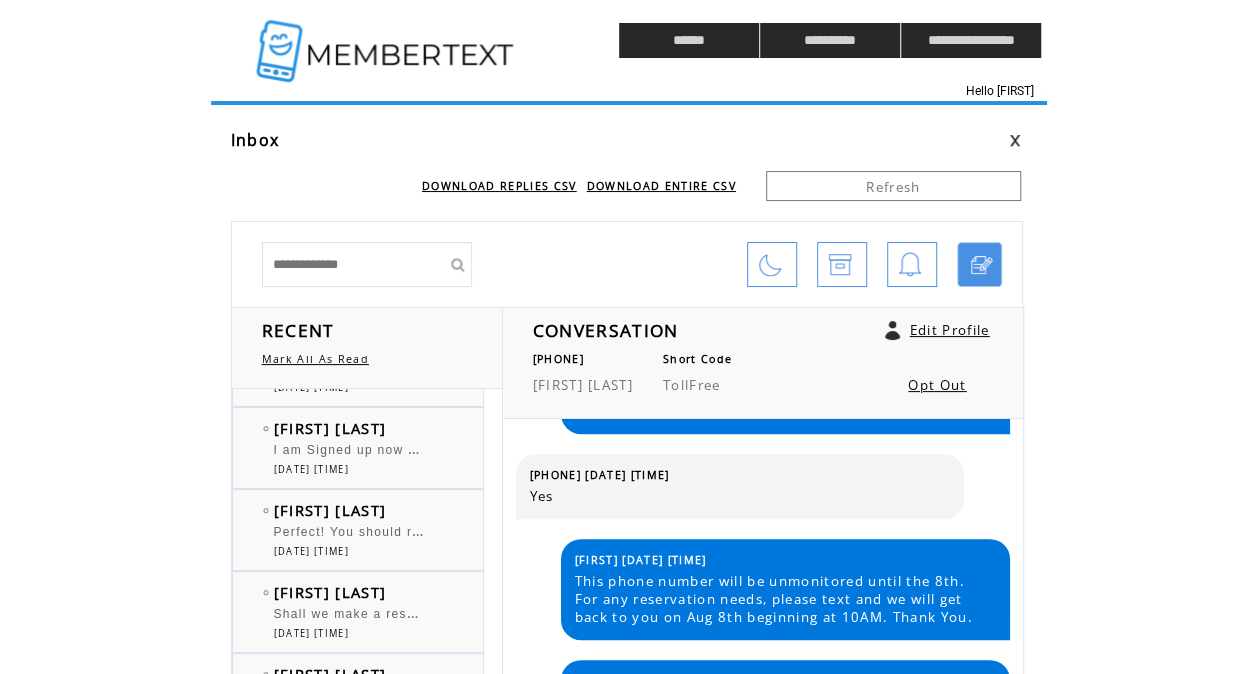 click at bounding box center [770, 265] 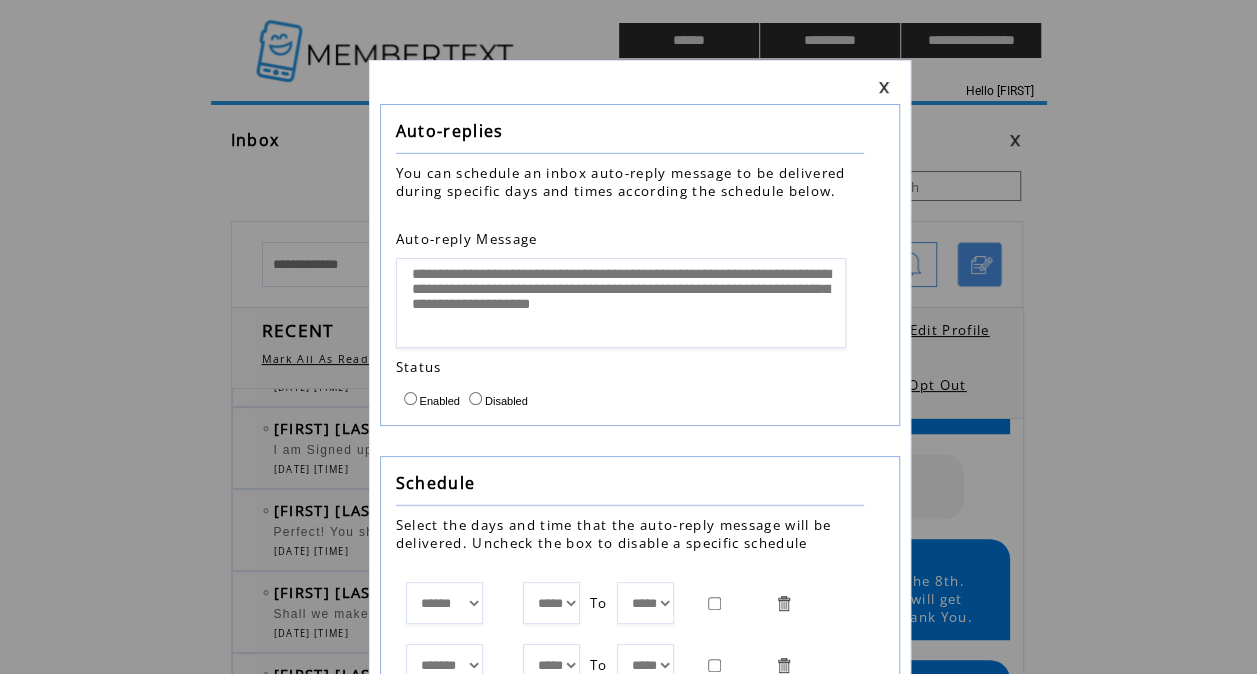 scroll, scrollTop: 0, scrollLeft: 0, axis: both 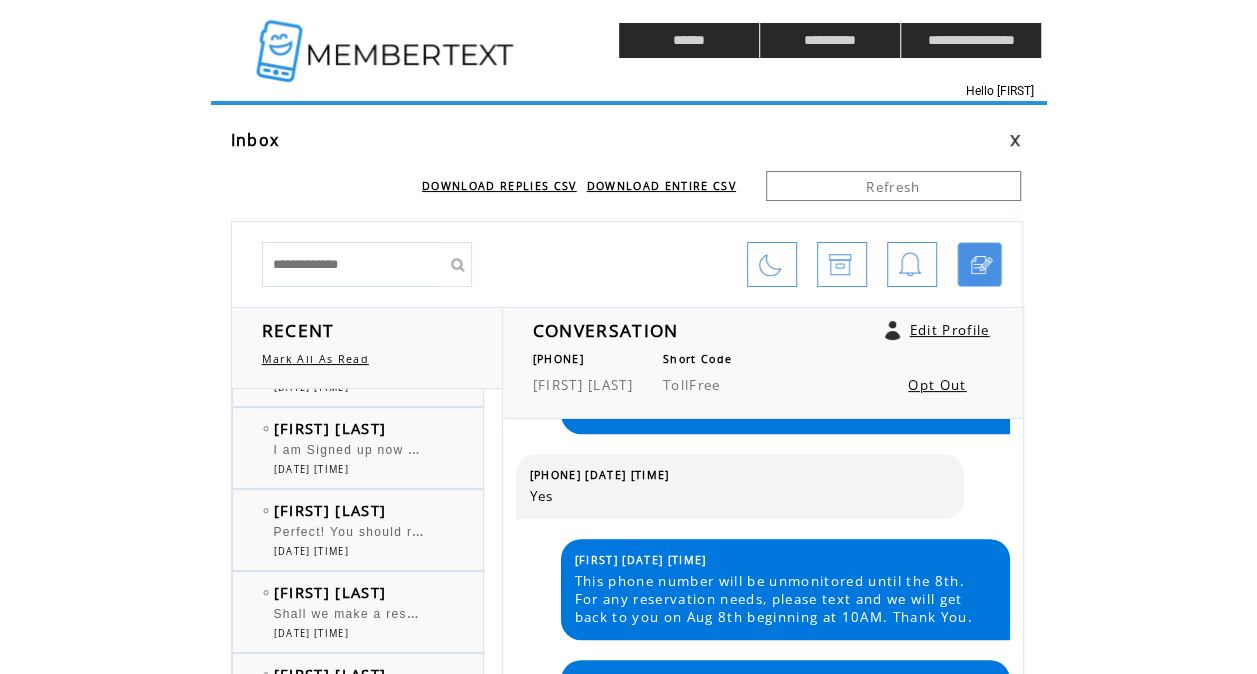 click on "DOWNLOAD REPLIES CSV DOWNLOAD ENTIRE CSV" at bounding box center (488, 186) 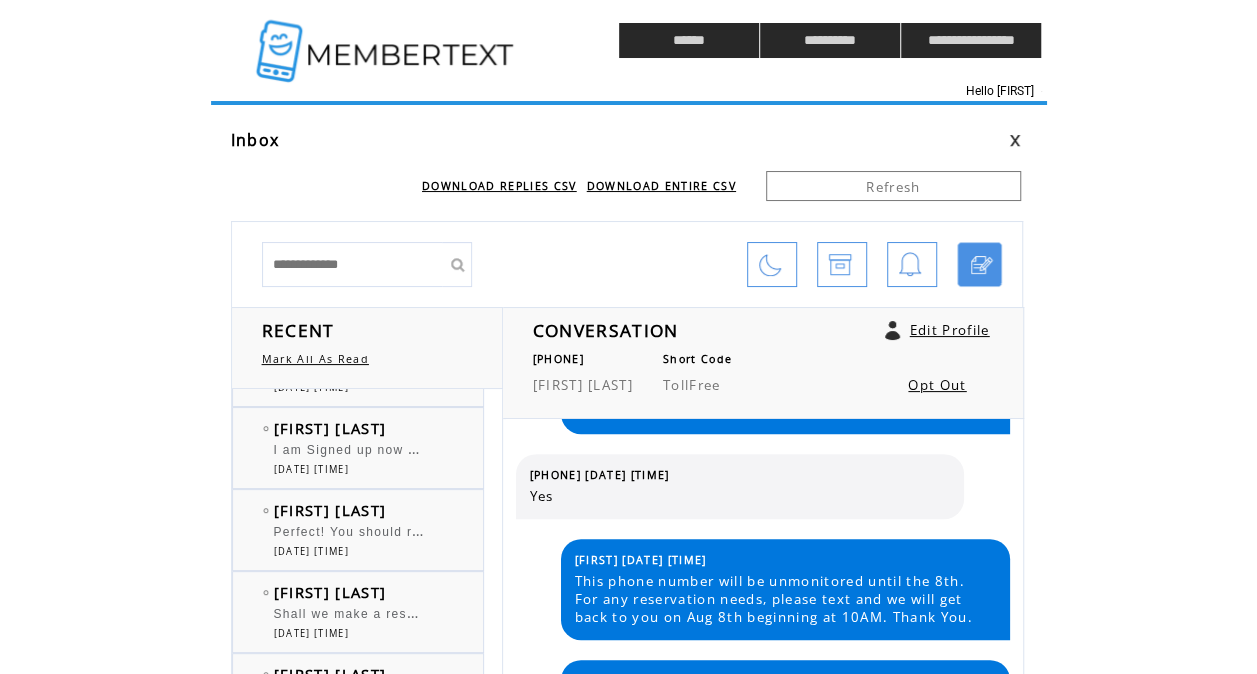 click at bounding box center (770, 265) 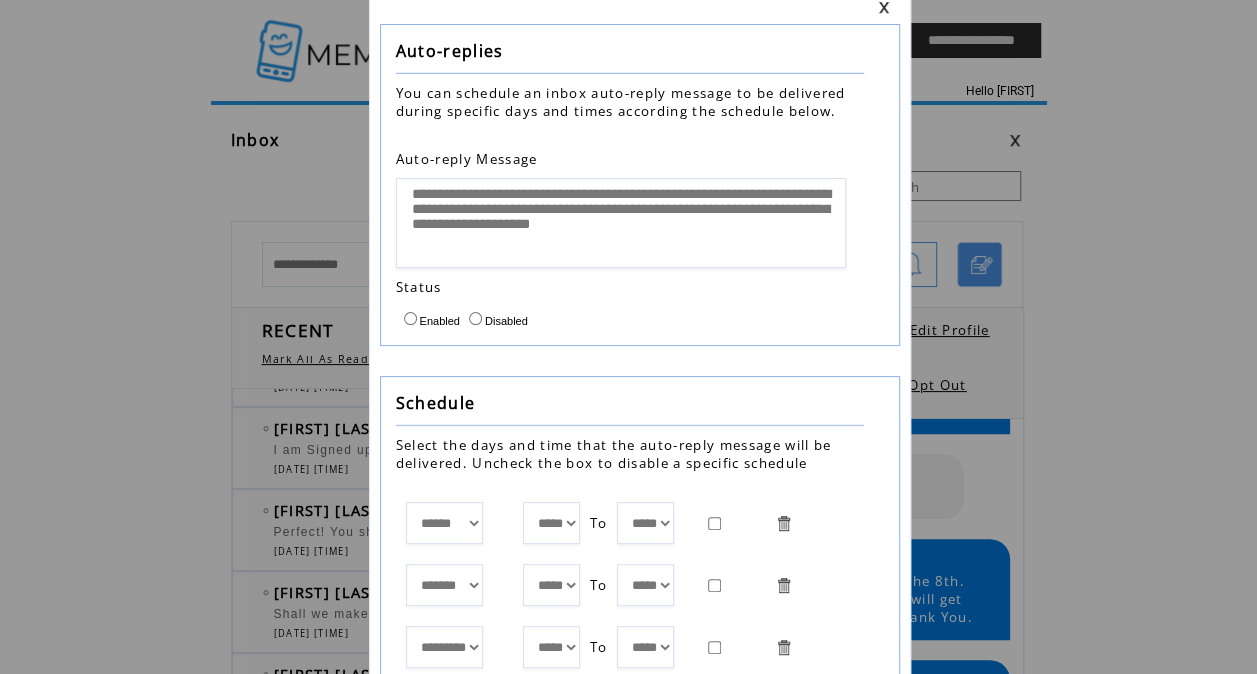 scroll, scrollTop: 79, scrollLeft: 0, axis: vertical 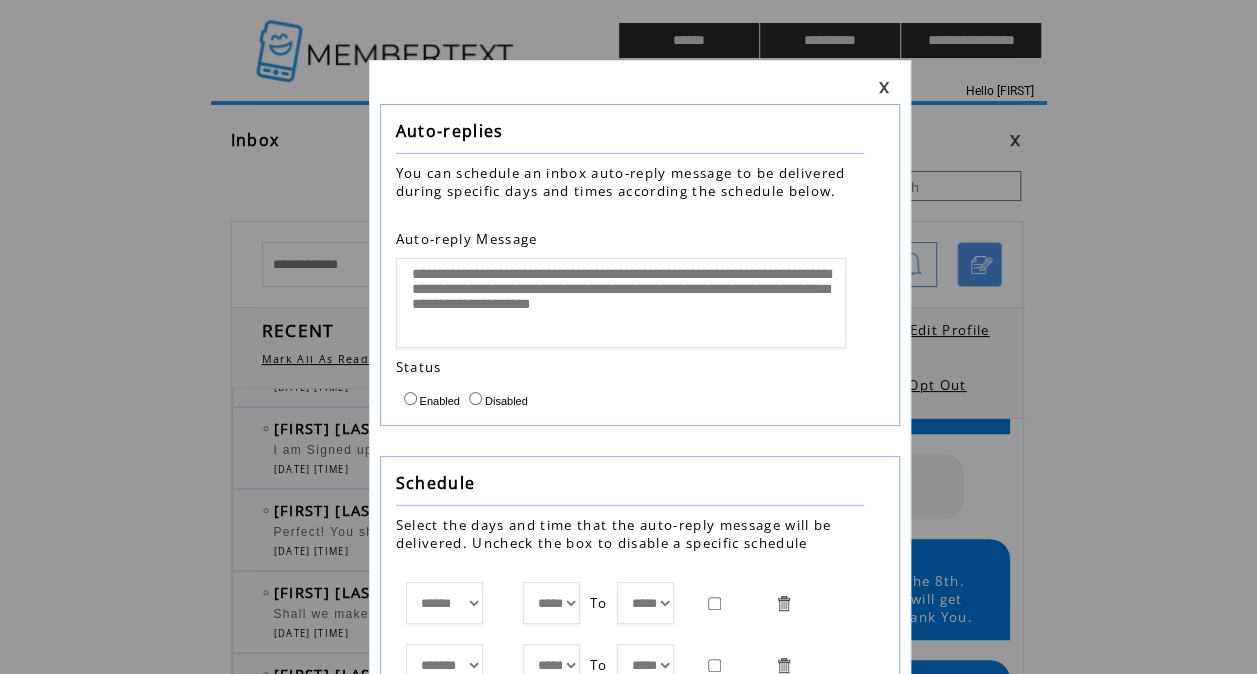 click at bounding box center [884, 87] 